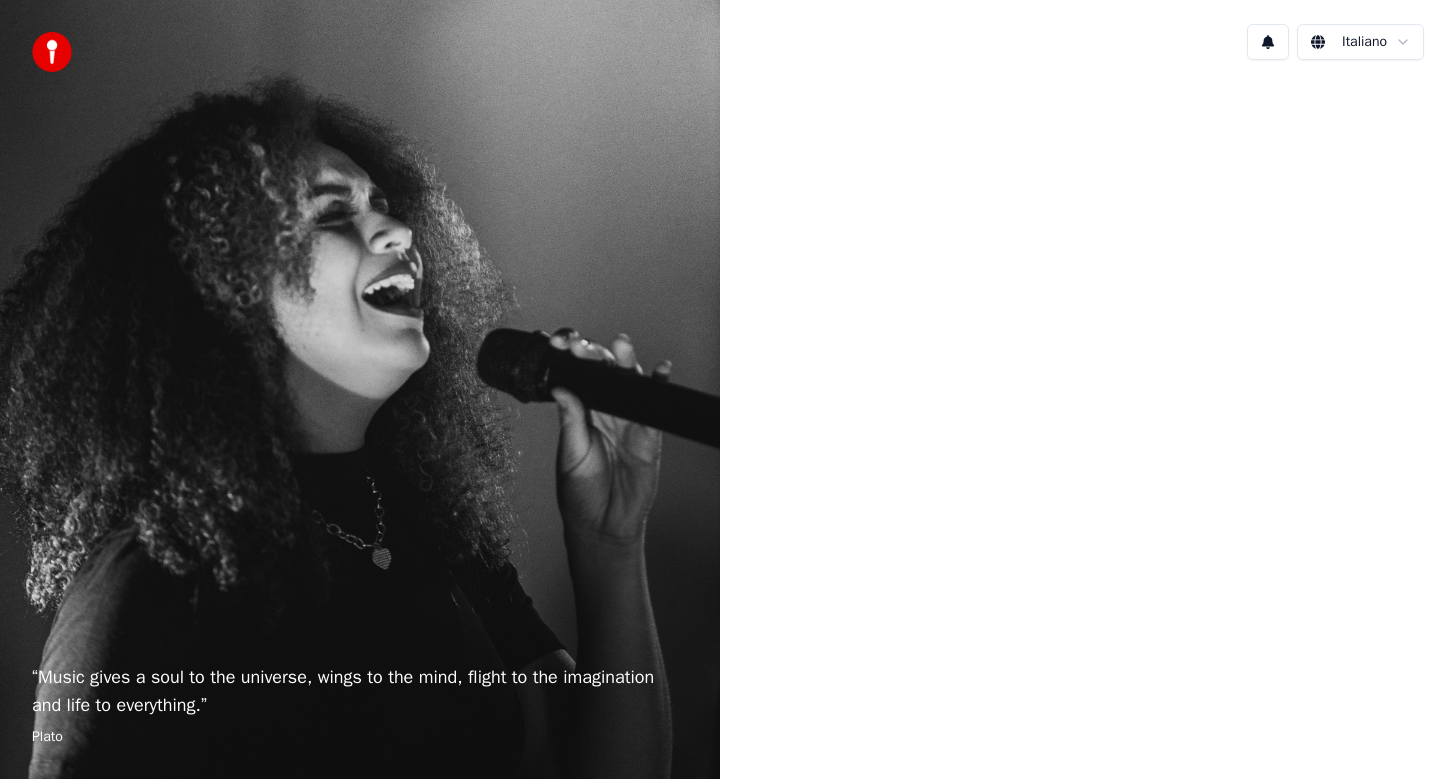 scroll, scrollTop: 0, scrollLeft: 0, axis: both 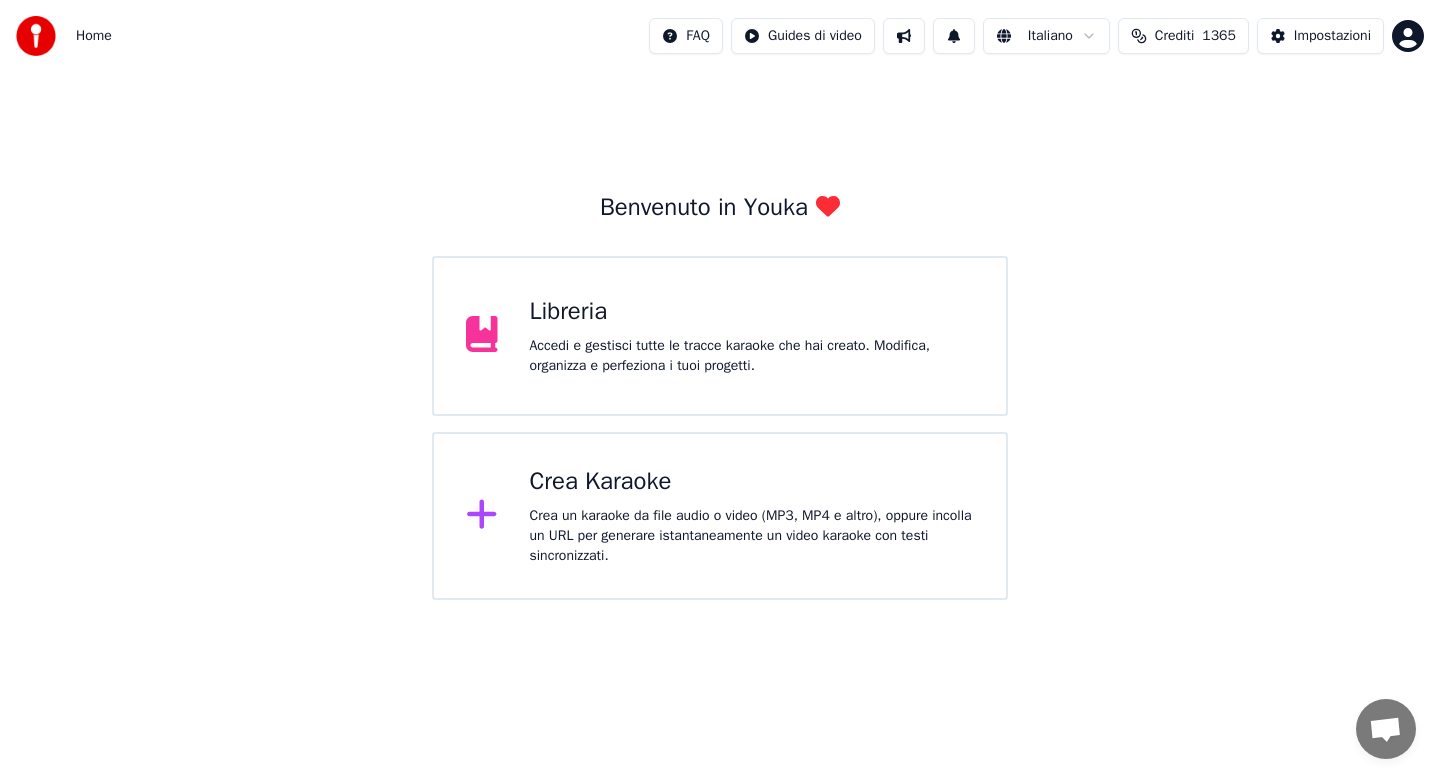 click on "Crea Karaoke Crea un karaoke da file audio o video (MP3, MP4 e altro), oppure incolla un URL per generare istantaneamente un video karaoke con testi sincronizzati." at bounding box center (752, 516) 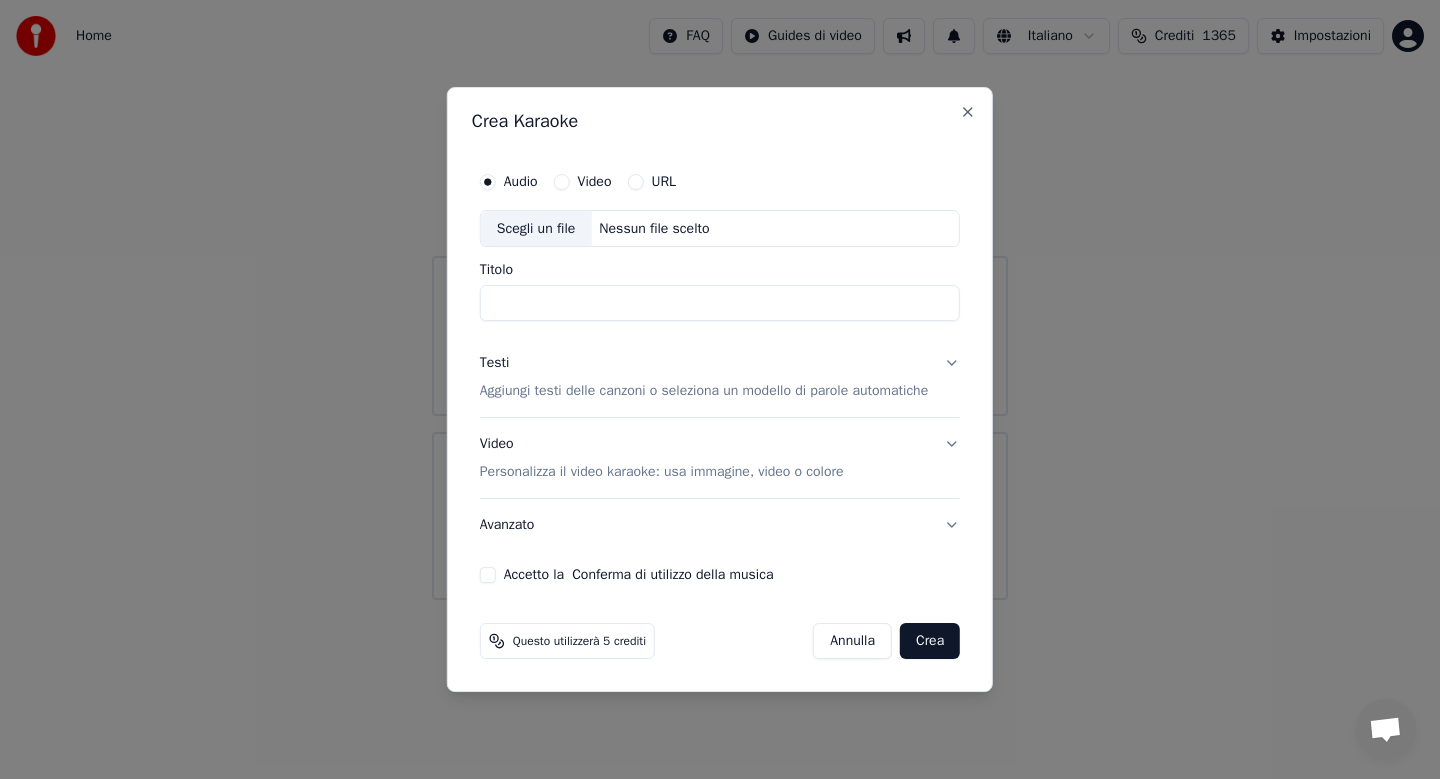 click on "Scegli un file" at bounding box center [536, 229] 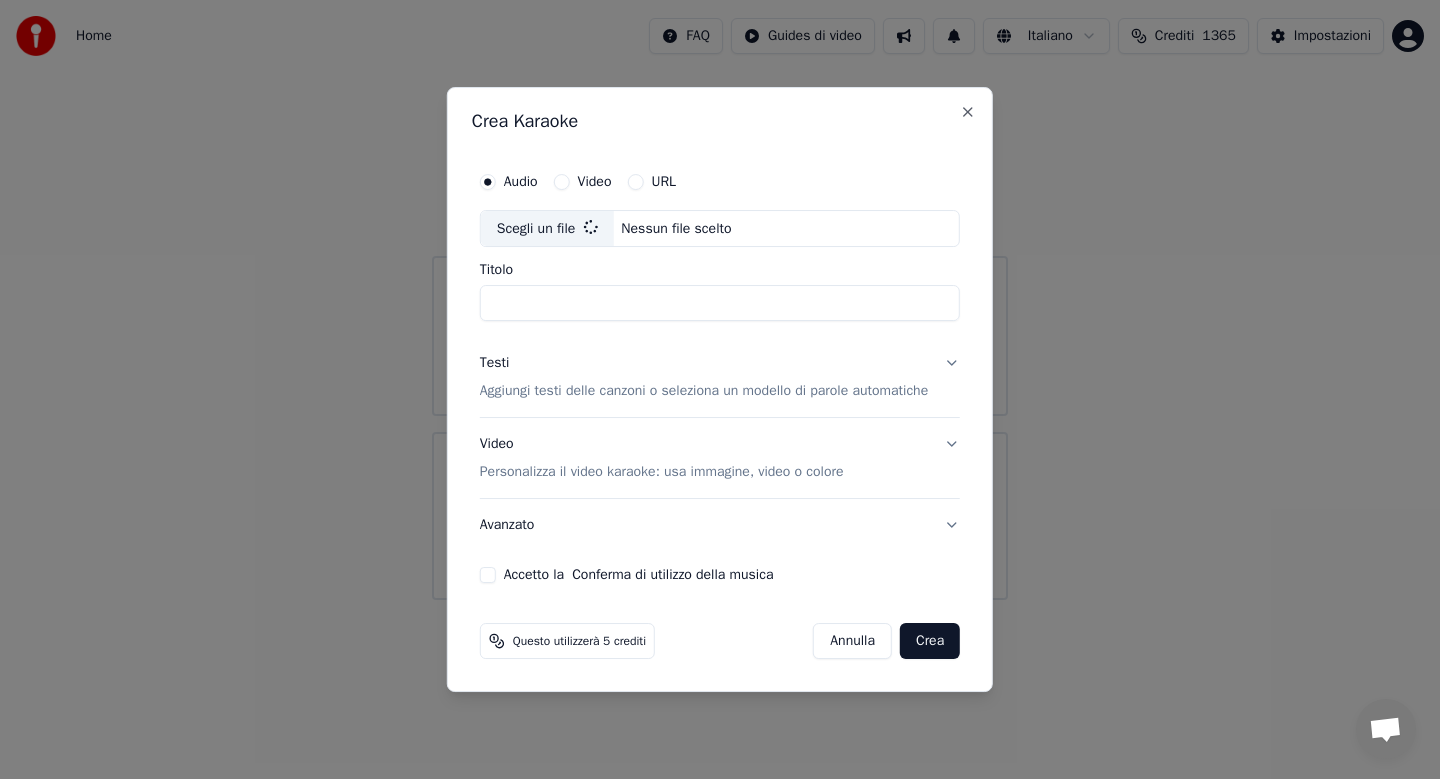 type on "**********" 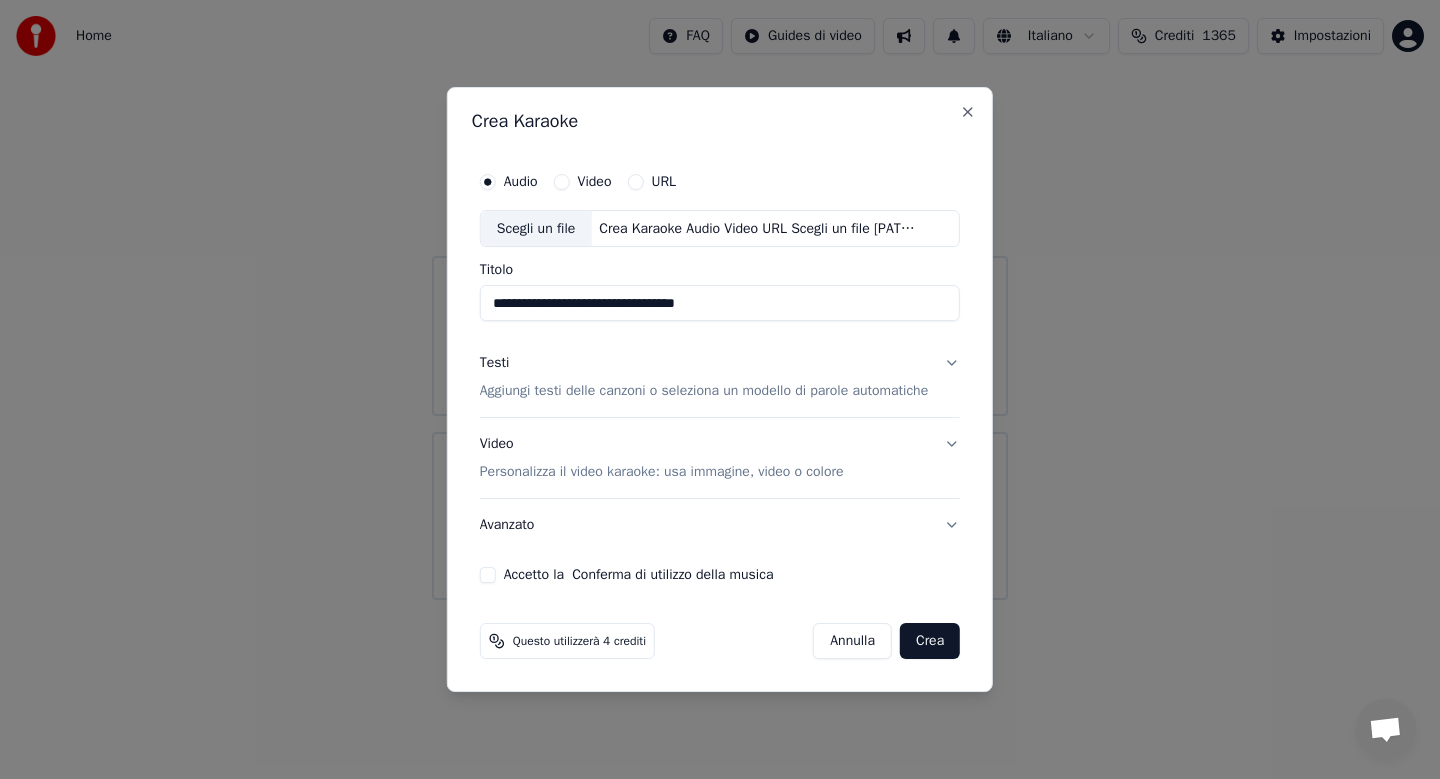 click on "Testi Aggiungi testi delle canzoni o seleziona un modello di parole automatiche" at bounding box center (720, 378) 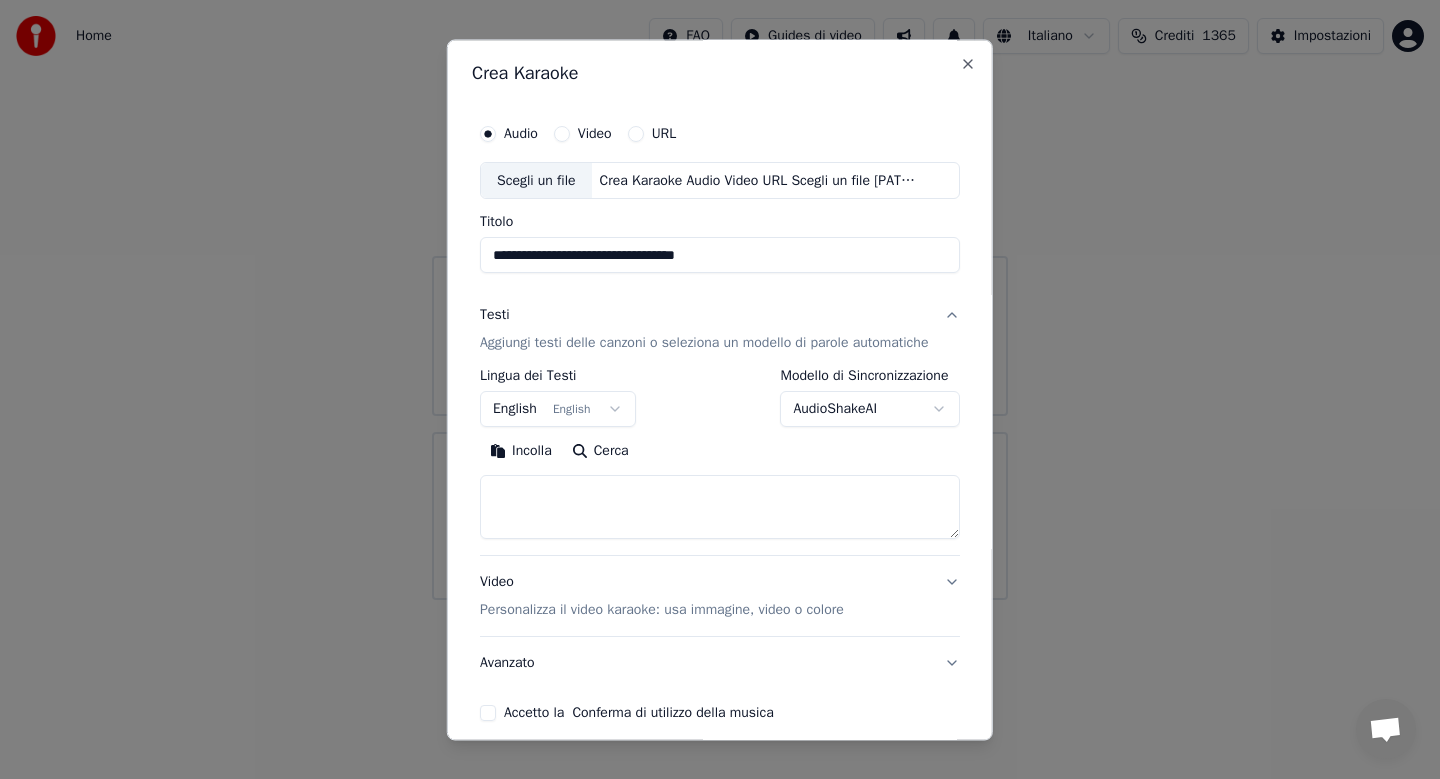 click on "Incolla" at bounding box center [521, 452] 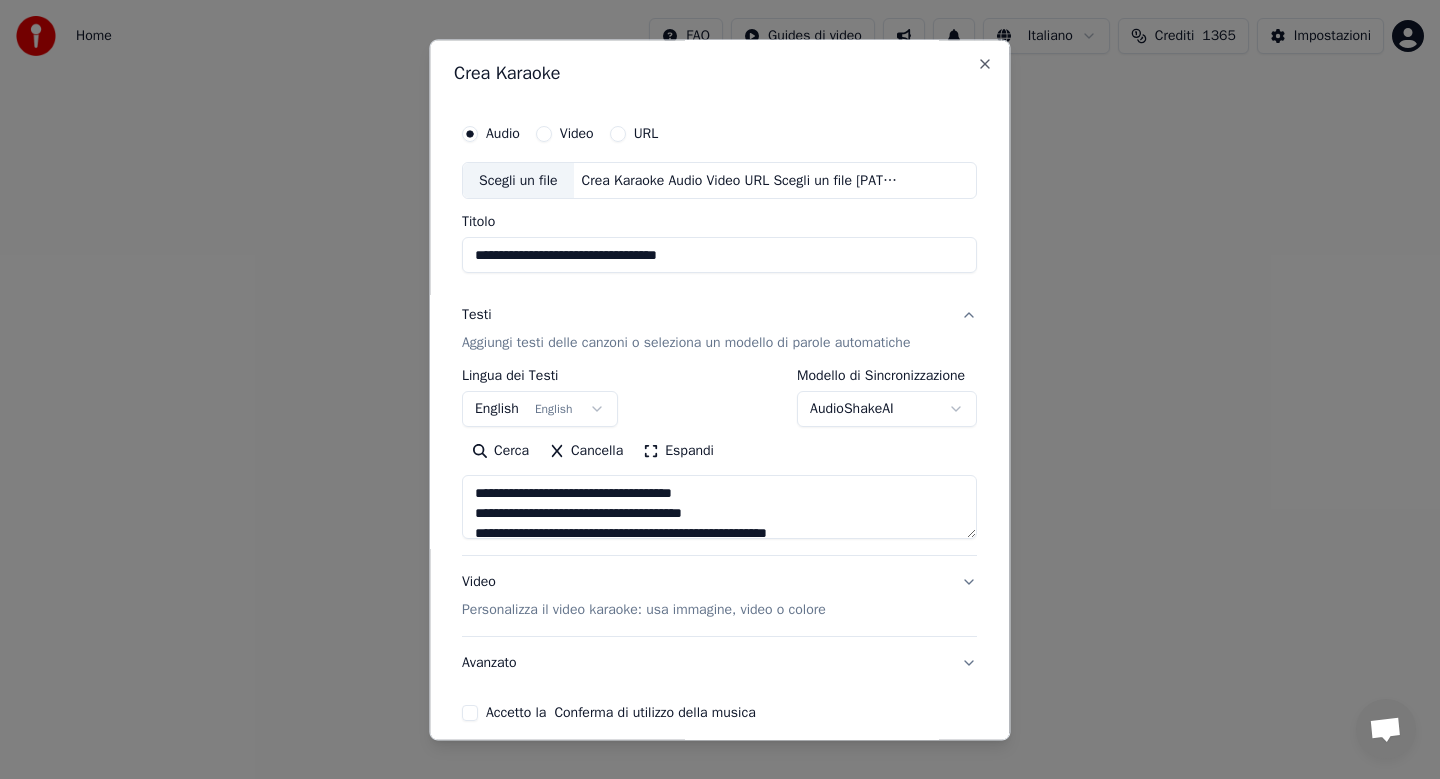 click on "**********" at bounding box center (719, 508) 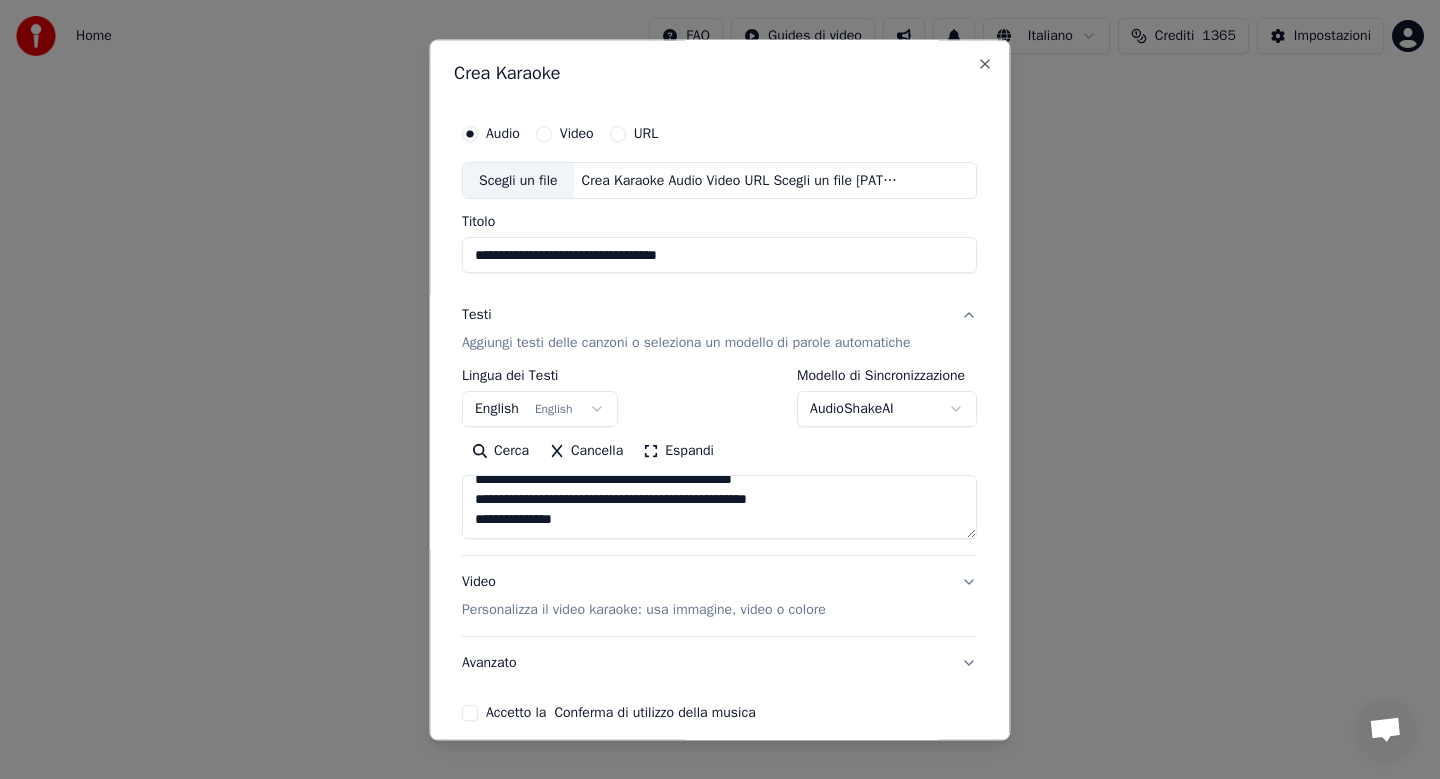scroll, scrollTop: 284, scrollLeft: 0, axis: vertical 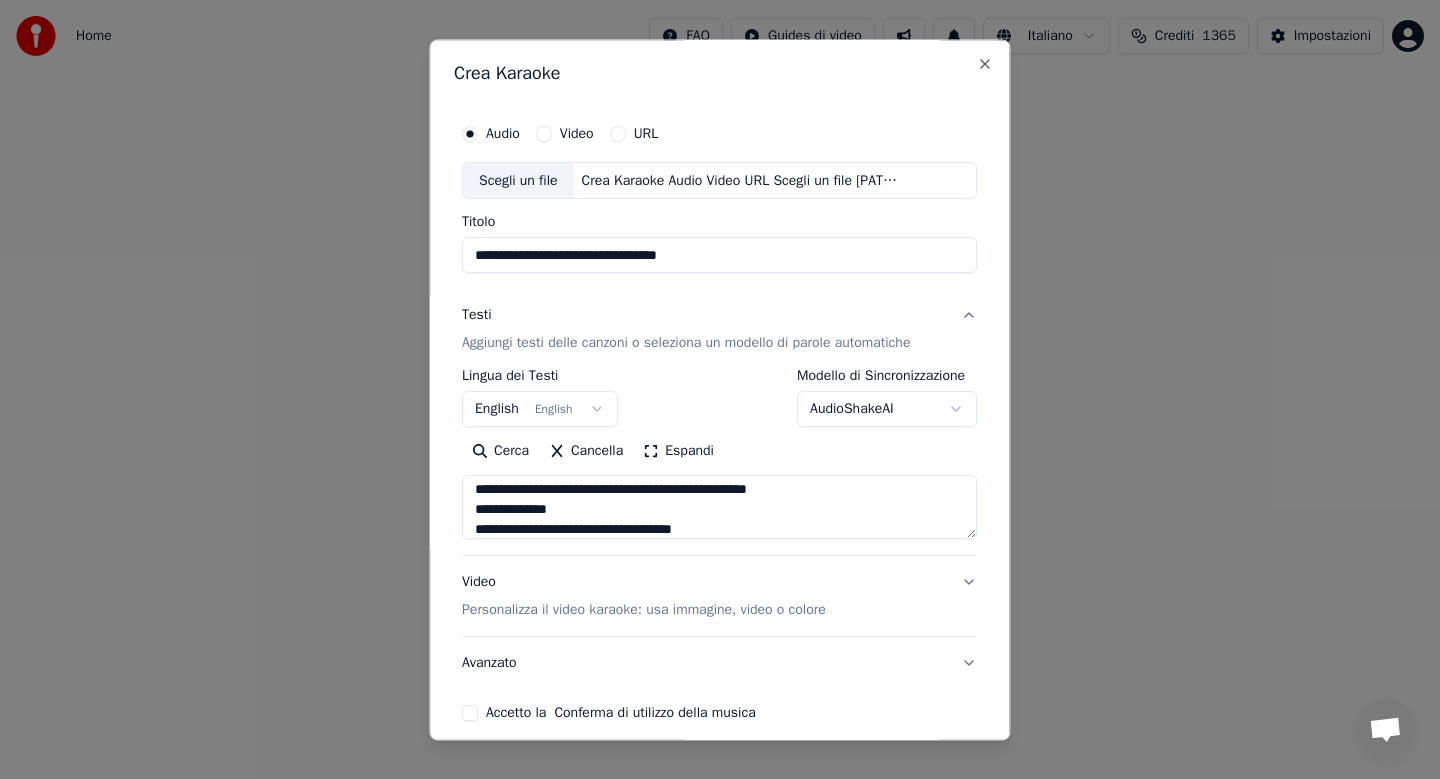 click on "**********" at bounding box center (719, 508) 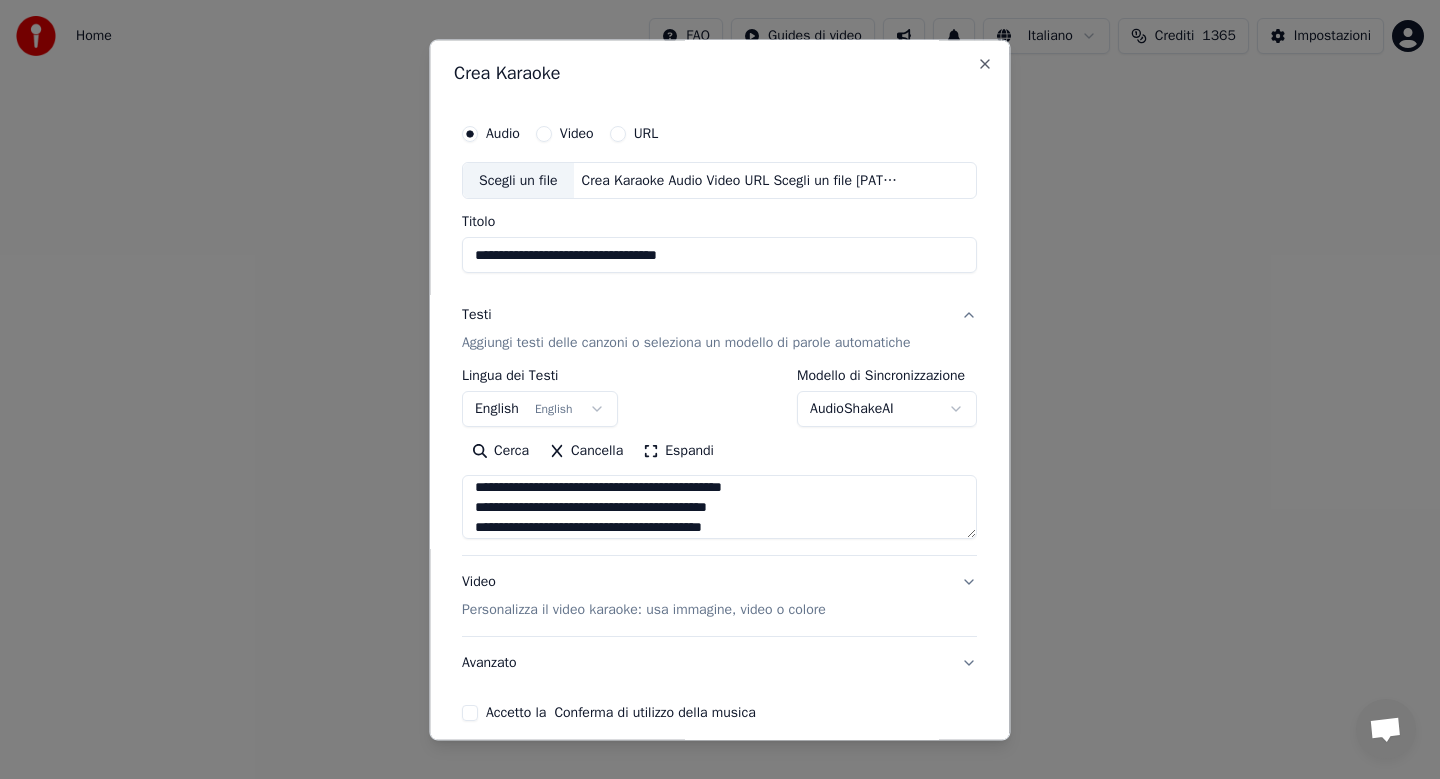 scroll, scrollTop: 6, scrollLeft: 0, axis: vertical 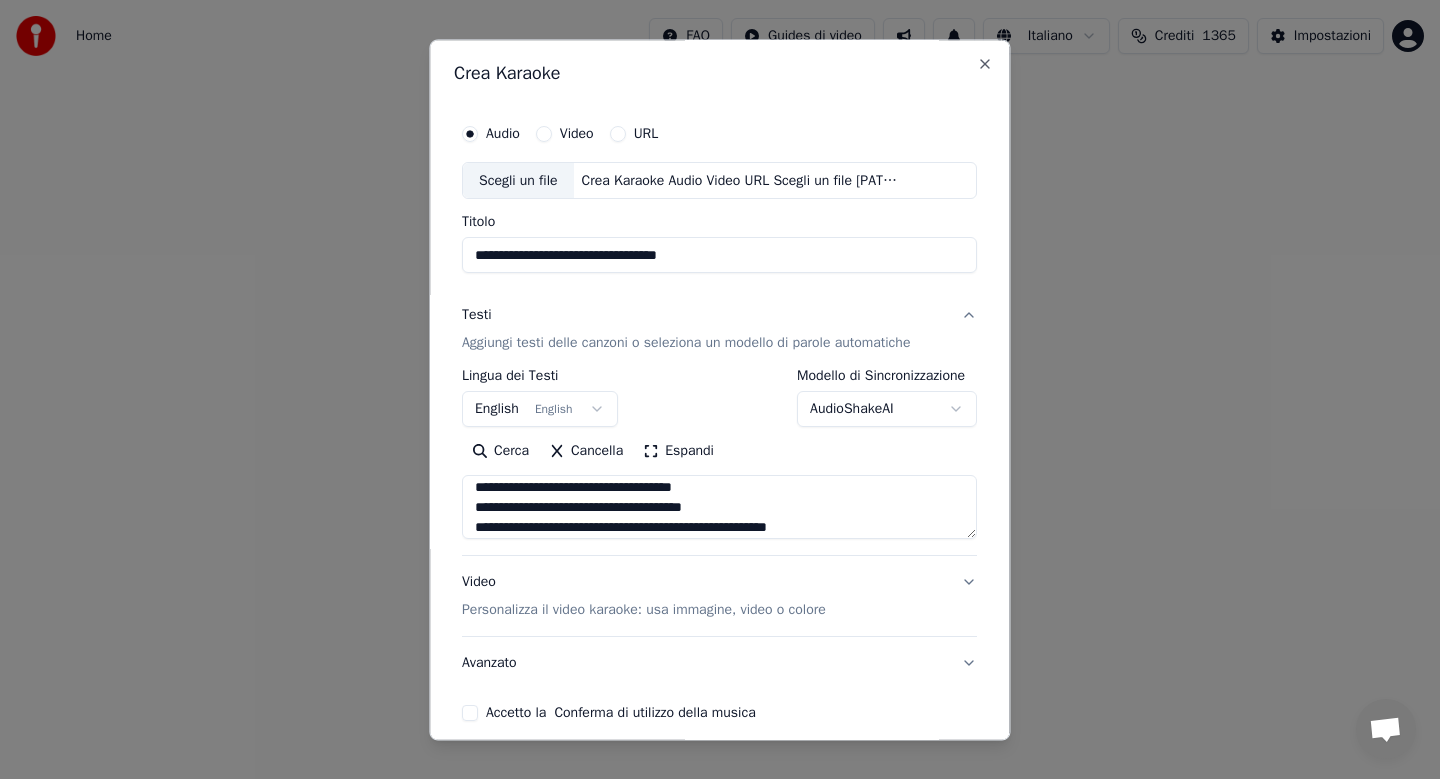 click on "**********" at bounding box center (719, 508) 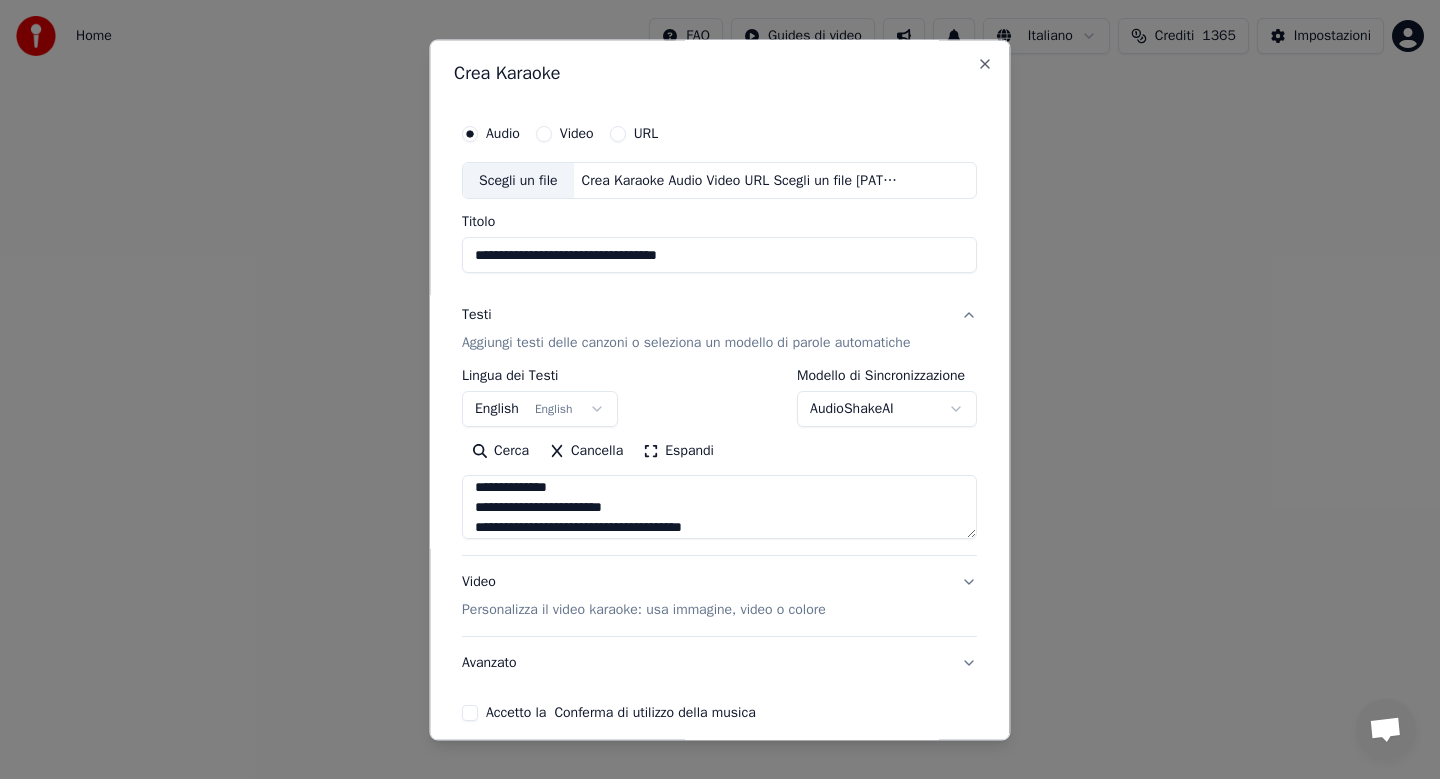 scroll, scrollTop: 26, scrollLeft: 0, axis: vertical 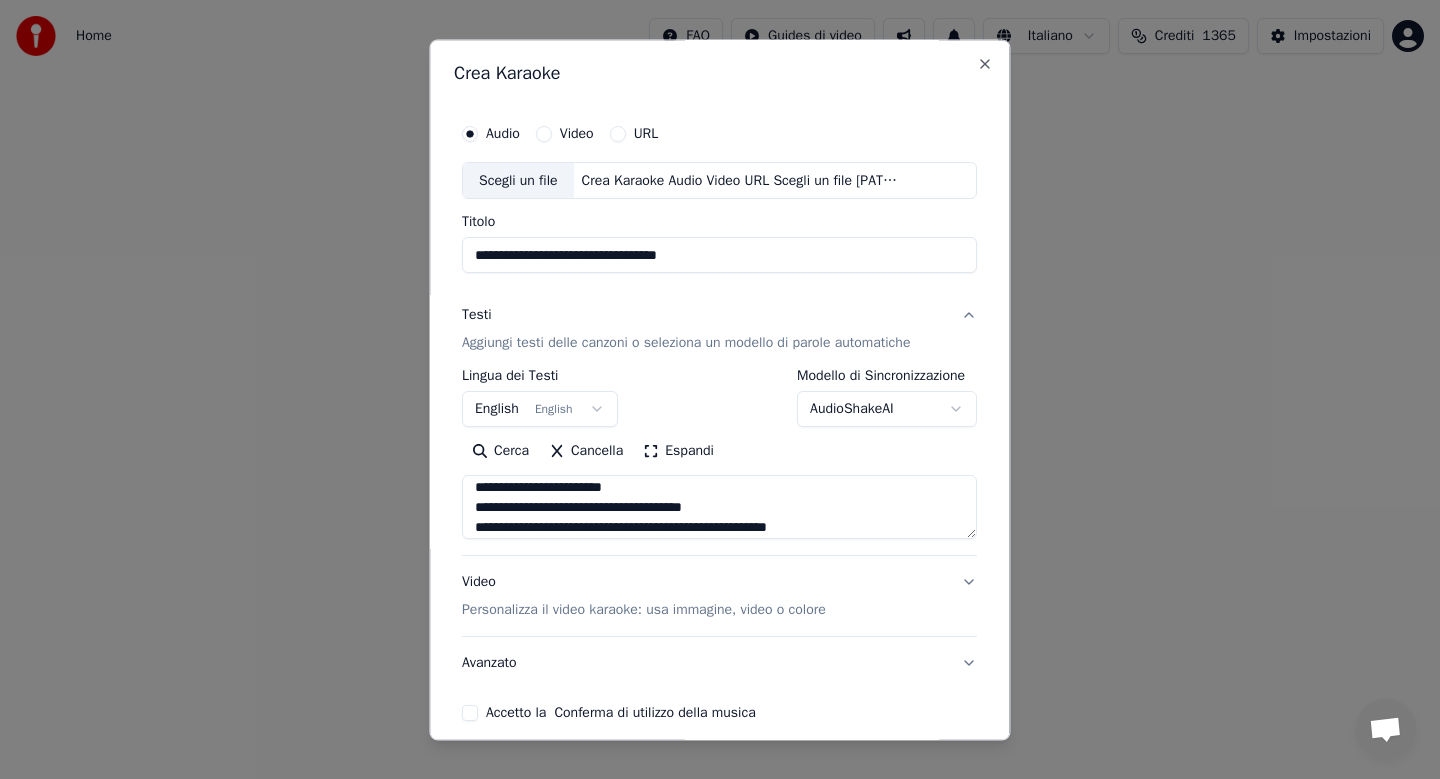 click on "**********" at bounding box center [719, 508] 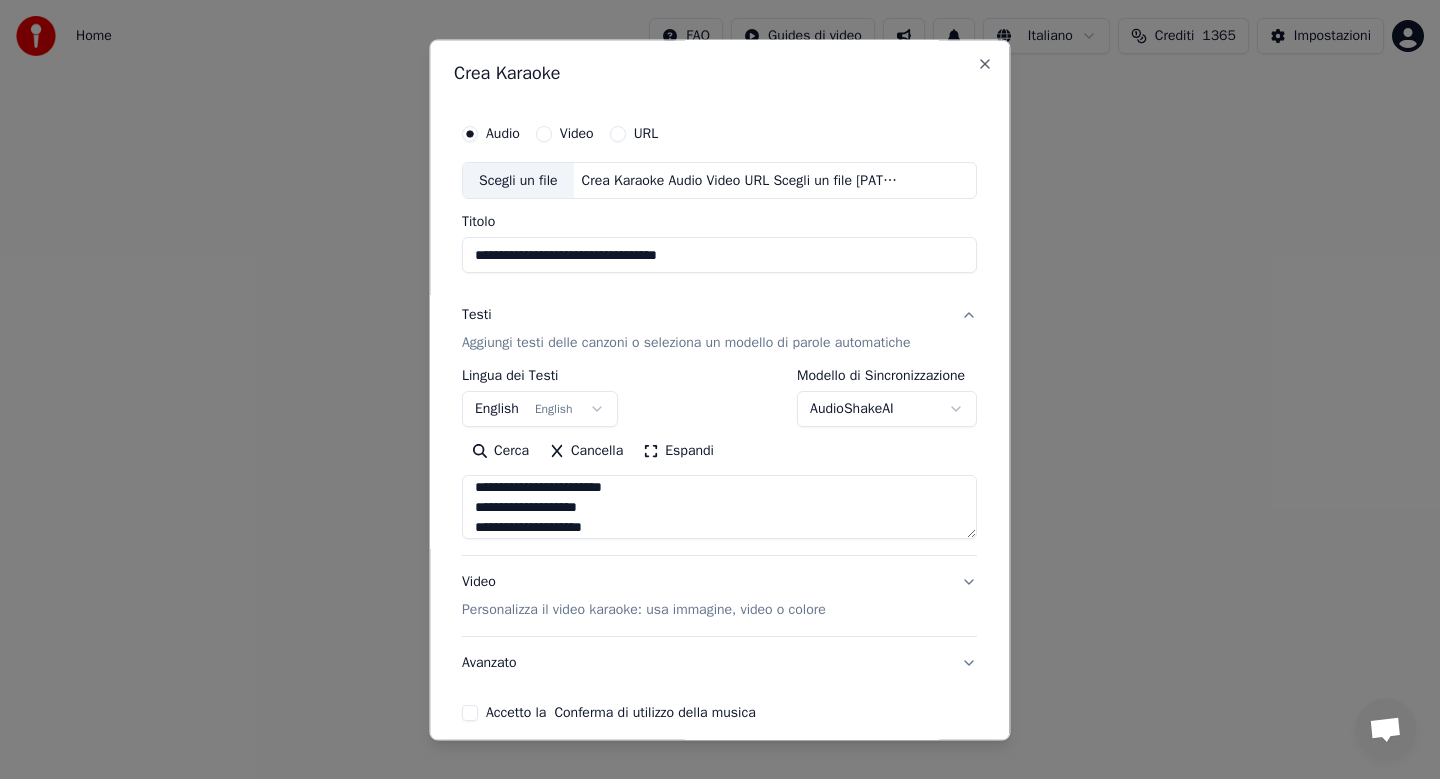 scroll, scrollTop: 66, scrollLeft: 0, axis: vertical 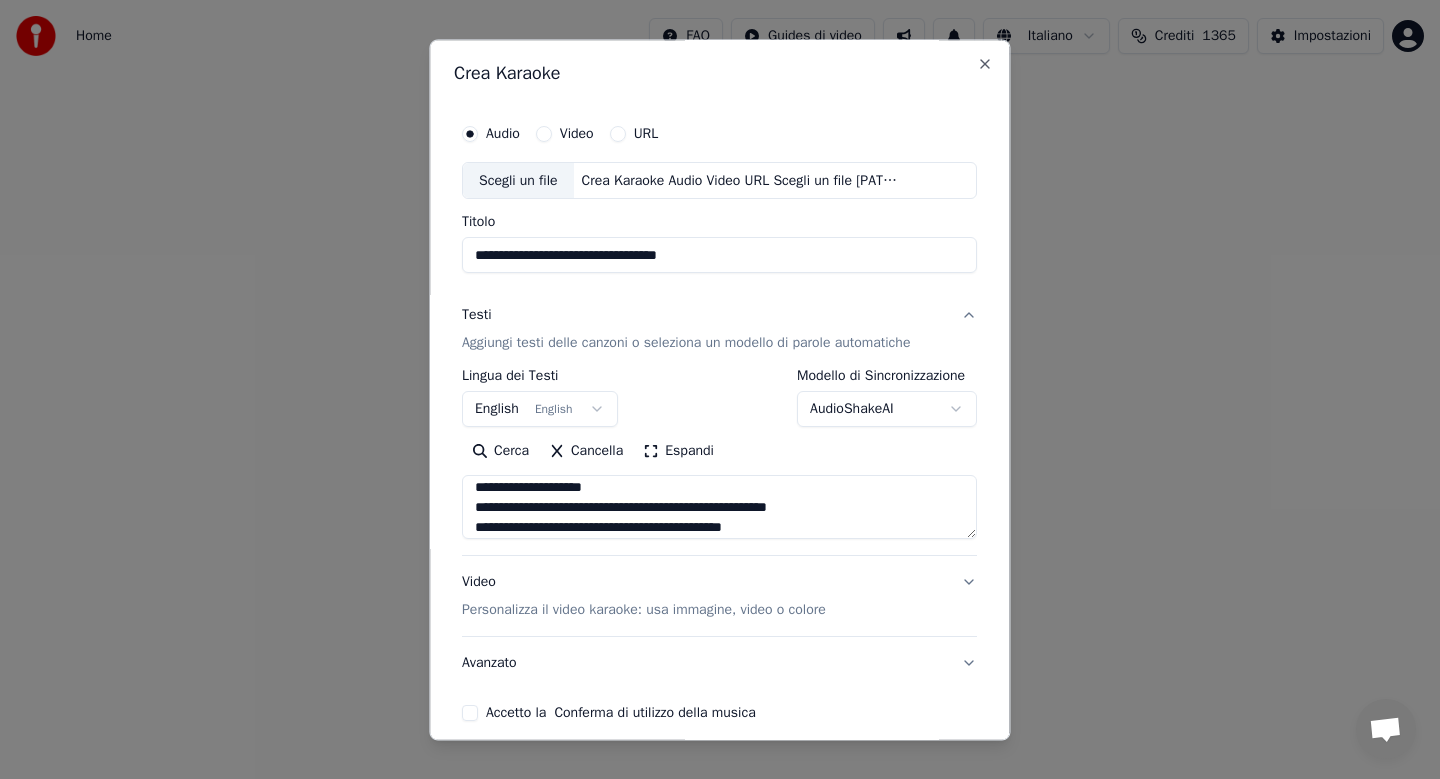 click on "**********" at bounding box center (719, 508) 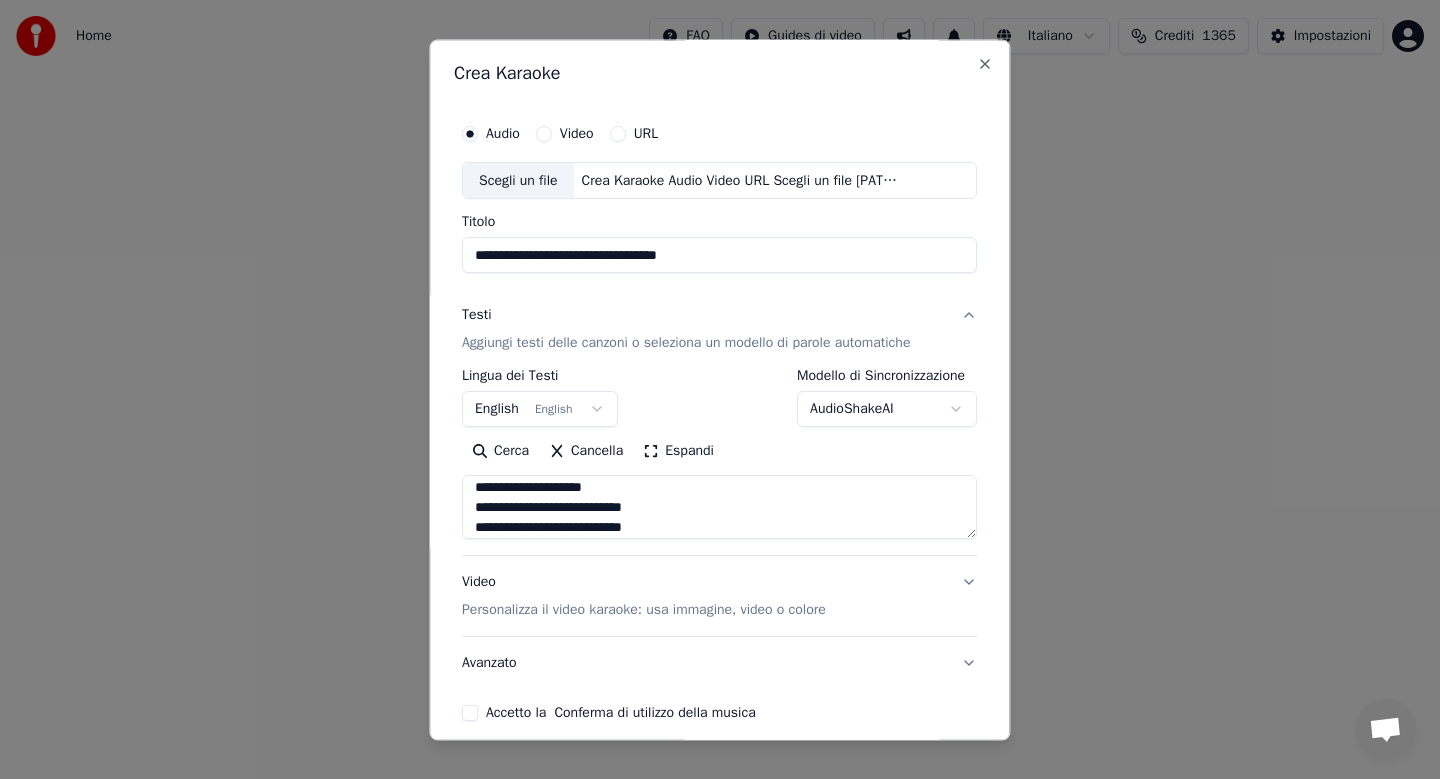 scroll, scrollTop: 106, scrollLeft: 0, axis: vertical 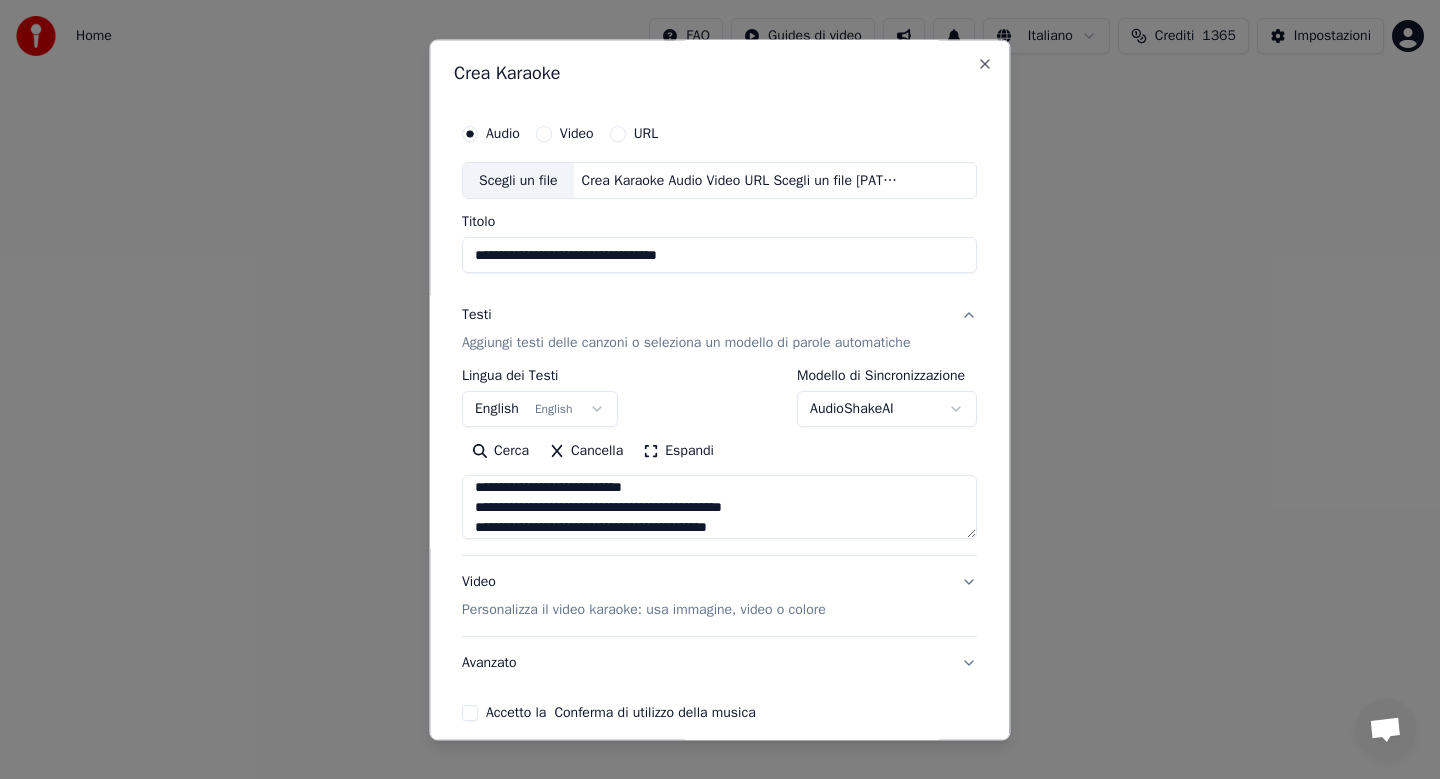 click on "**********" at bounding box center [719, 508] 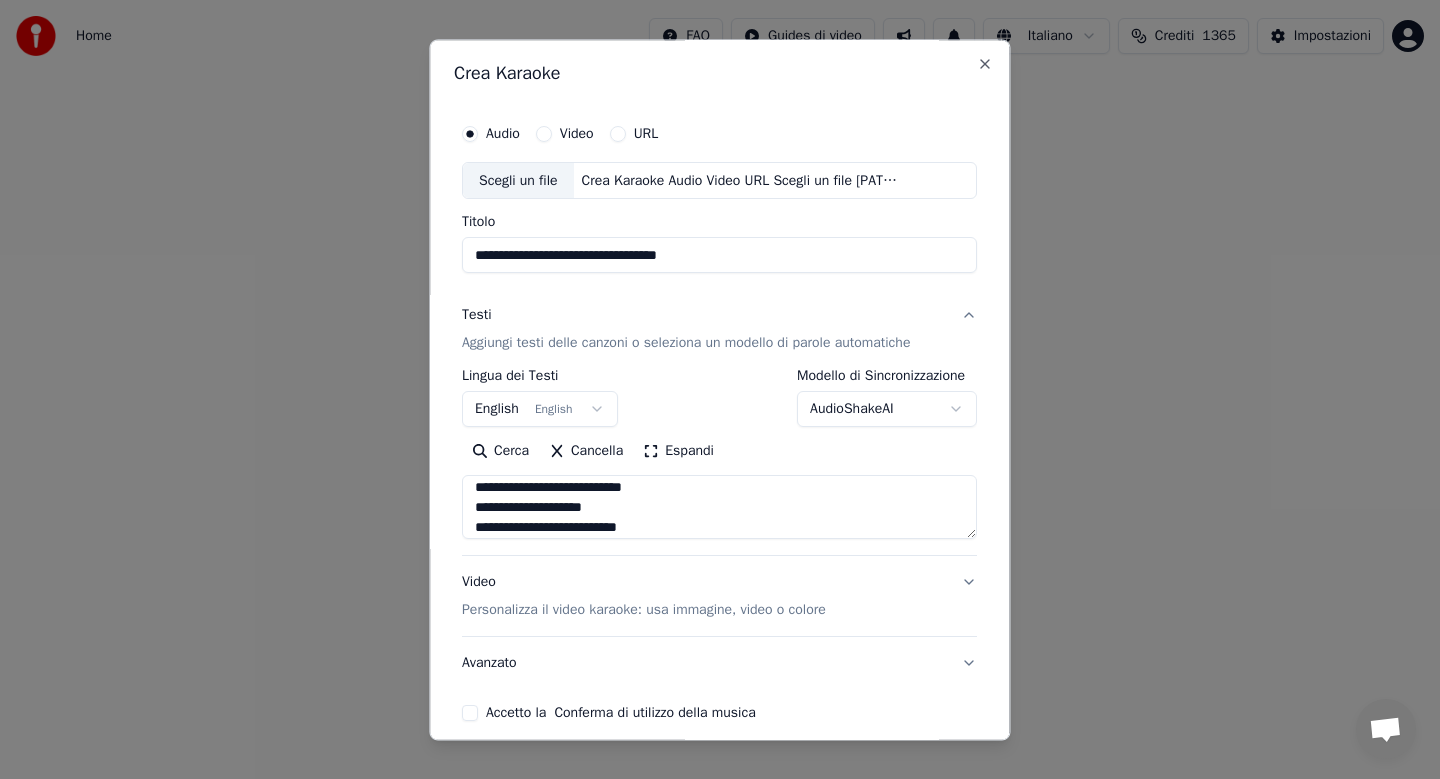 scroll, scrollTop: 146, scrollLeft: 0, axis: vertical 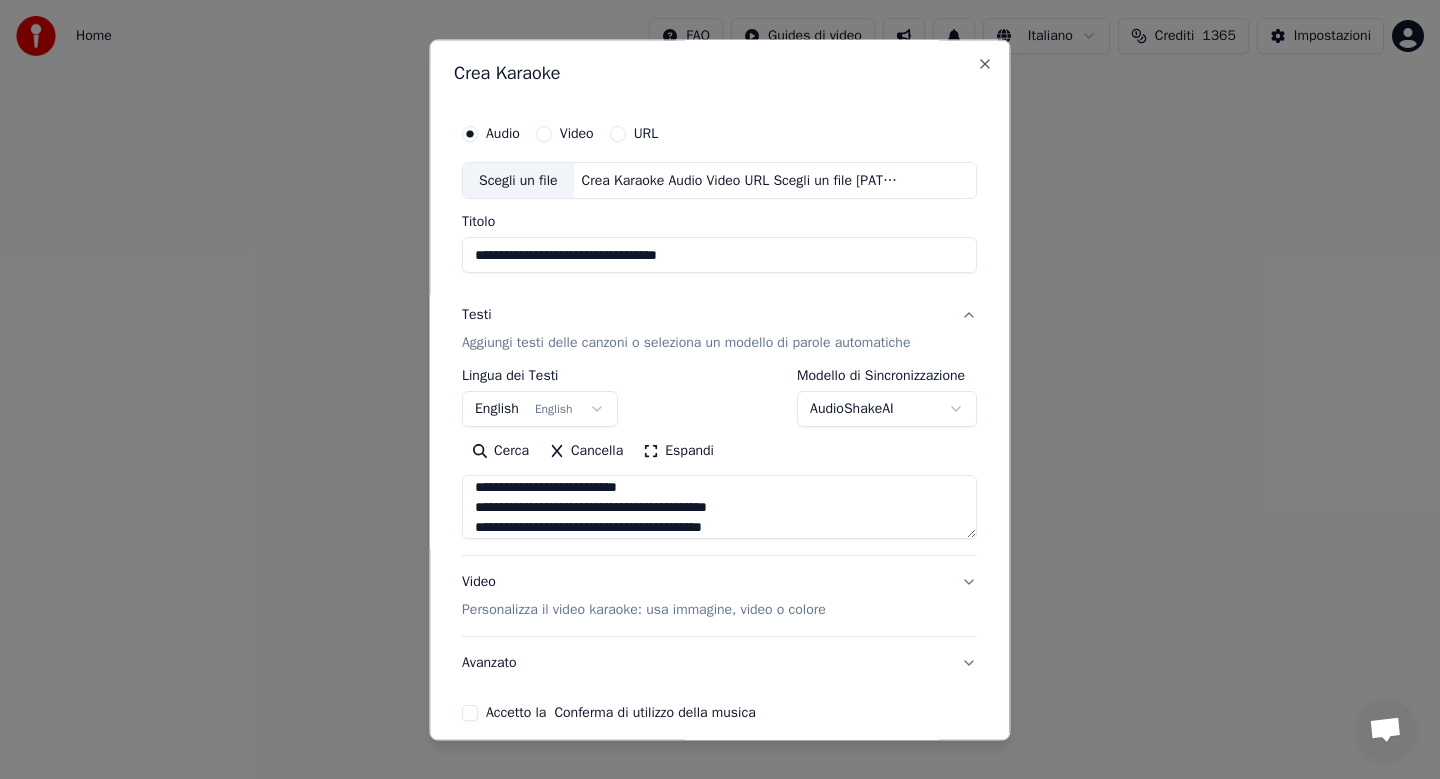 click on "**********" at bounding box center (719, 508) 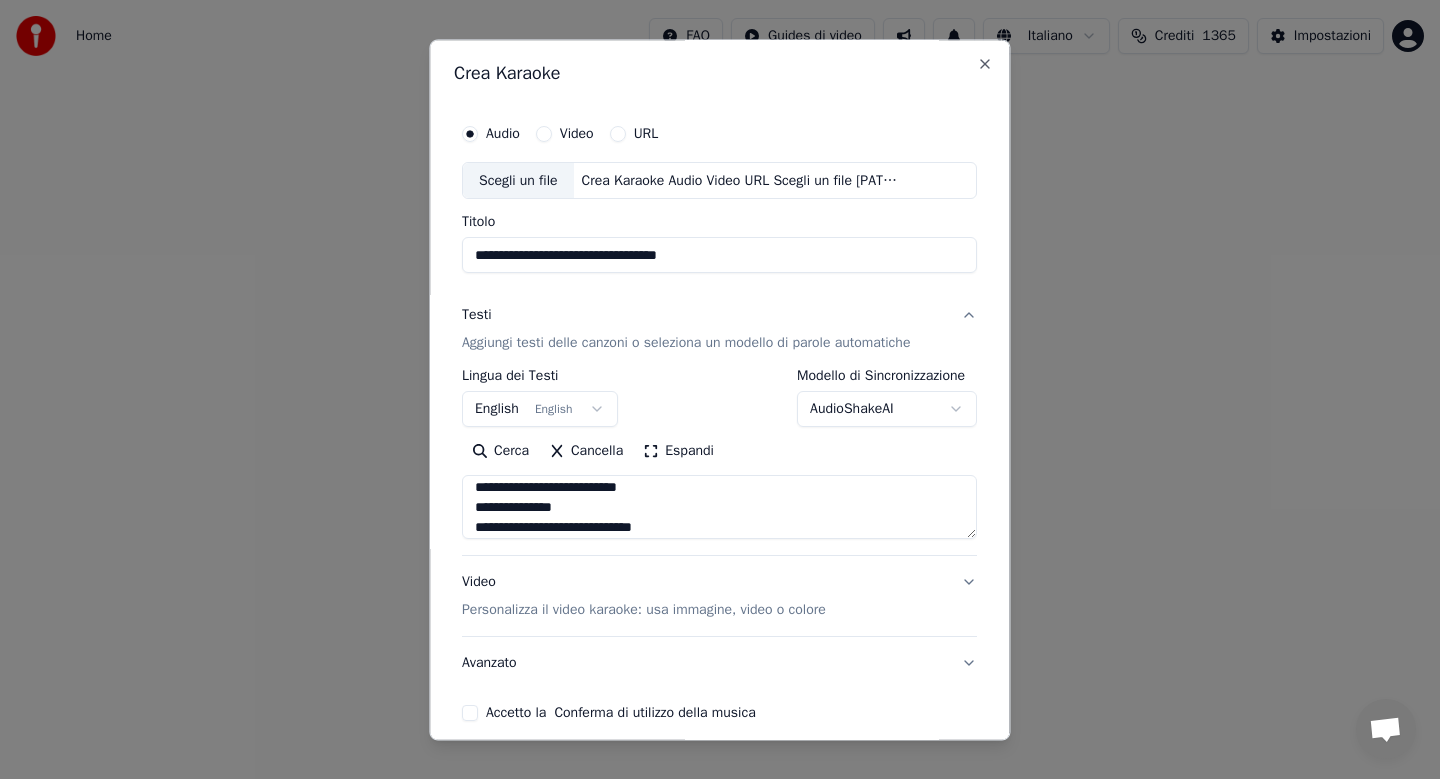 scroll, scrollTop: 186, scrollLeft: 0, axis: vertical 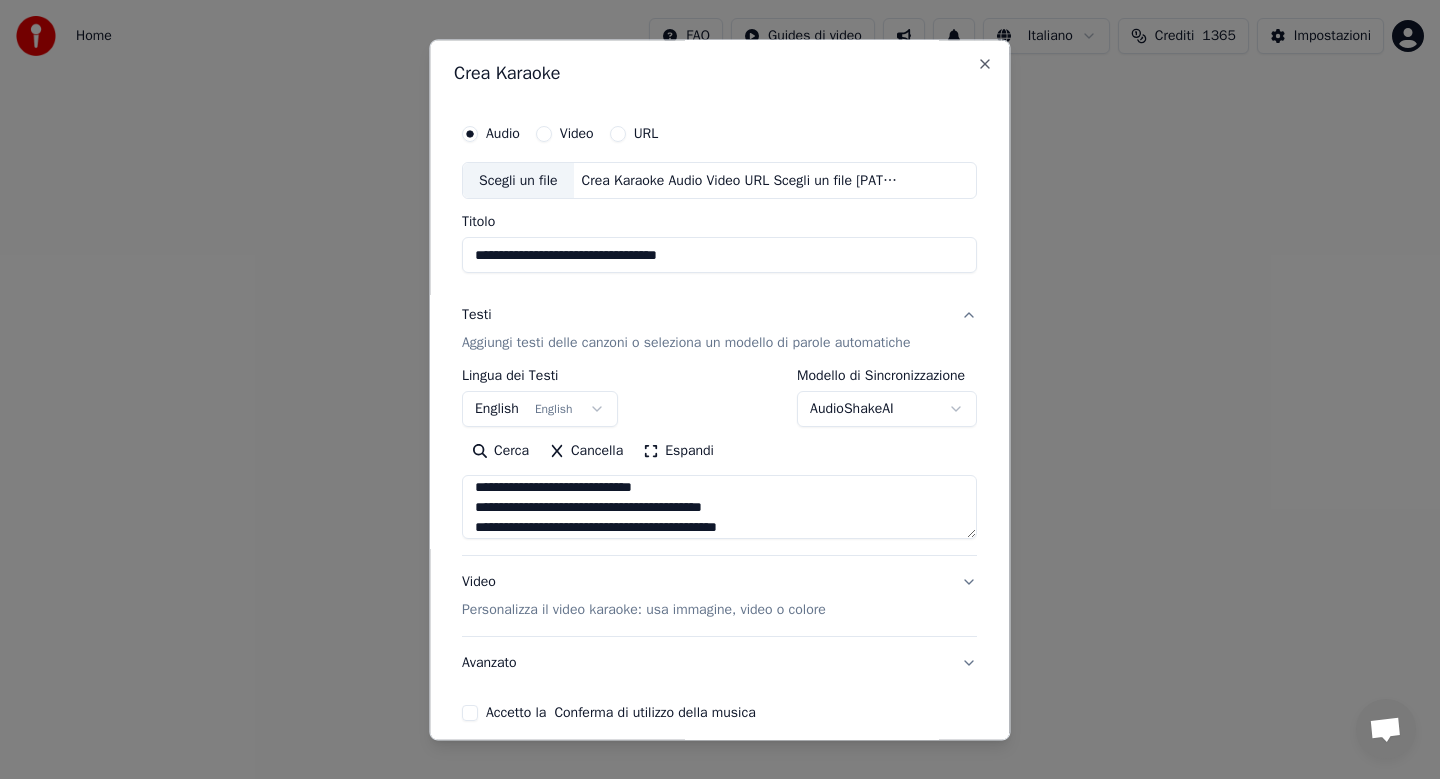 click on "**********" at bounding box center [719, 508] 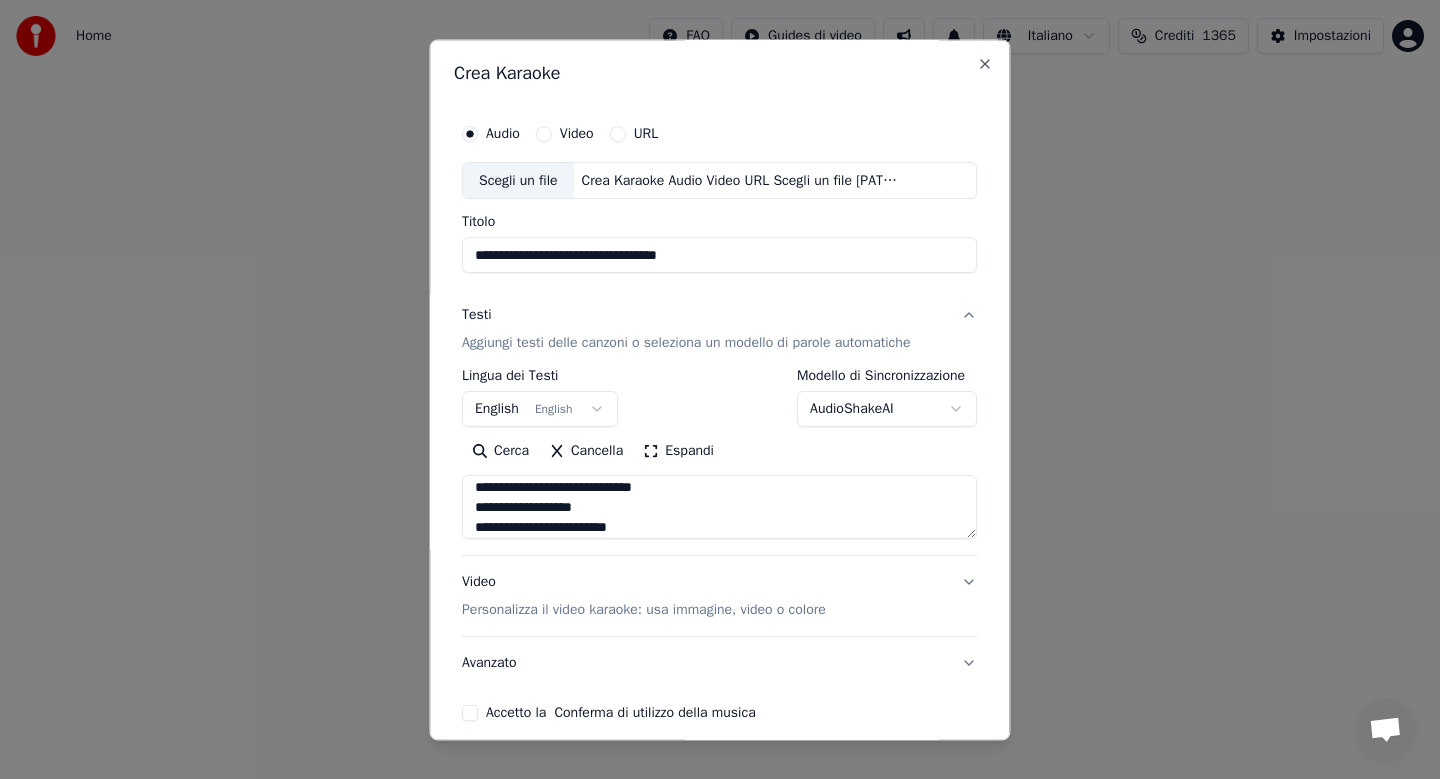 scroll, scrollTop: 226, scrollLeft: 0, axis: vertical 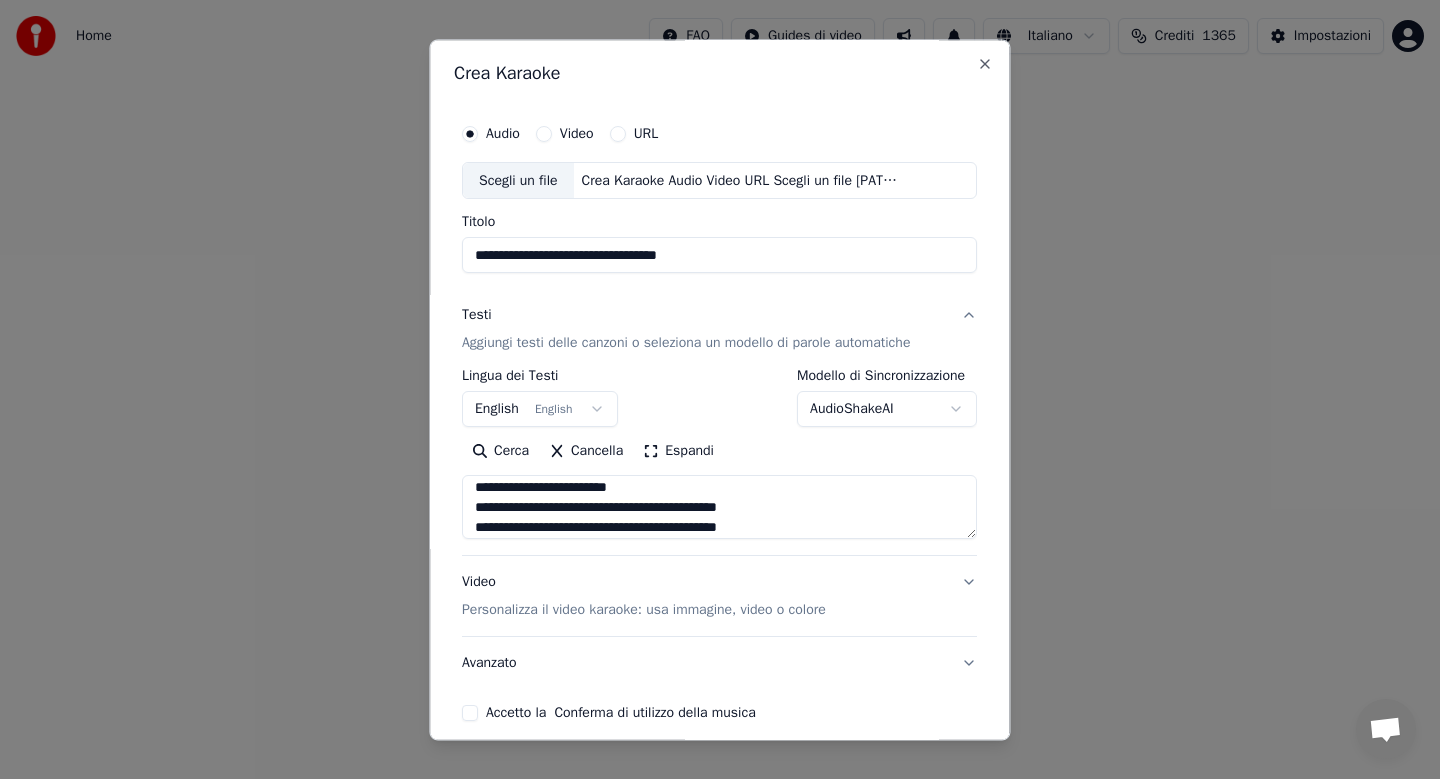 click on "**********" at bounding box center [719, 508] 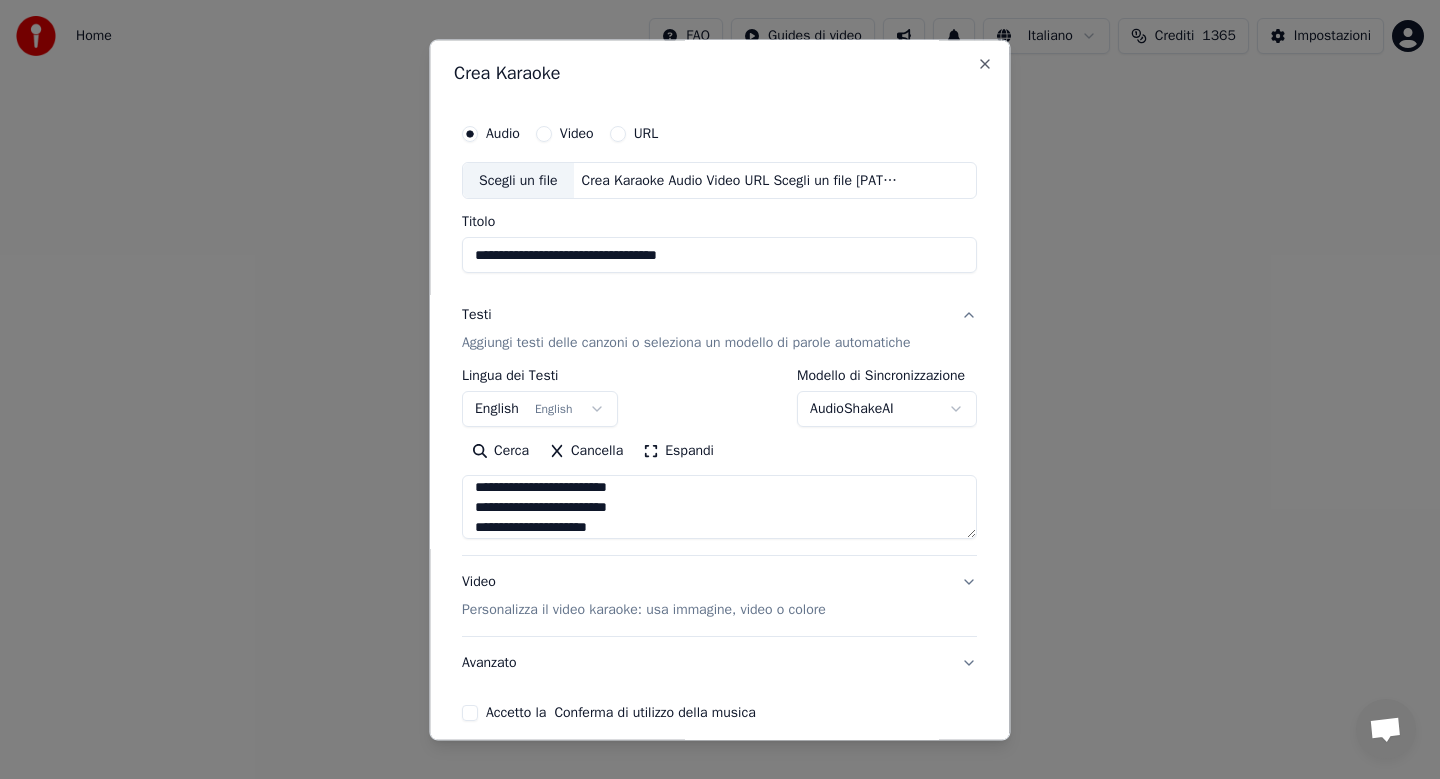 scroll, scrollTop: 266, scrollLeft: 0, axis: vertical 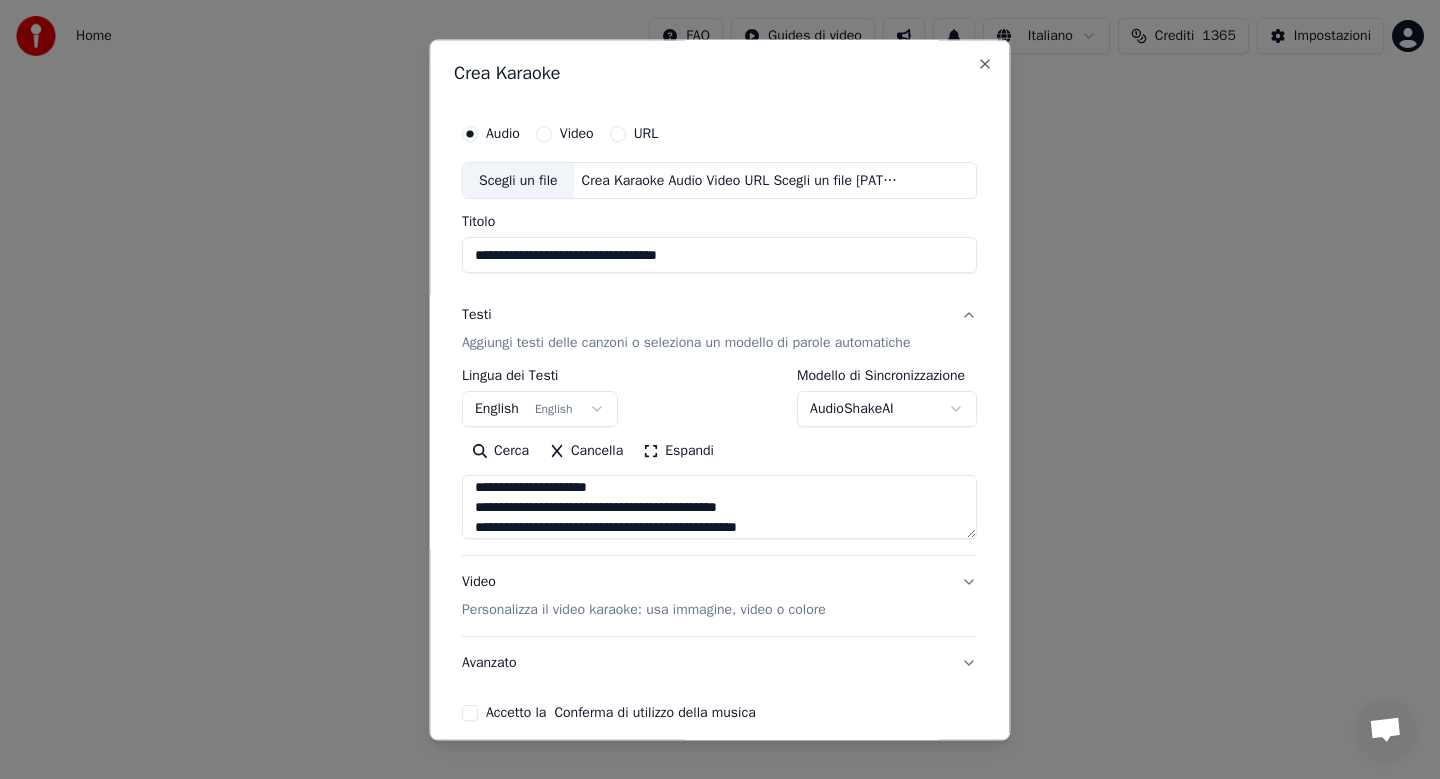 click on "**********" at bounding box center [719, 508] 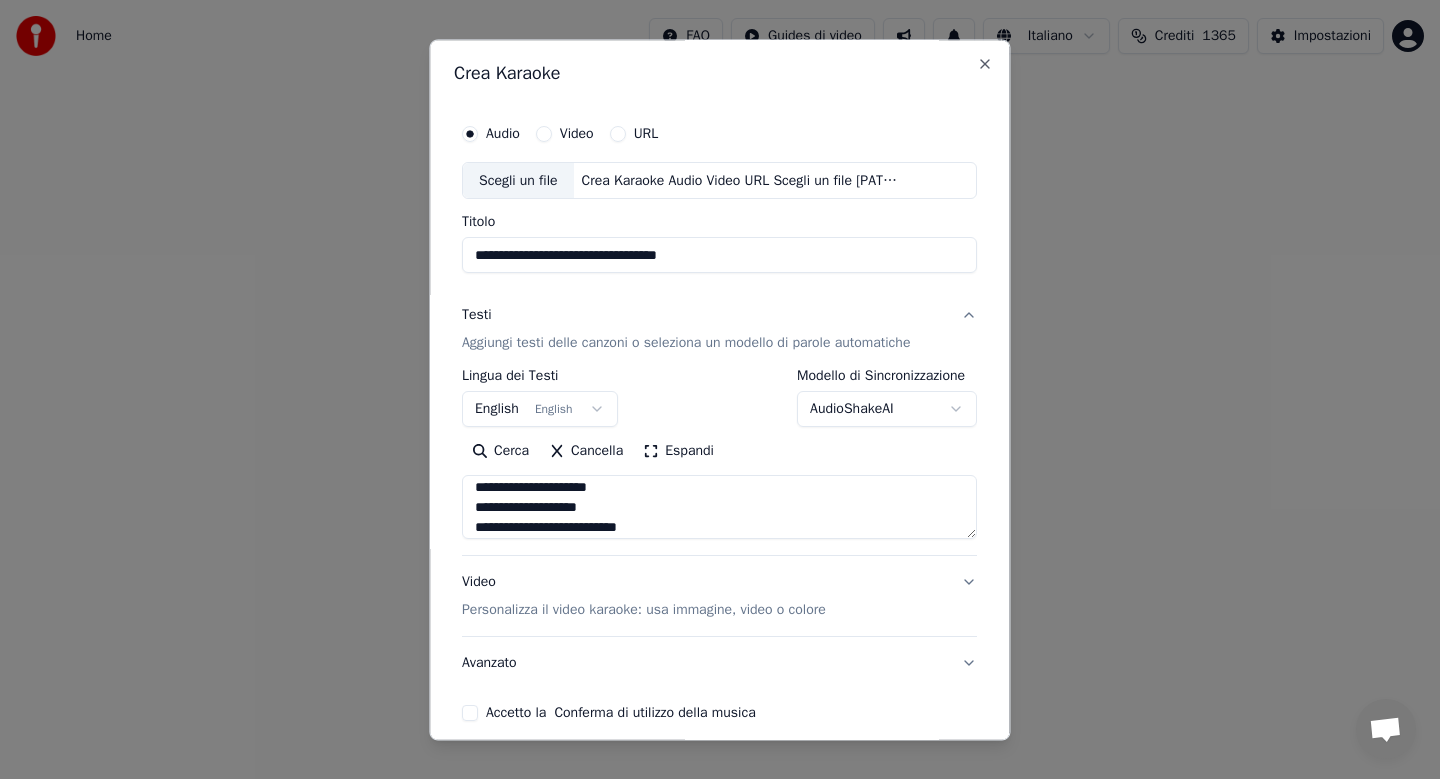 scroll, scrollTop: 306, scrollLeft: 0, axis: vertical 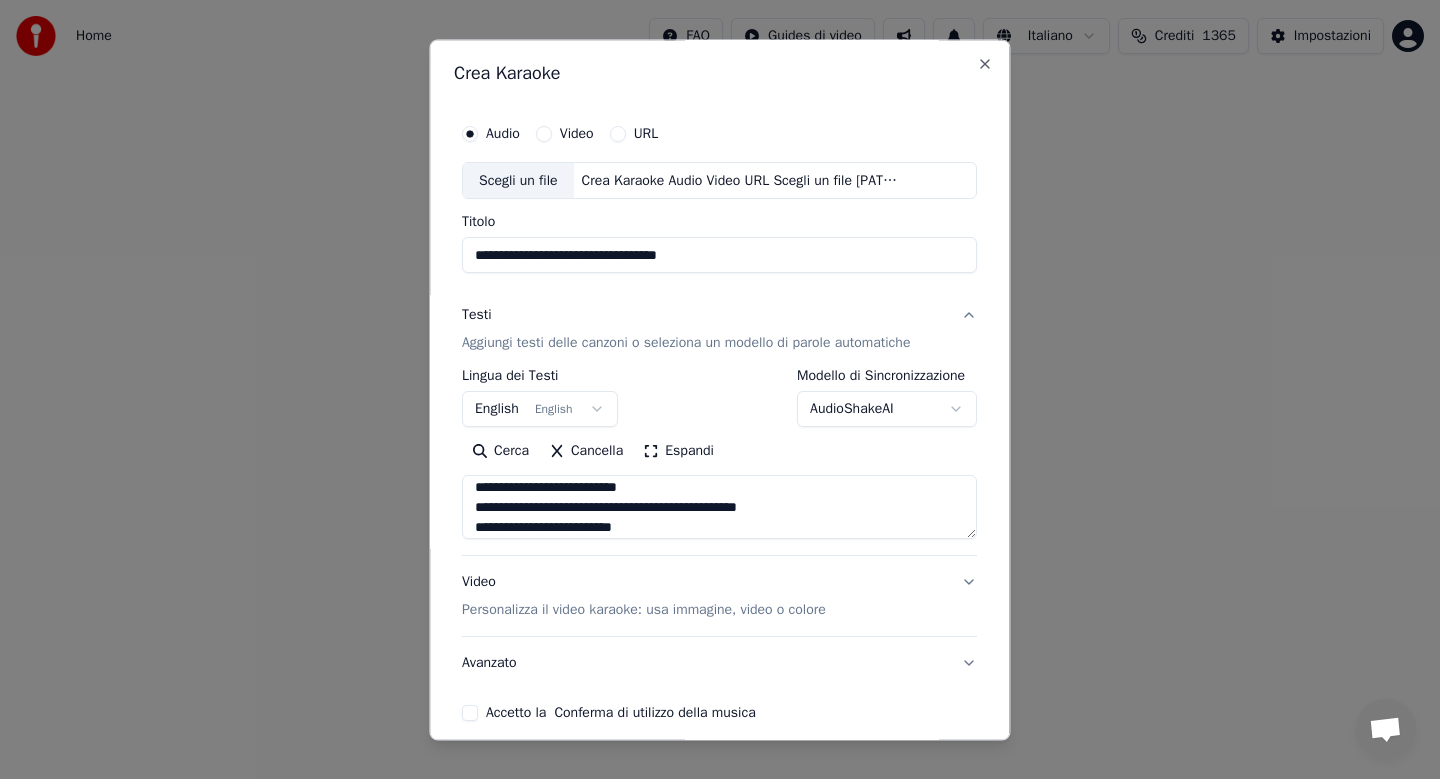 click on "**********" at bounding box center [719, 508] 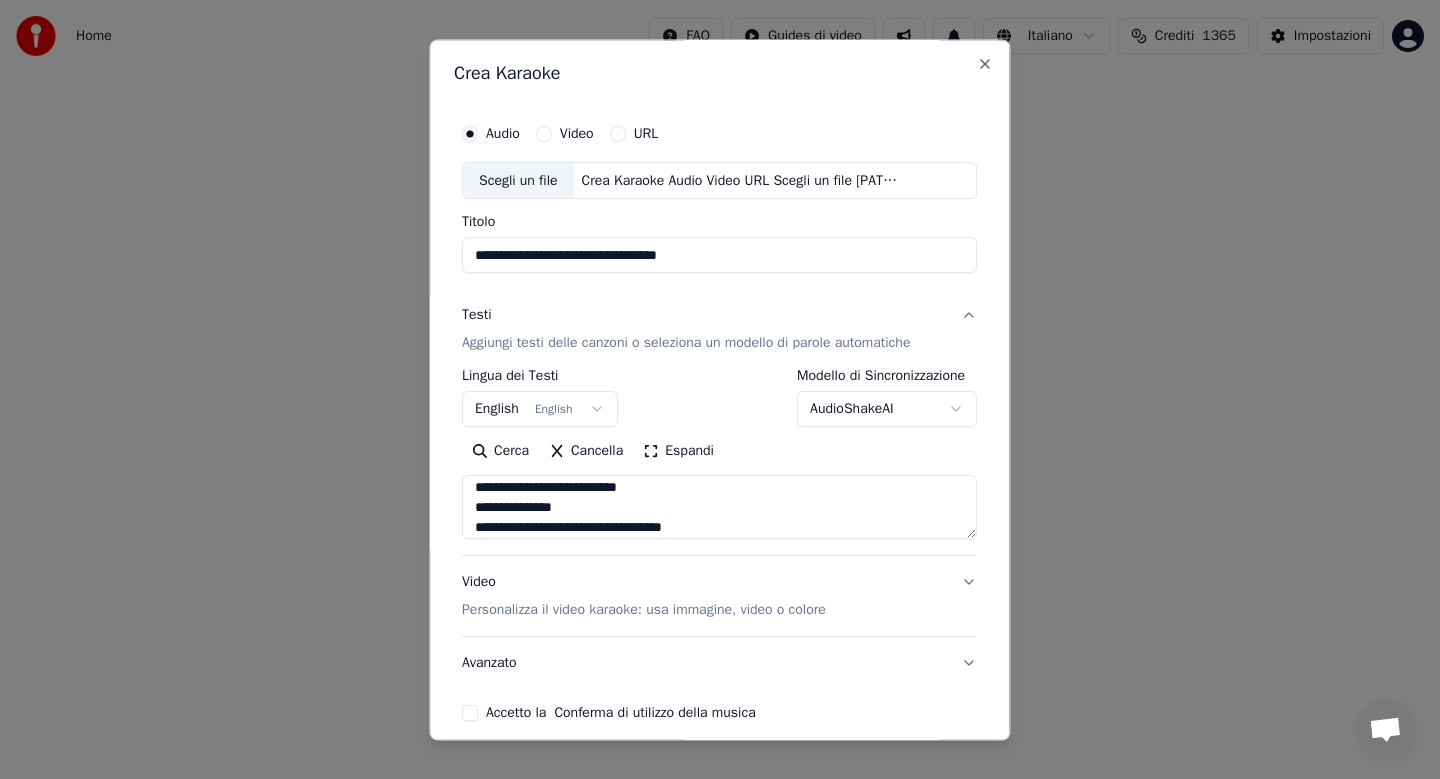 scroll, scrollTop: 346, scrollLeft: 0, axis: vertical 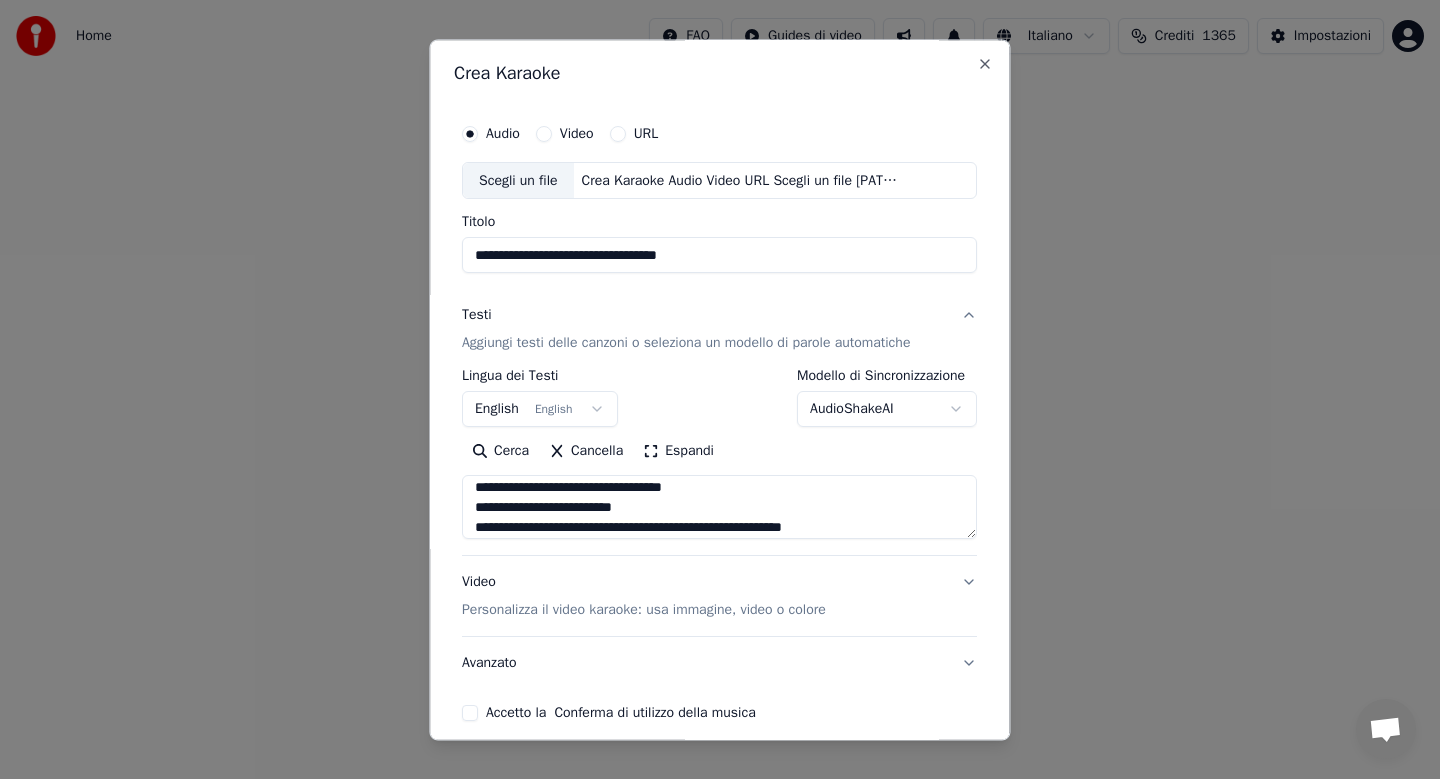 click on "**********" at bounding box center [719, 508] 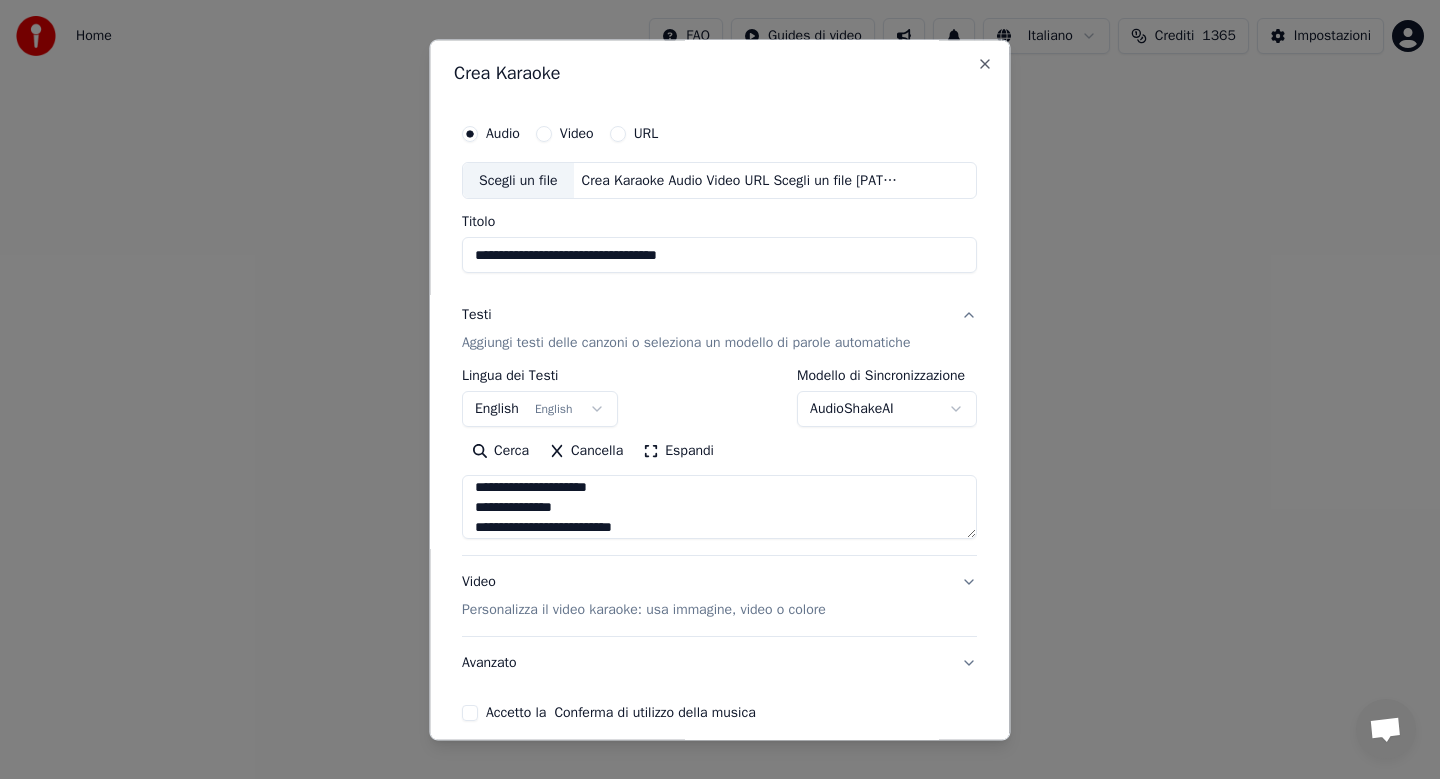 scroll, scrollTop: 366, scrollLeft: 0, axis: vertical 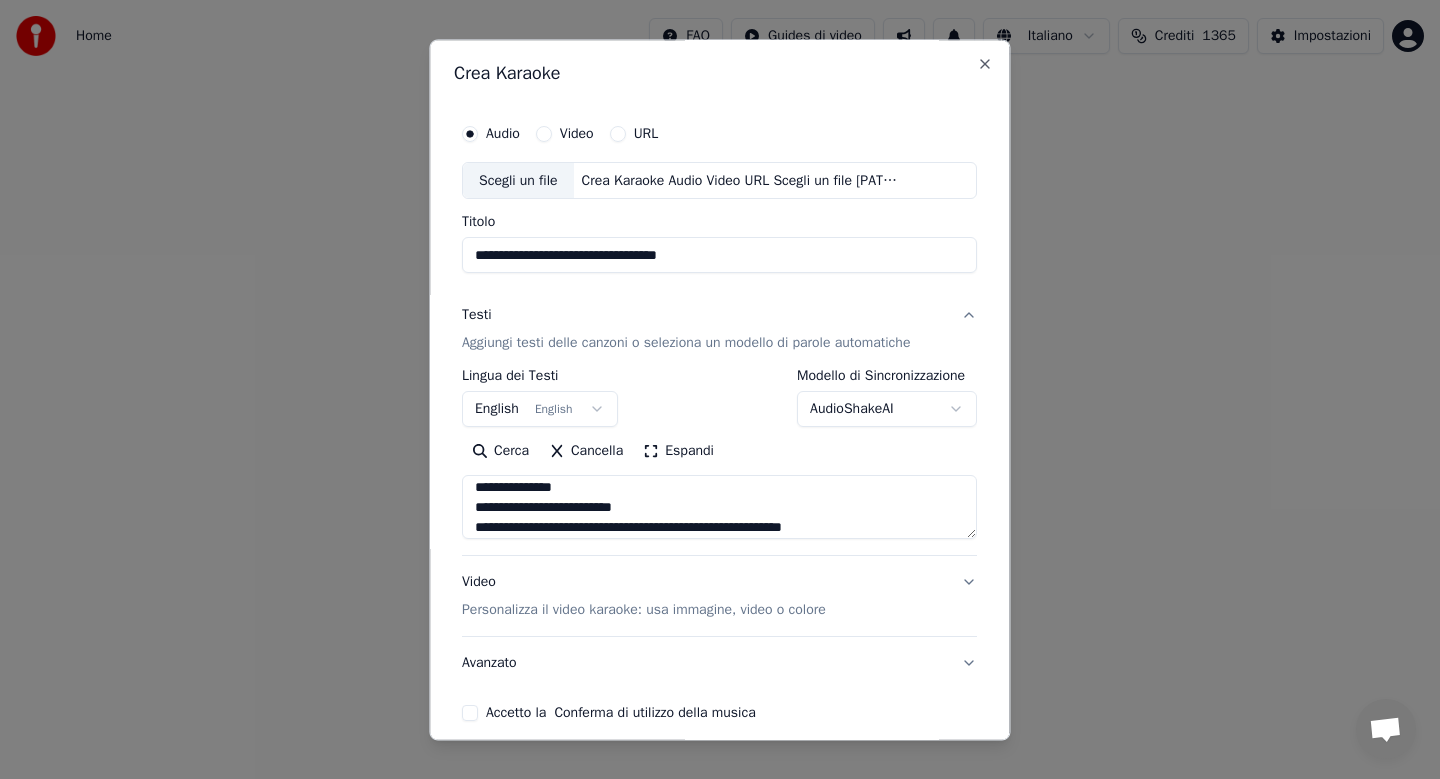 click on "**********" at bounding box center (719, 508) 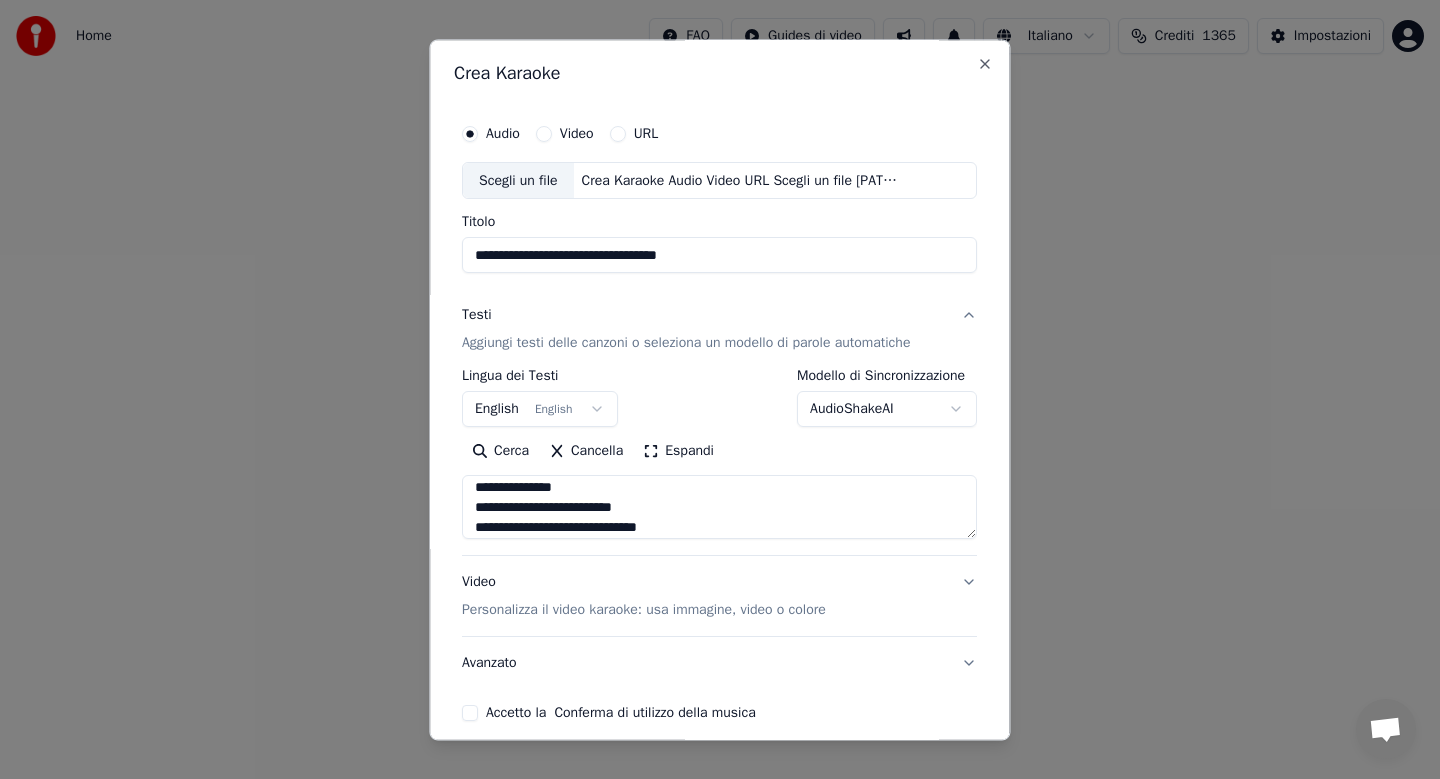 scroll, scrollTop: 426, scrollLeft: 0, axis: vertical 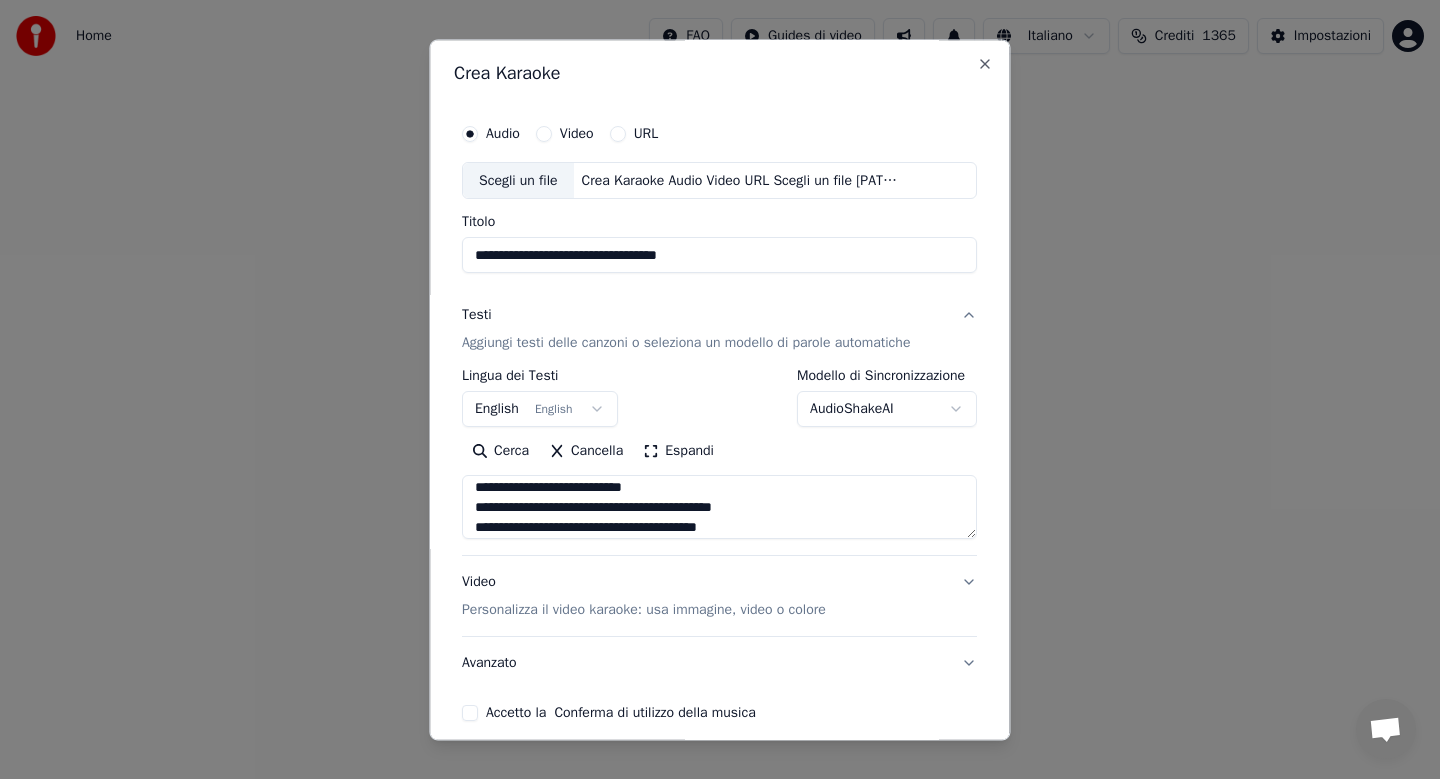click on "**********" at bounding box center (719, 508) 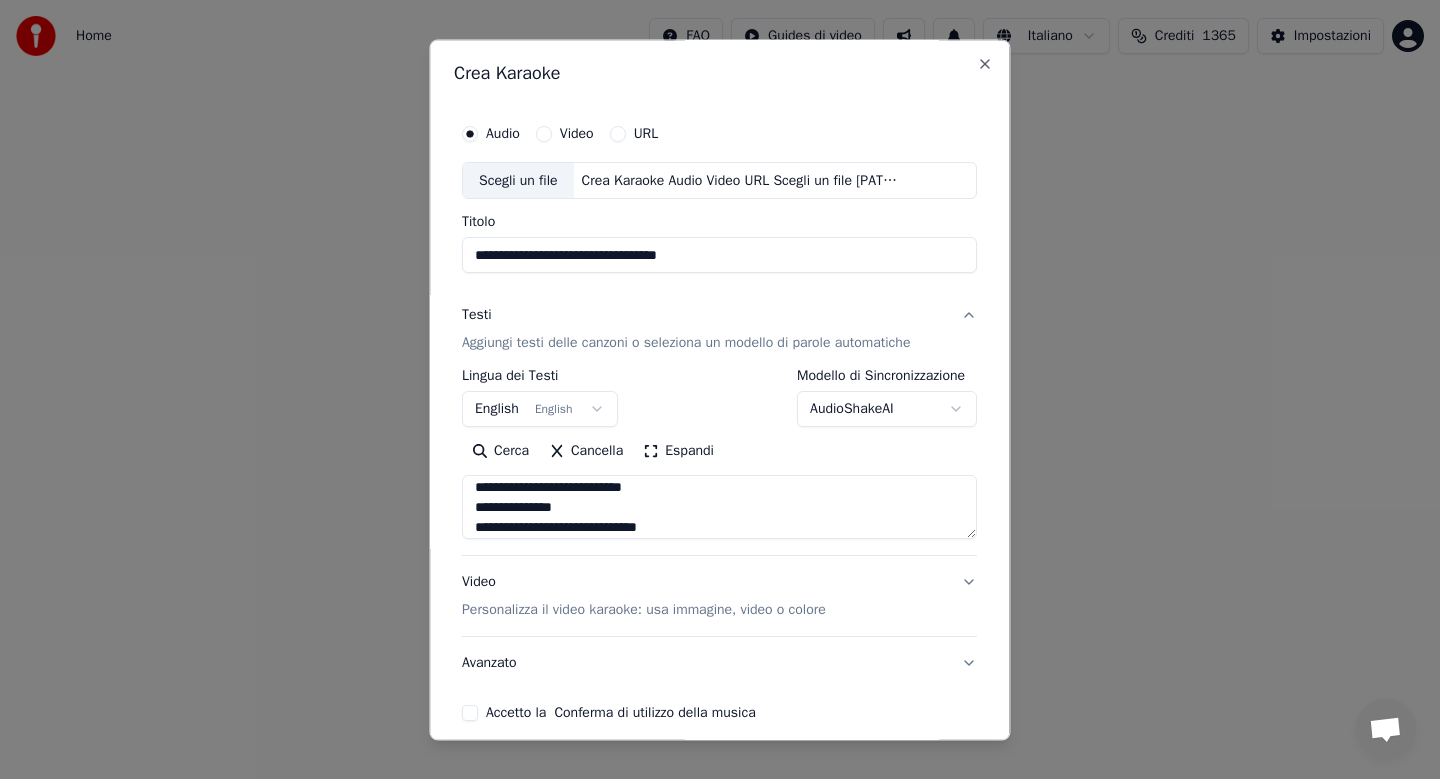 scroll, scrollTop: 466, scrollLeft: 0, axis: vertical 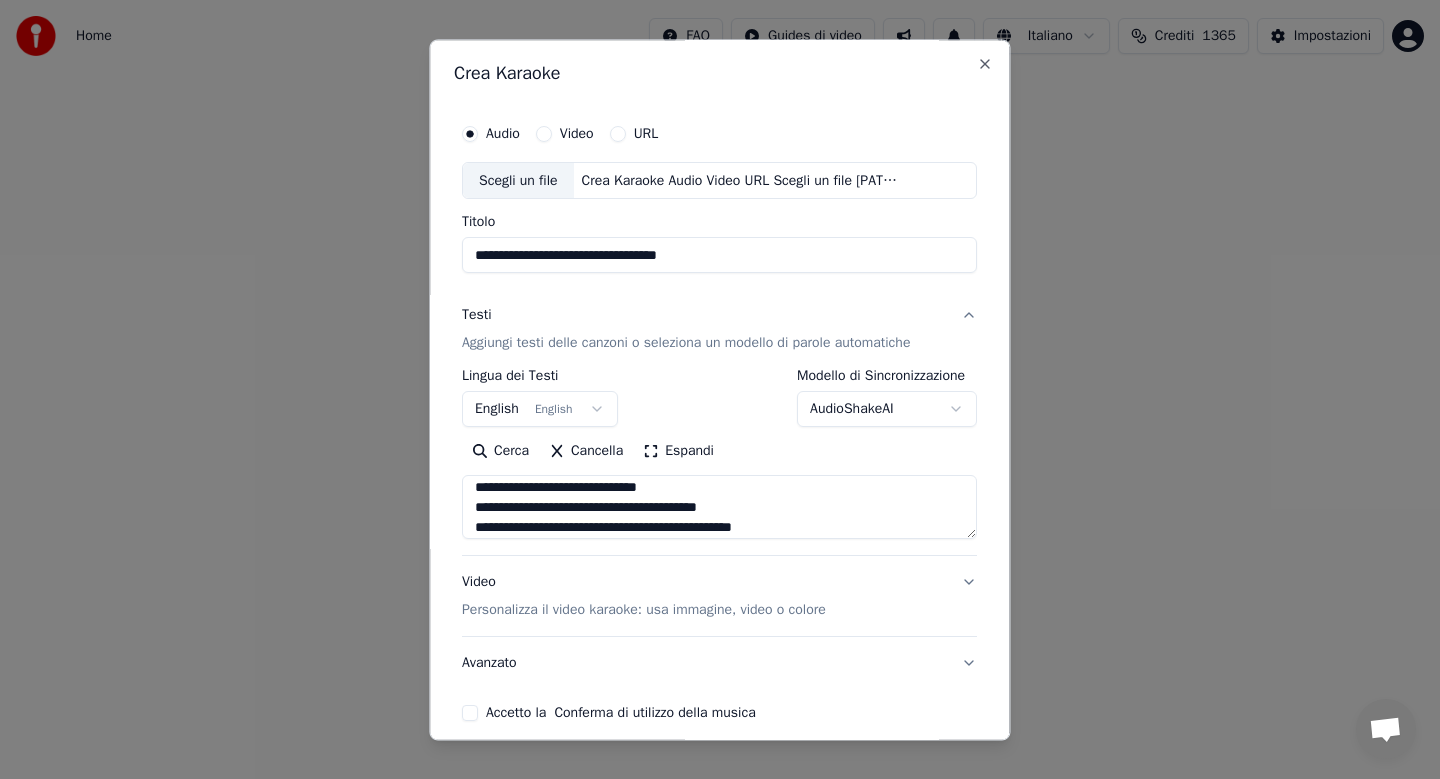 click on "**********" at bounding box center (719, 508) 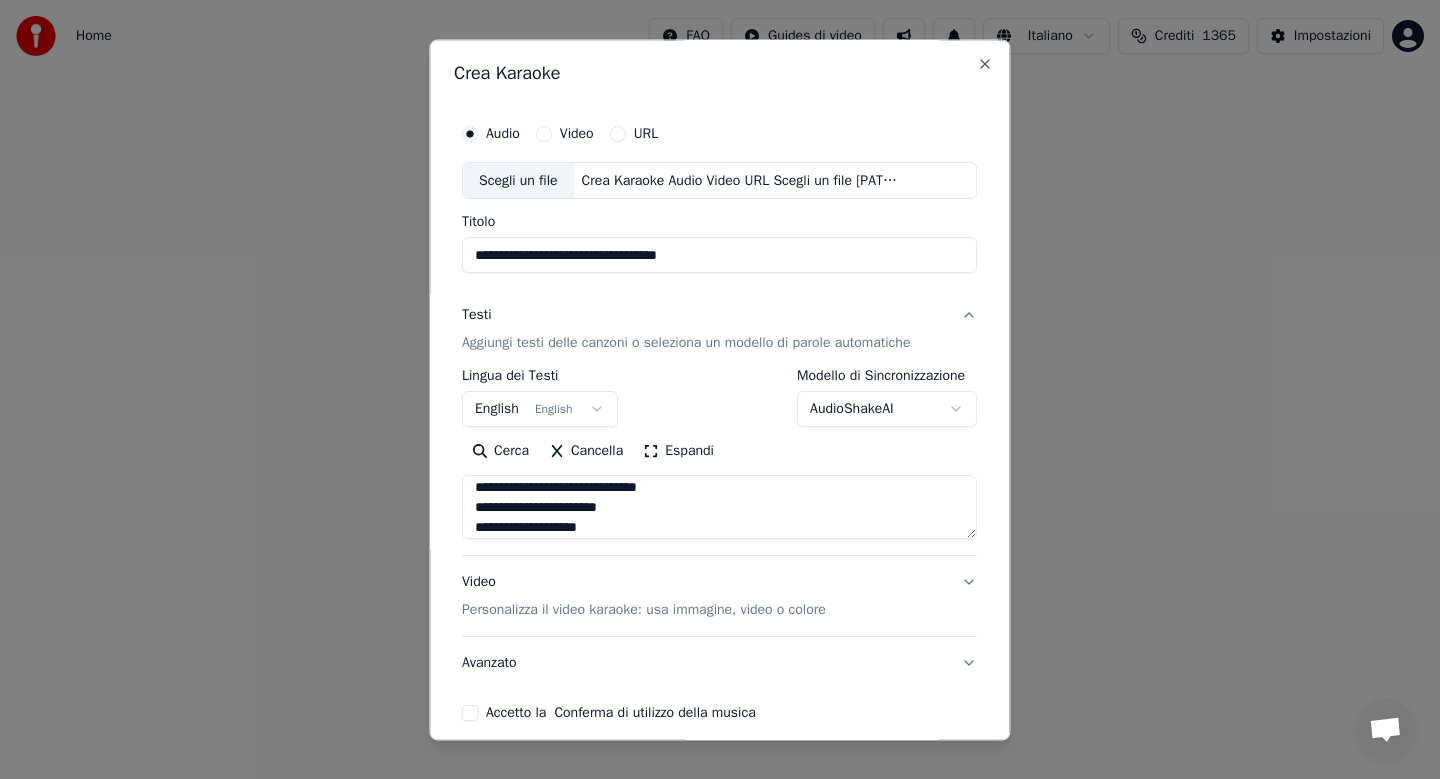scroll, scrollTop: 506, scrollLeft: 0, axis: vertical 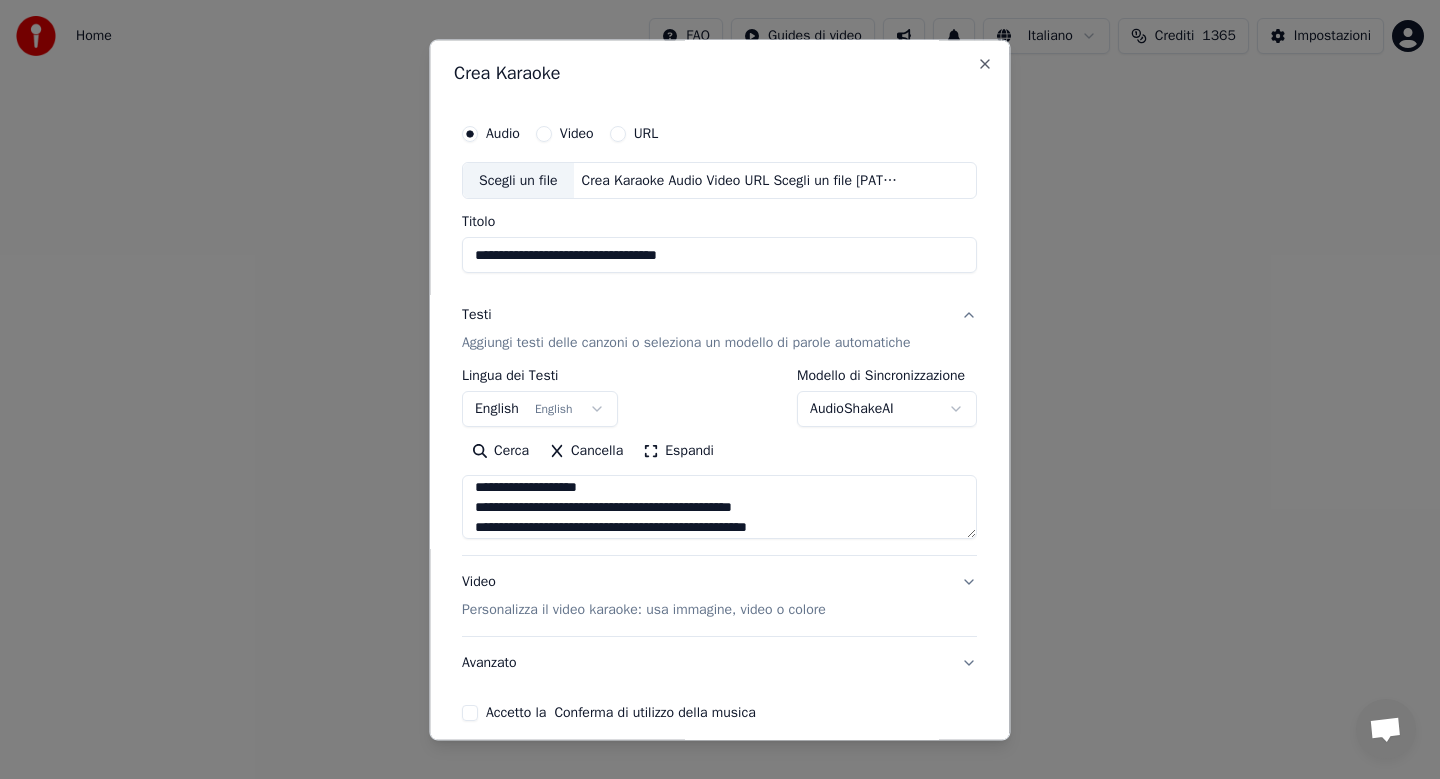 click on "**********" at bounding box center [719, 508] 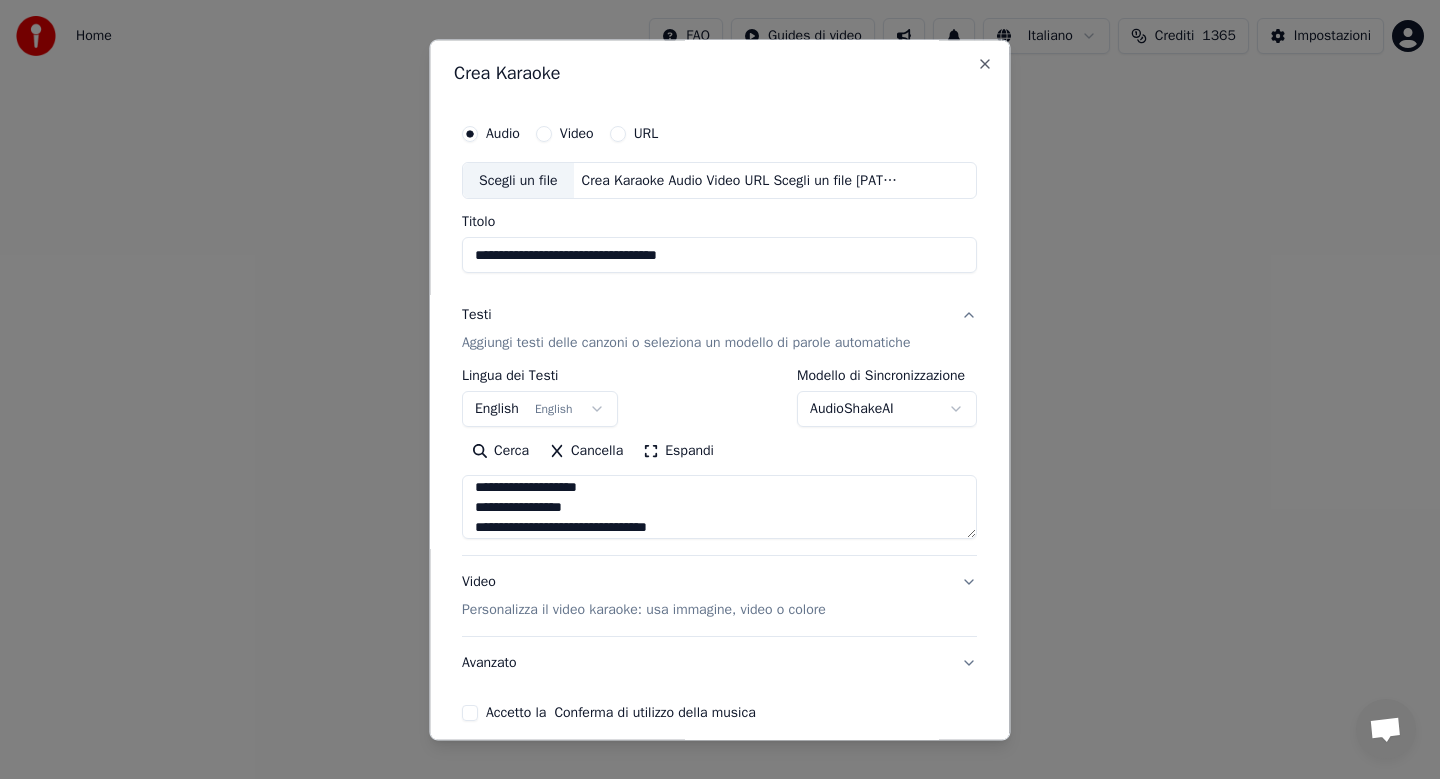 scroll, scrollTop: 546, scrollLeft: 0, axis: vertical 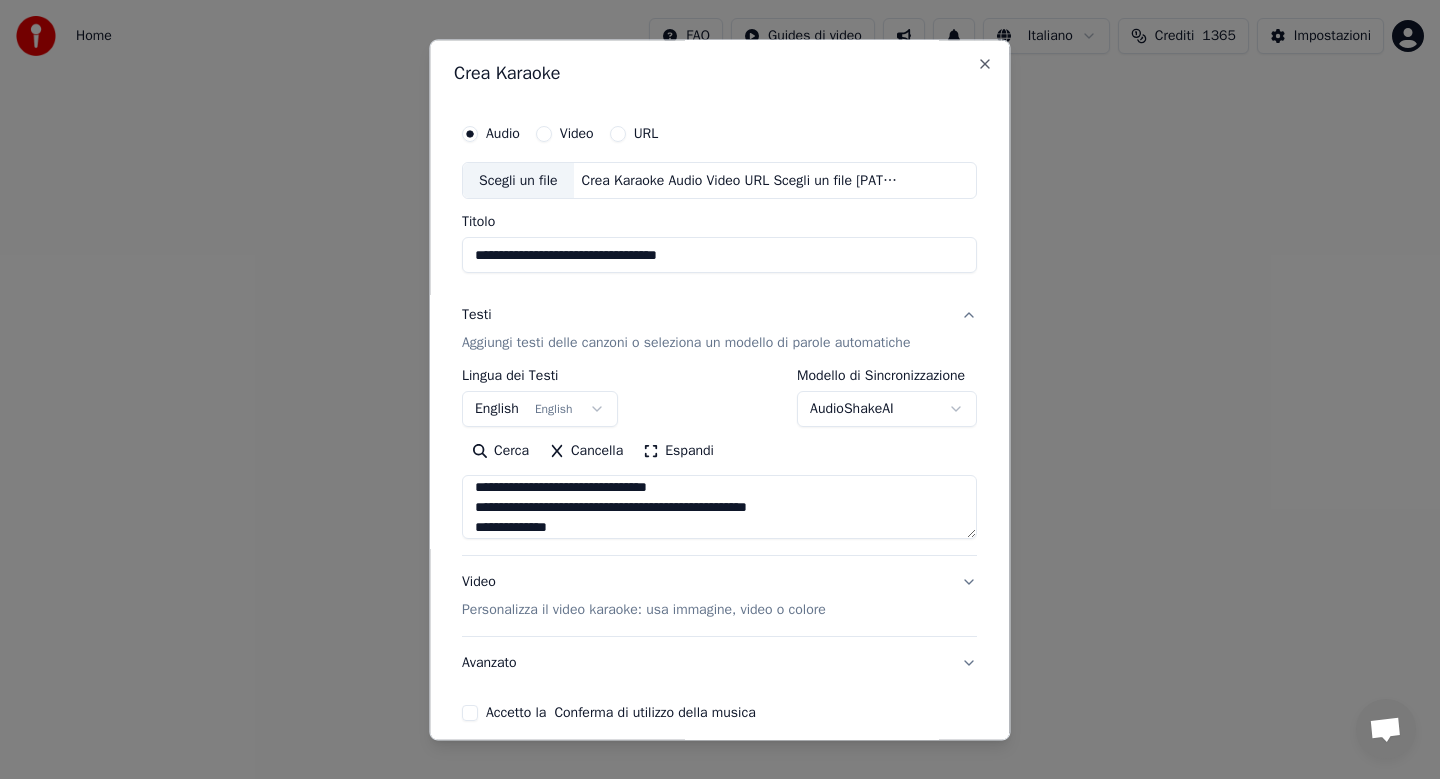 click on "**********" at bounding box center [719, 508] 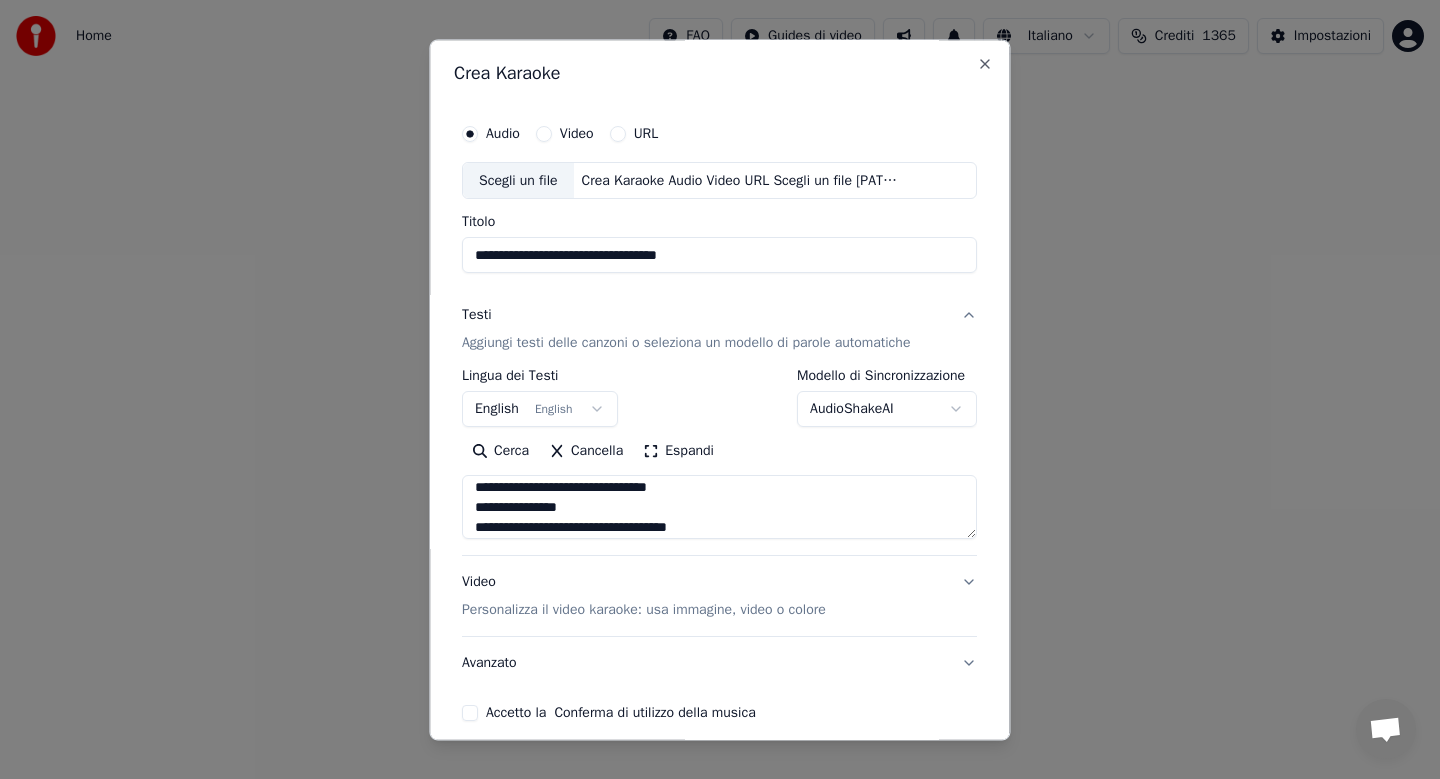 scroll, scrollTop: 586, scrollLeft: 0, axis: vertical 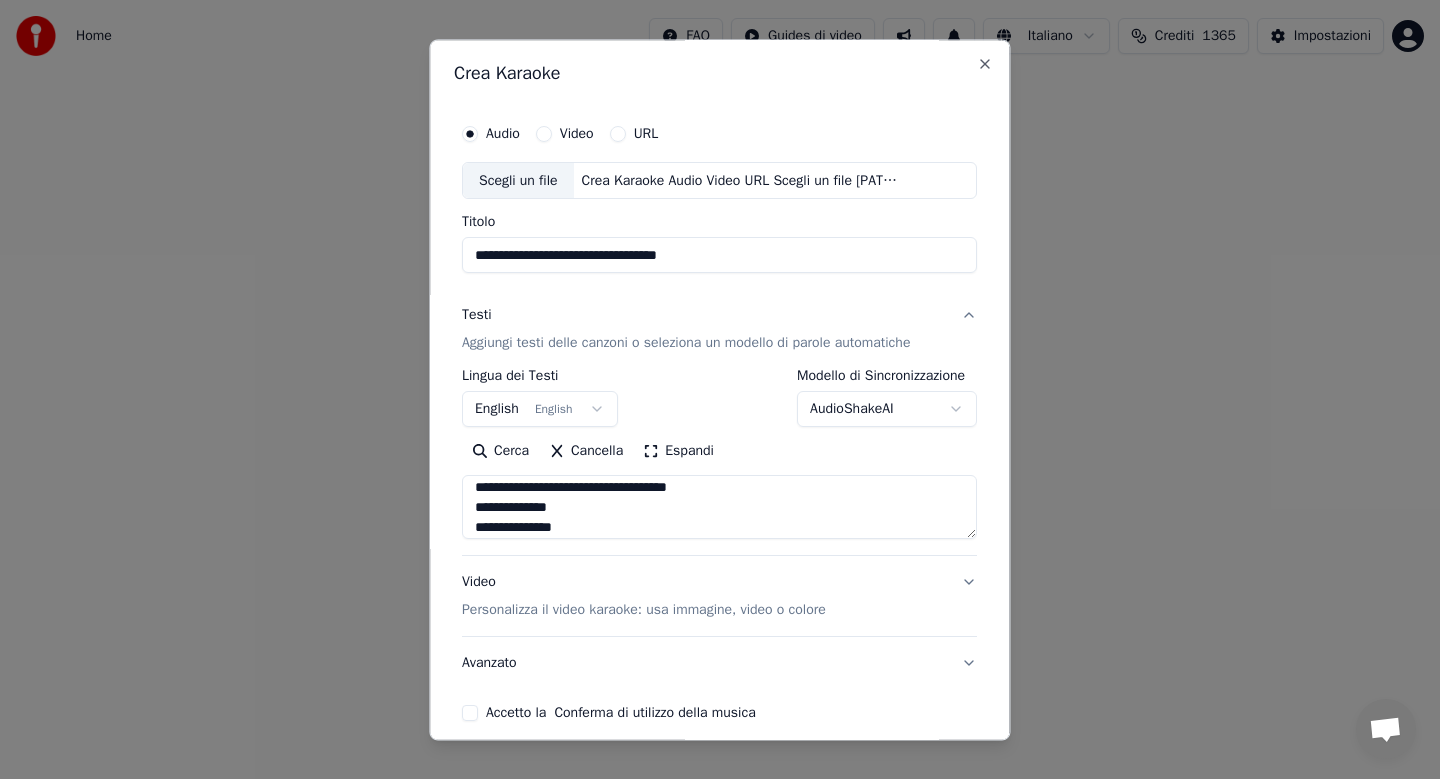 click on "**********" at bounding box center [719, 508] 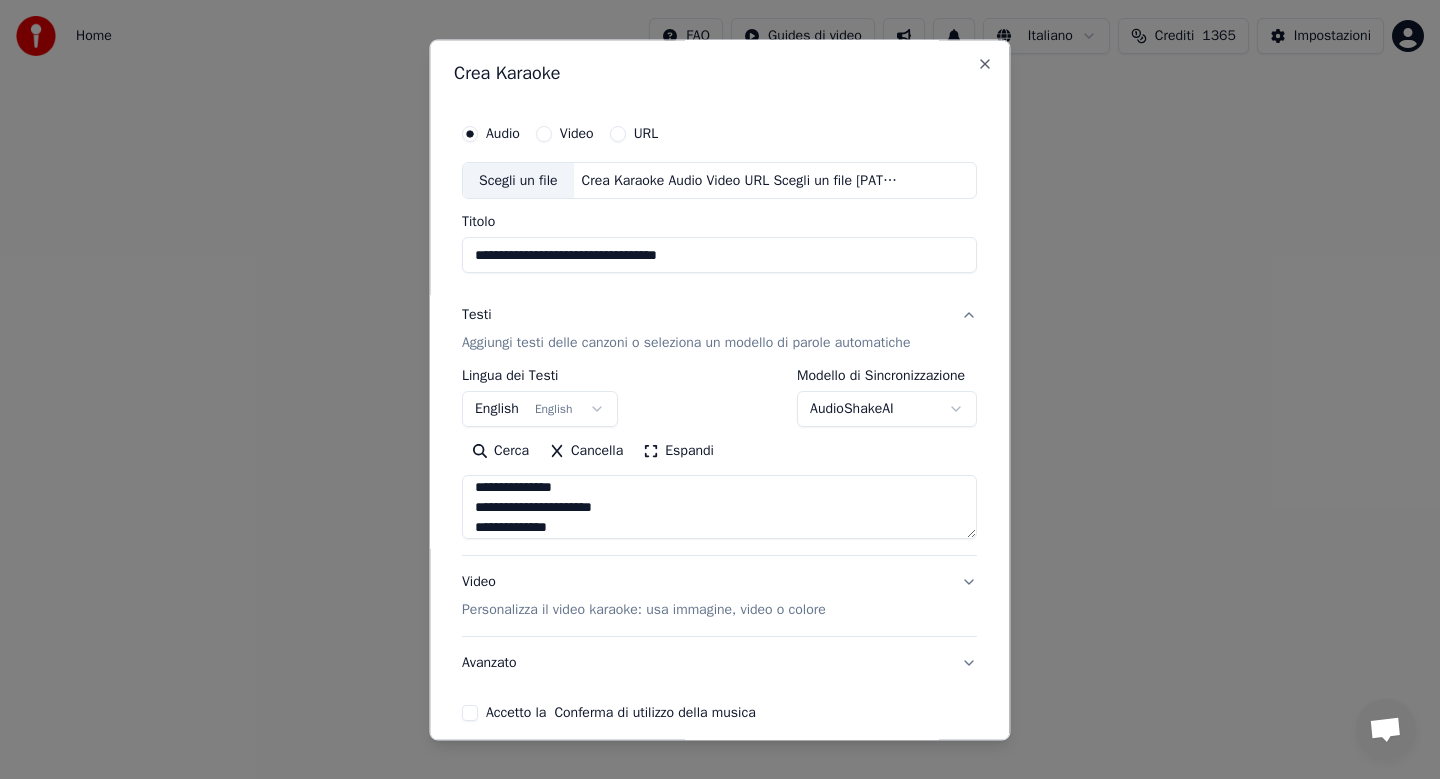 scroll, scrollTop: 606, scrollLeft: 0, axis: vertical 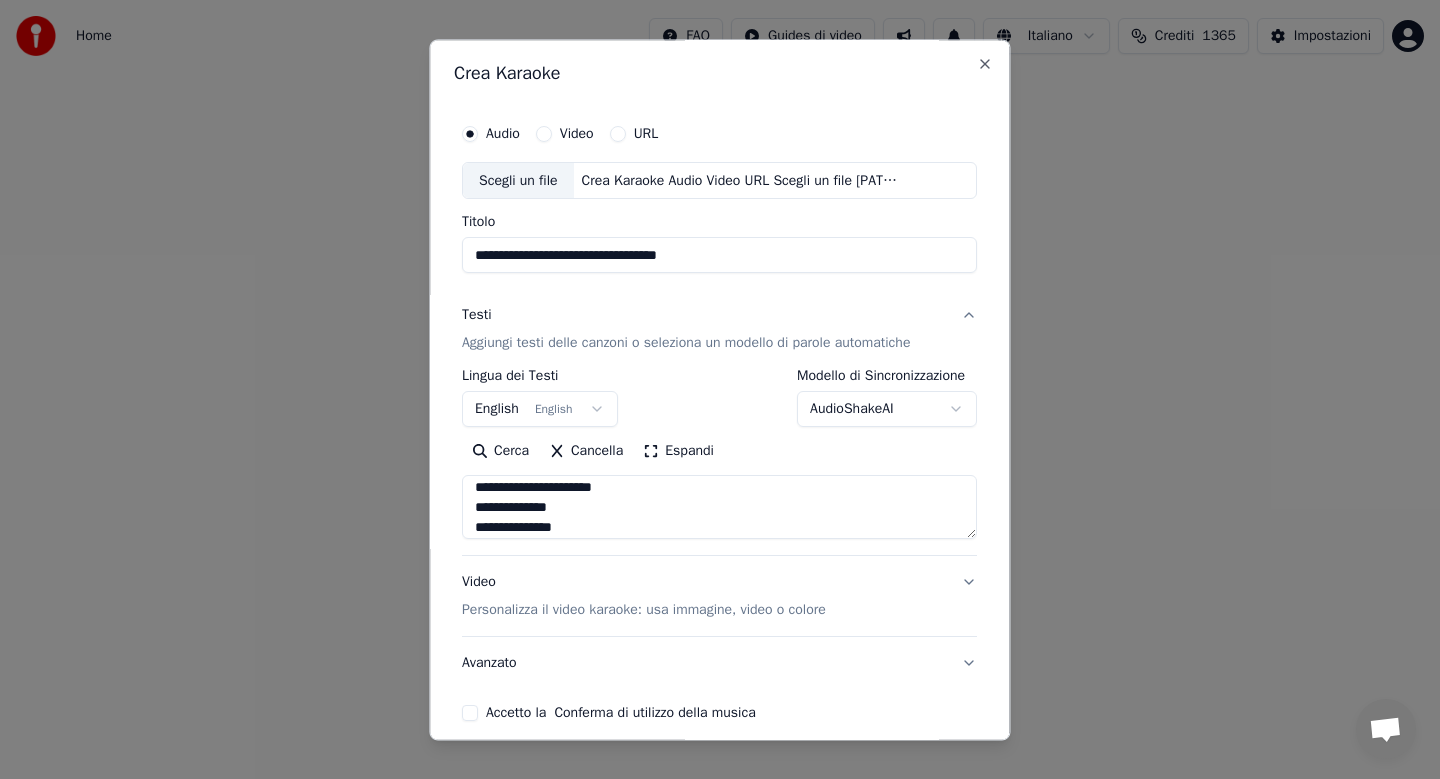 click on "**********" at bounding box center [719, 508] 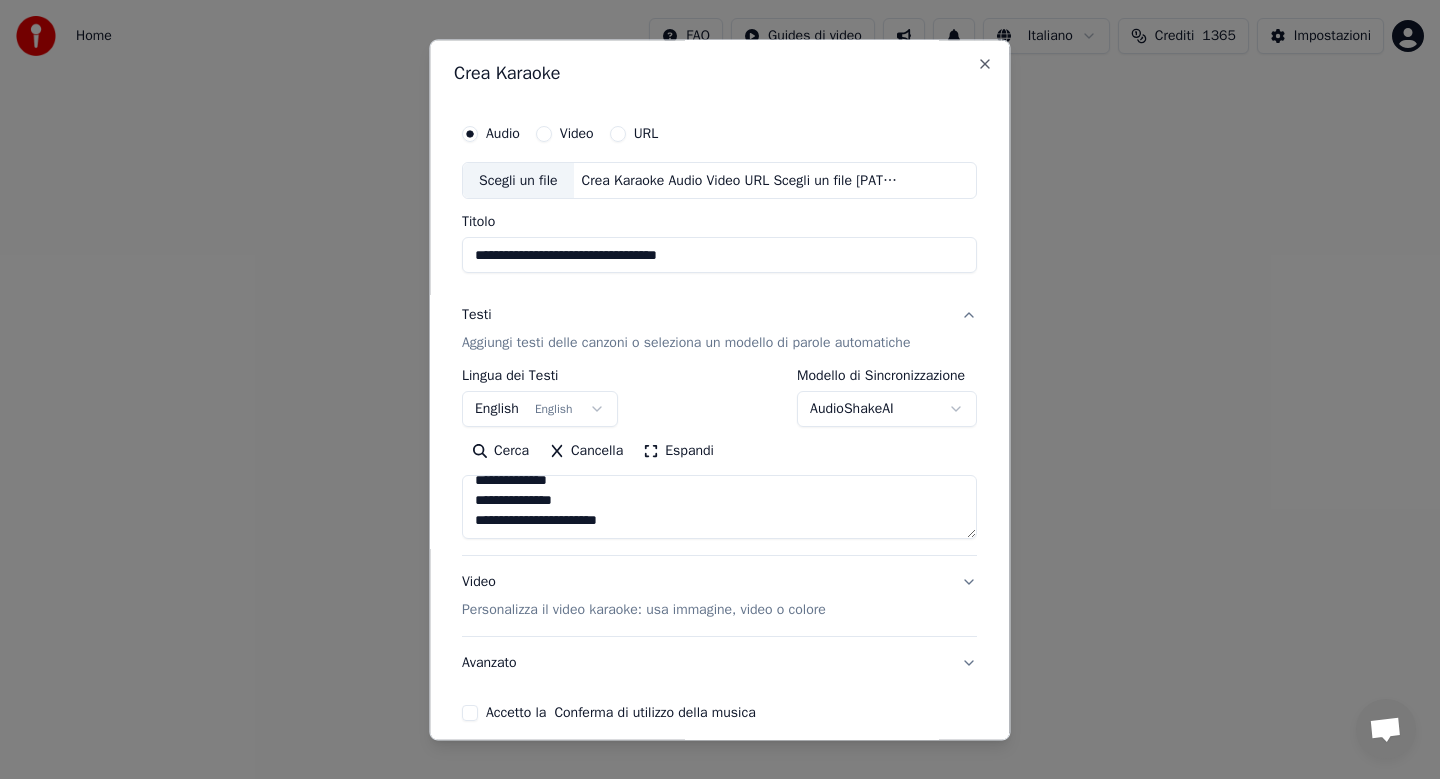 type on "**********" 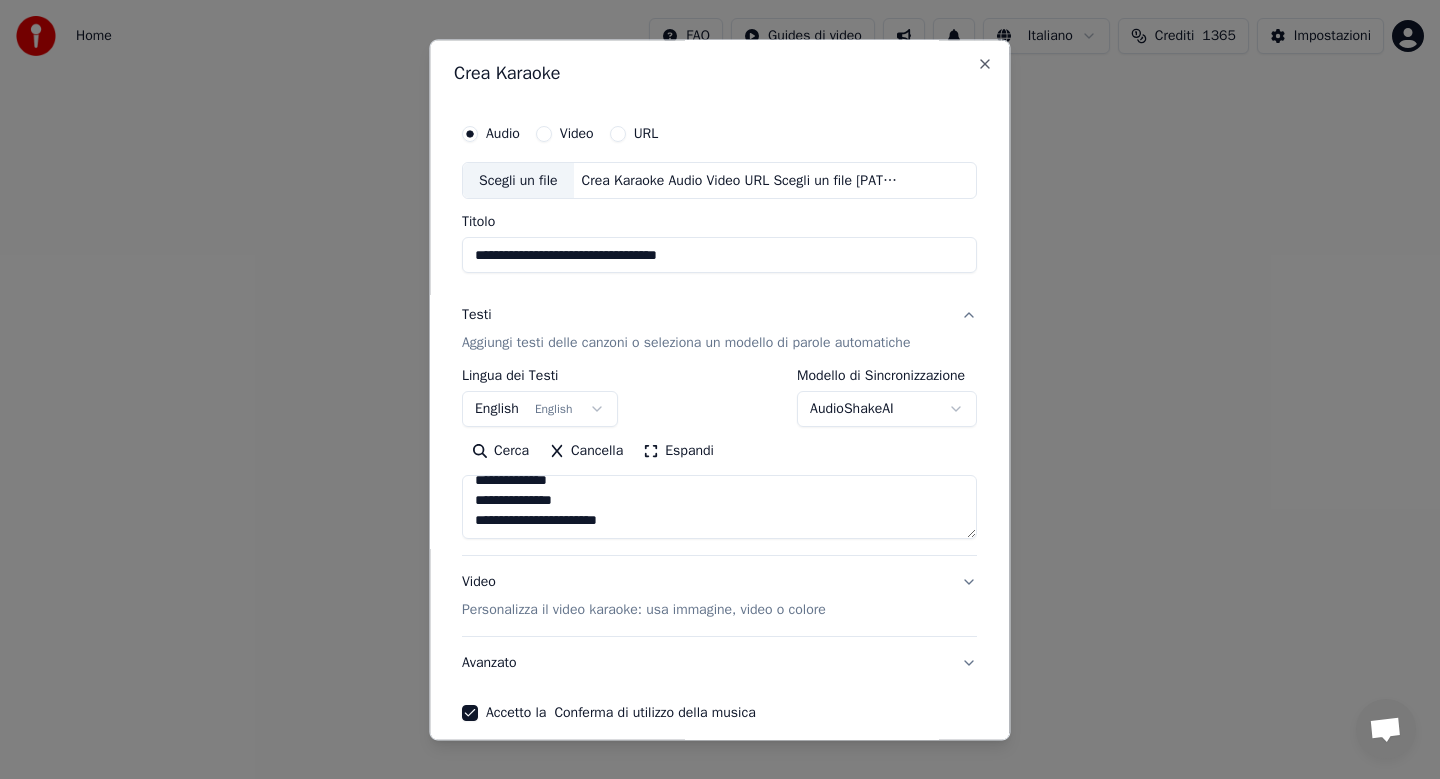 click on "Avanzato" at bounding box center (719, 664) 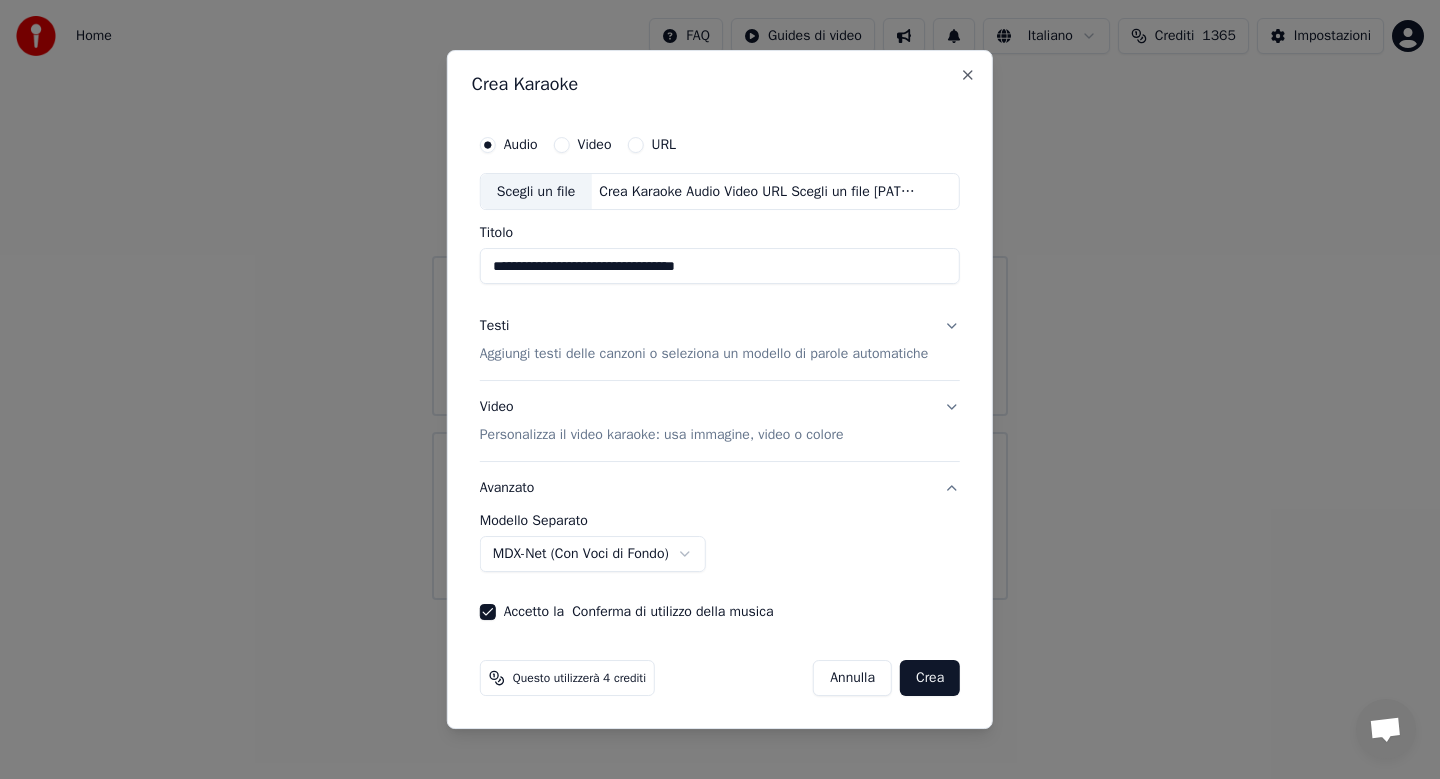 click on "**********" at bounding box center (720, 300) 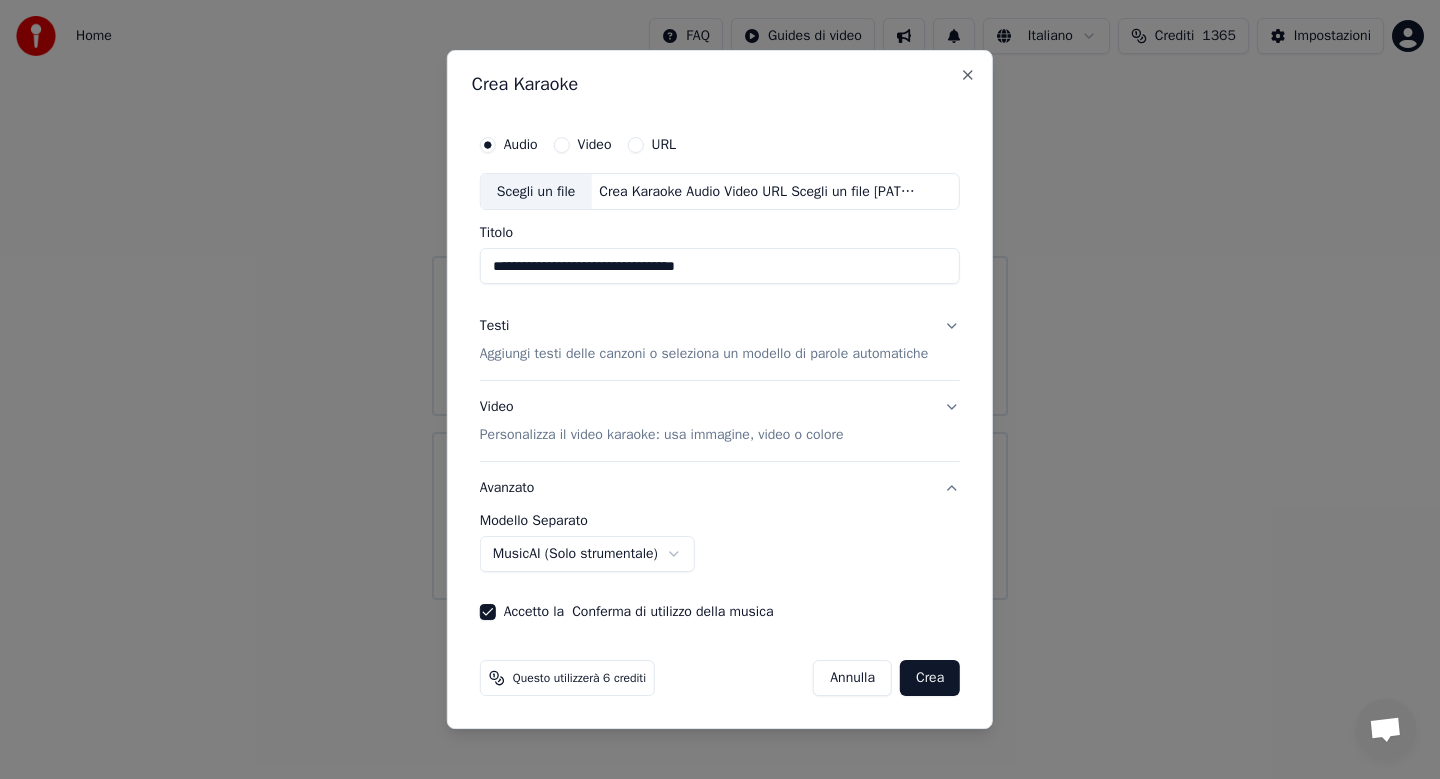 click on "**********" at bounding box center [720, 300] 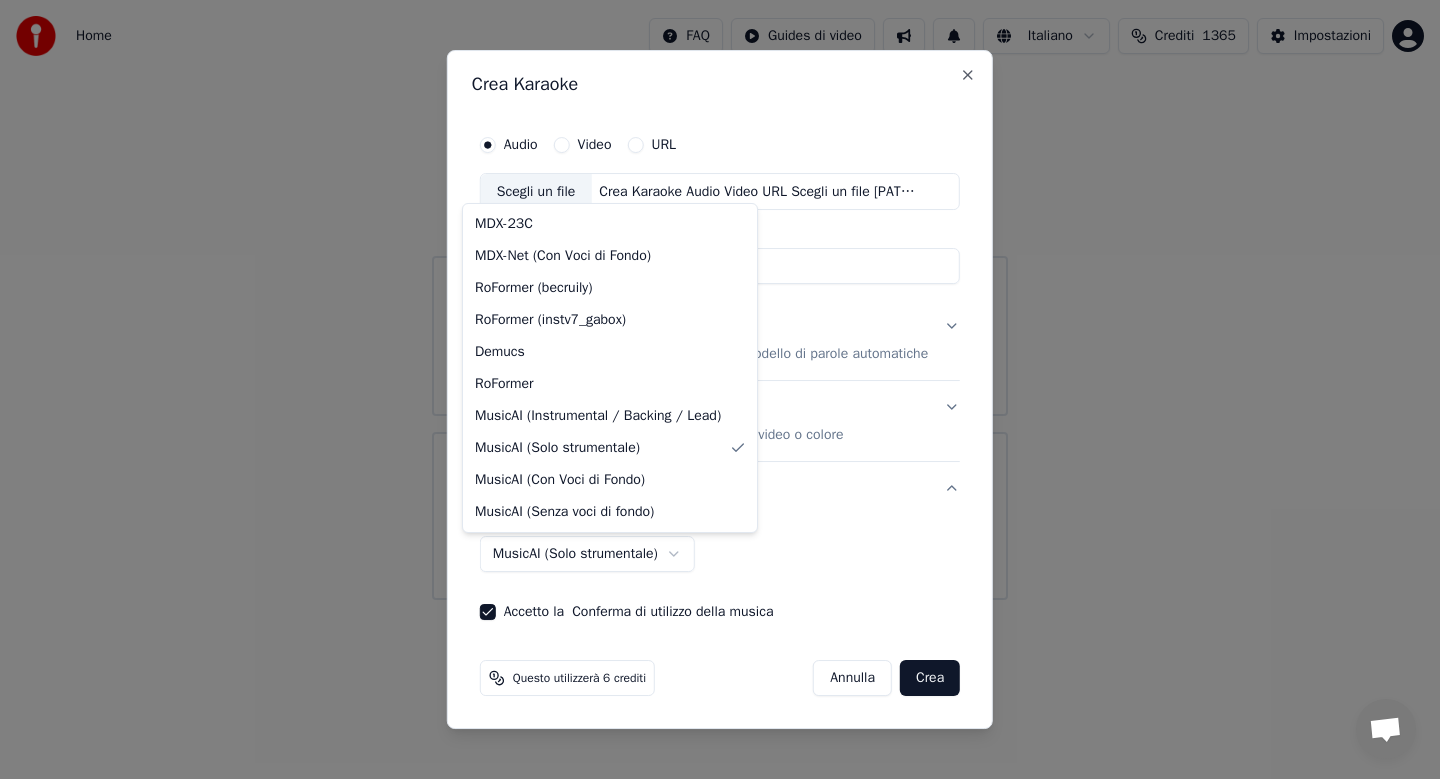 select on "******" 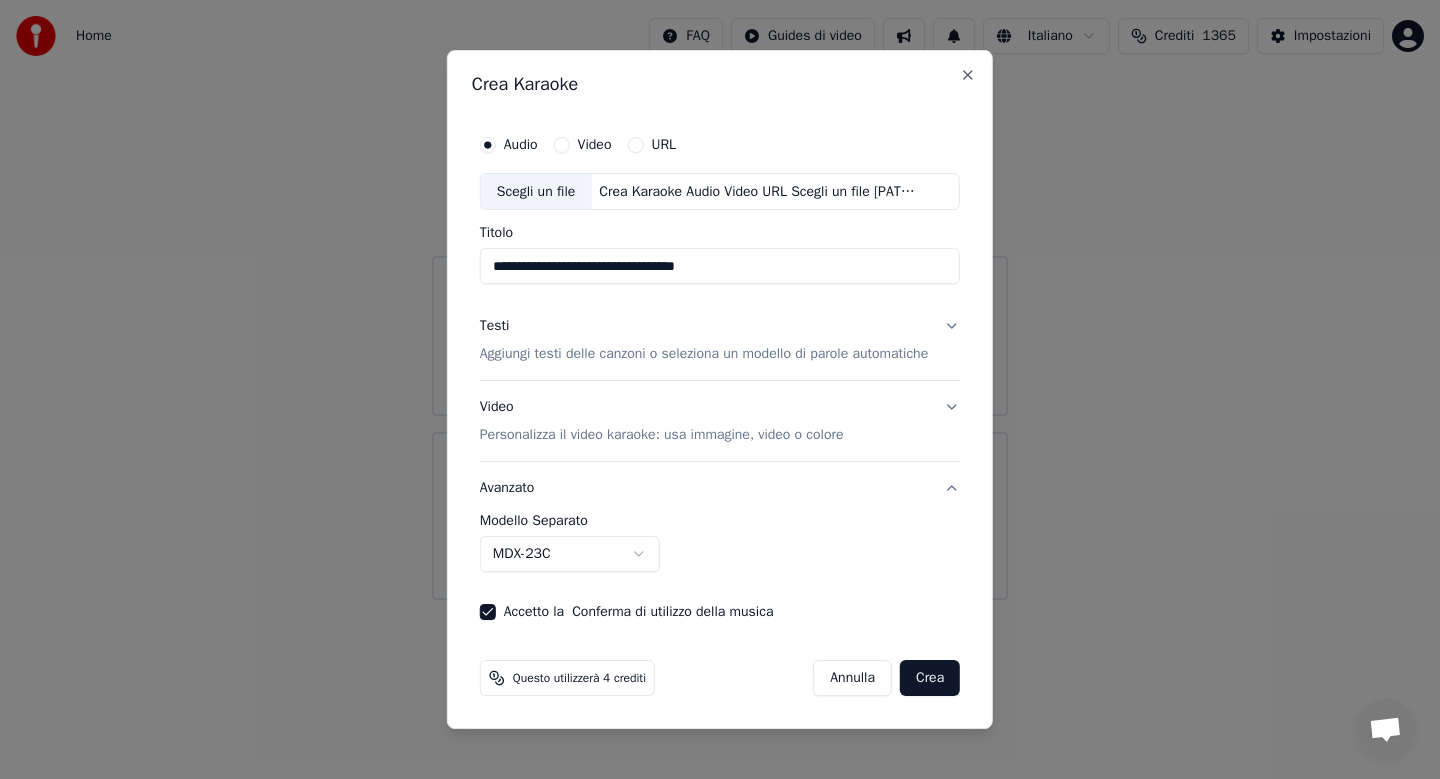 click on "Crea" at bounding box center [930, 678] 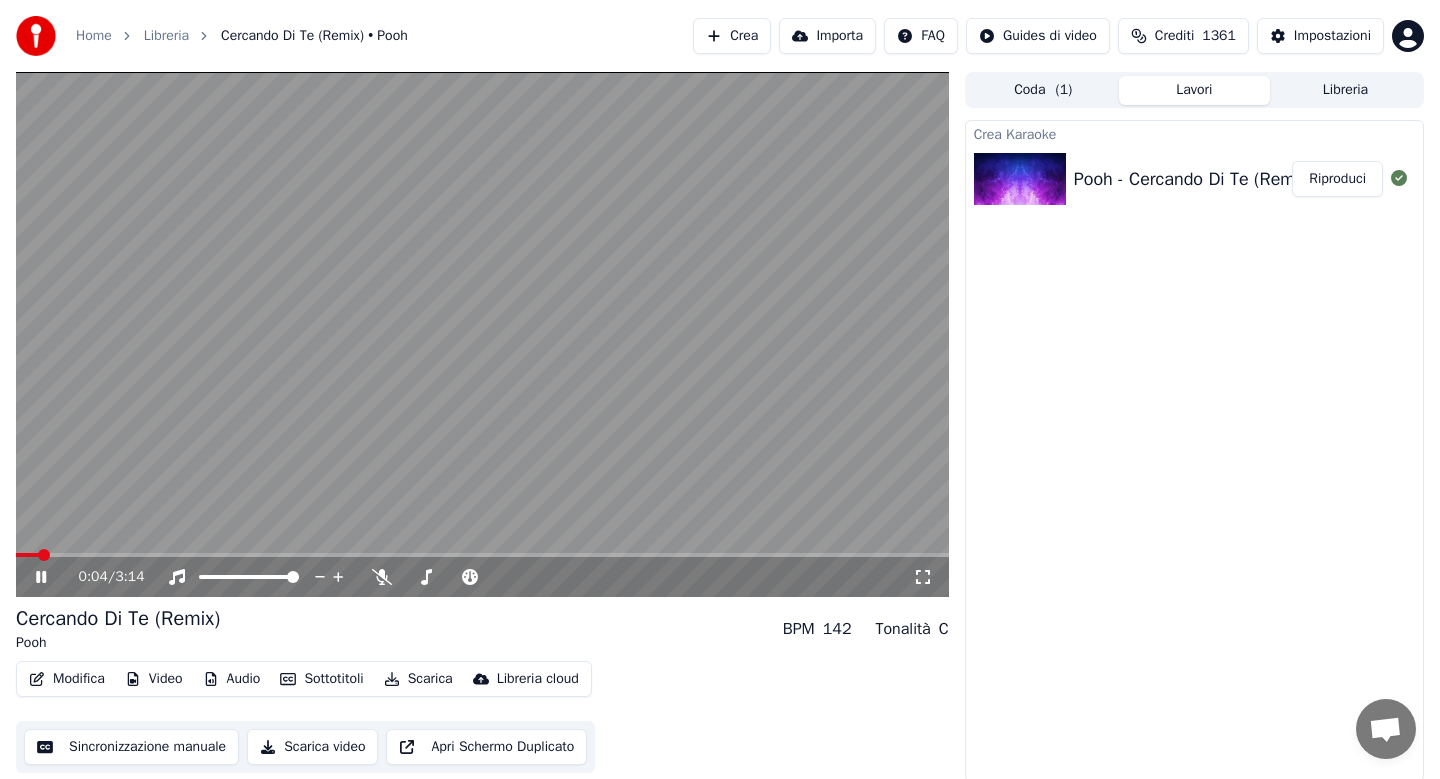 click on "Modifica" at bounding box center [67, 679] 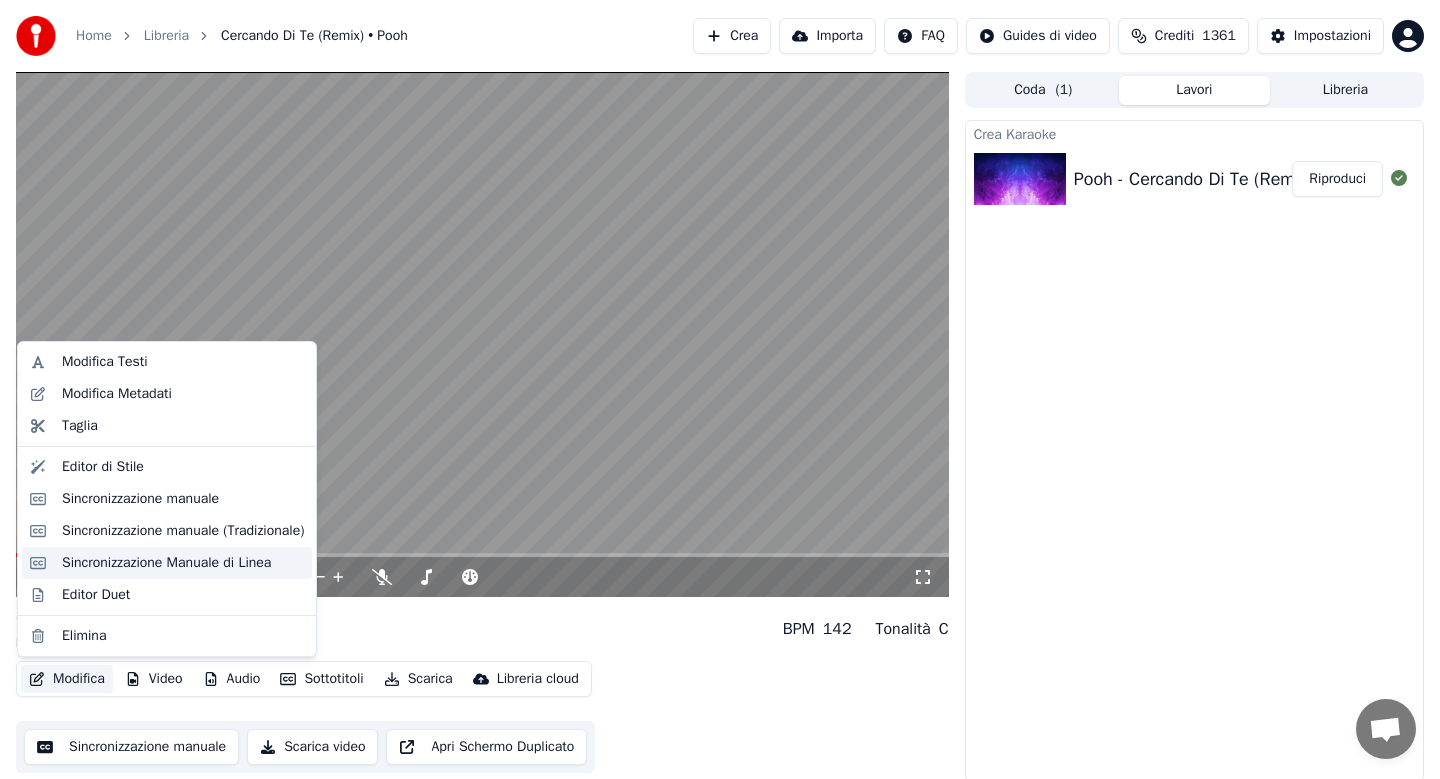 click on "Sincronizzazione Manuale di Linea" at bounding box center (166, 563) 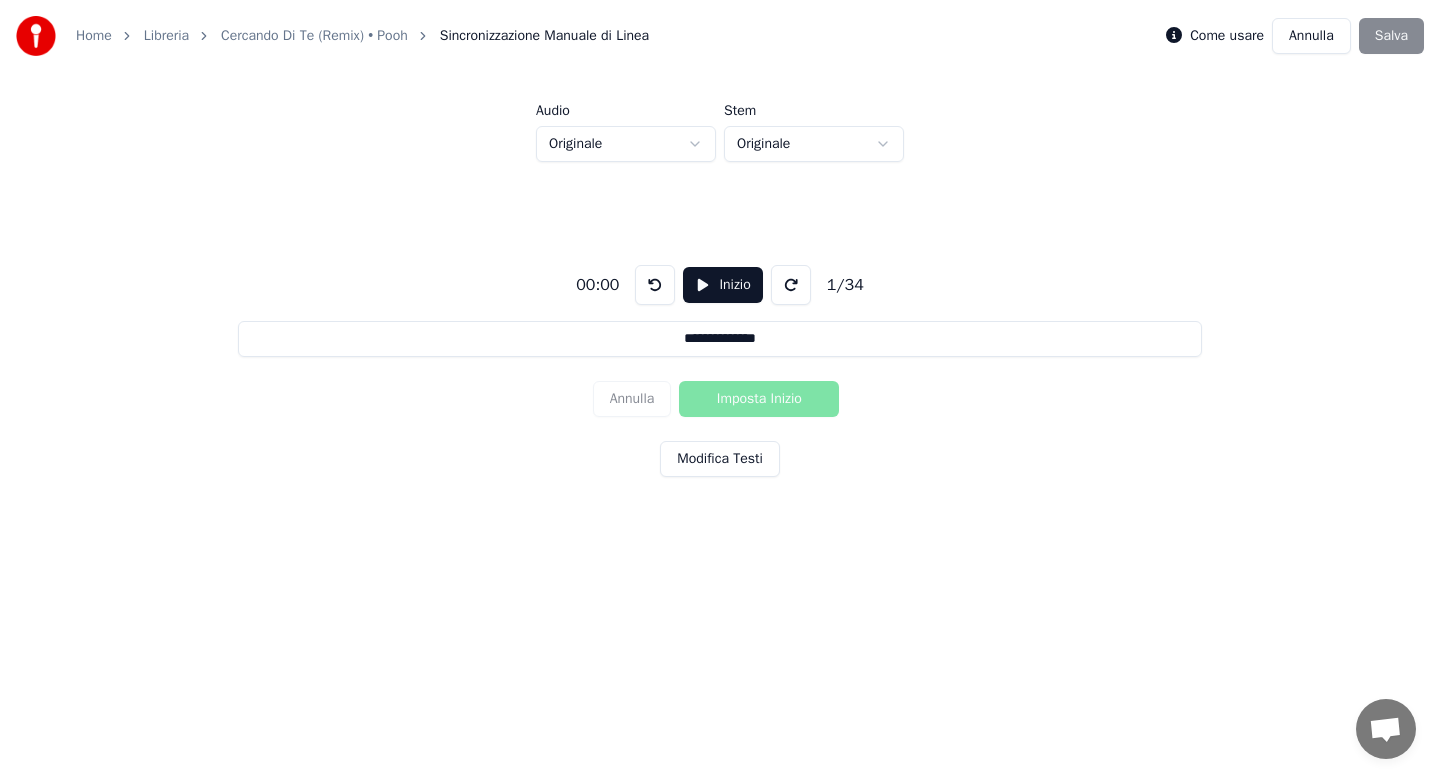 click on "Inizio" at bounding box center (722, 285) 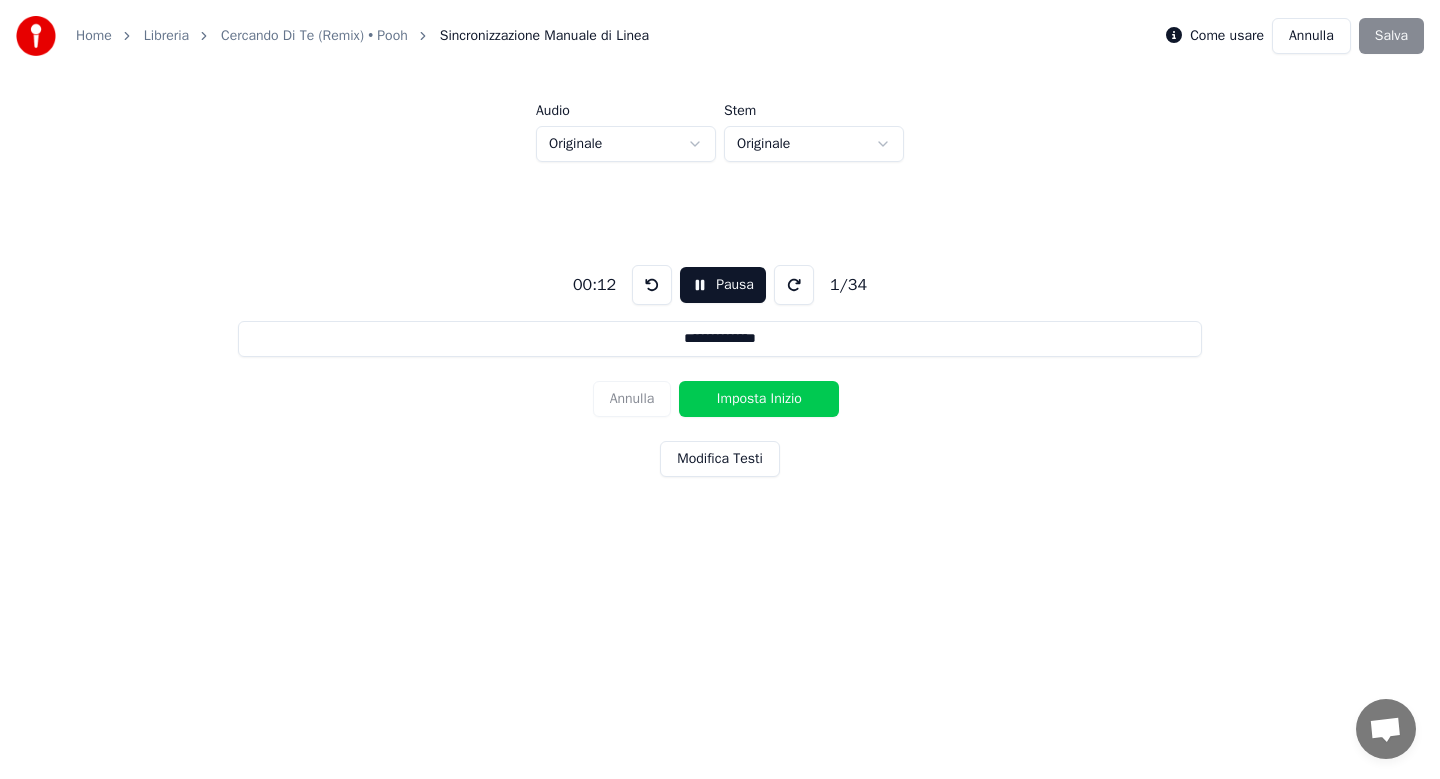 click on "Imposta Inizio" at bounding box center (759, 399) 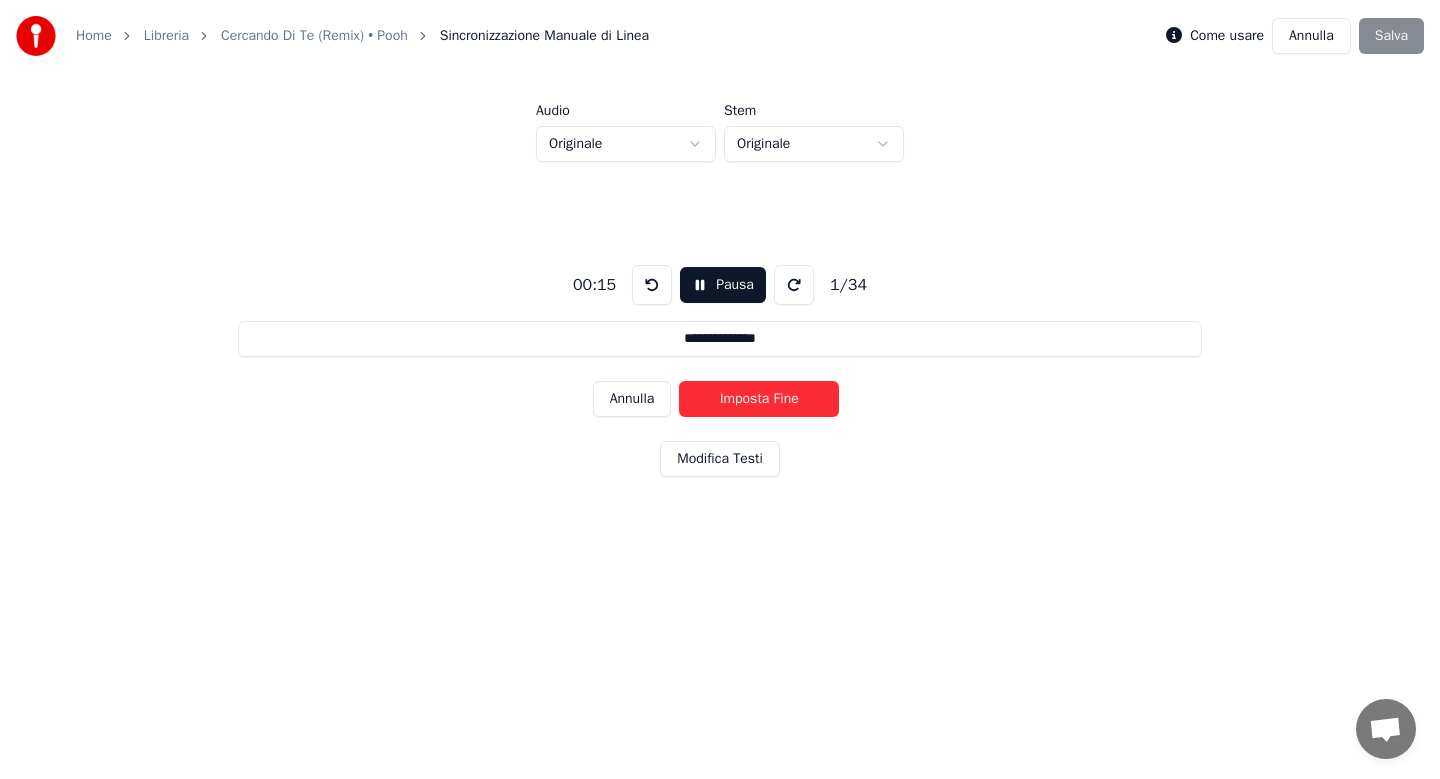 click on "Imposta Fine" at bounding box center [759, 399] 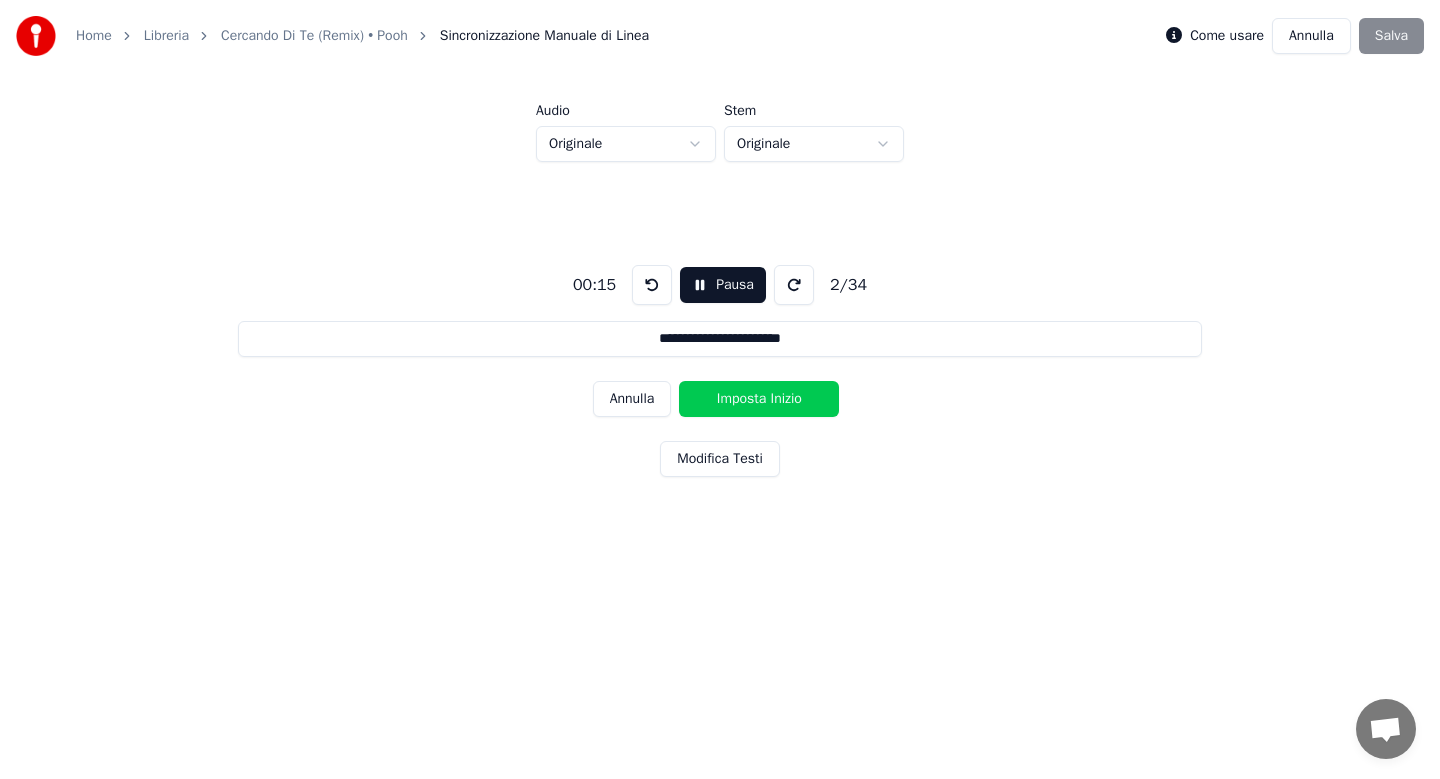 click on "Imposta Inizio" at bounding box center [759, 399] 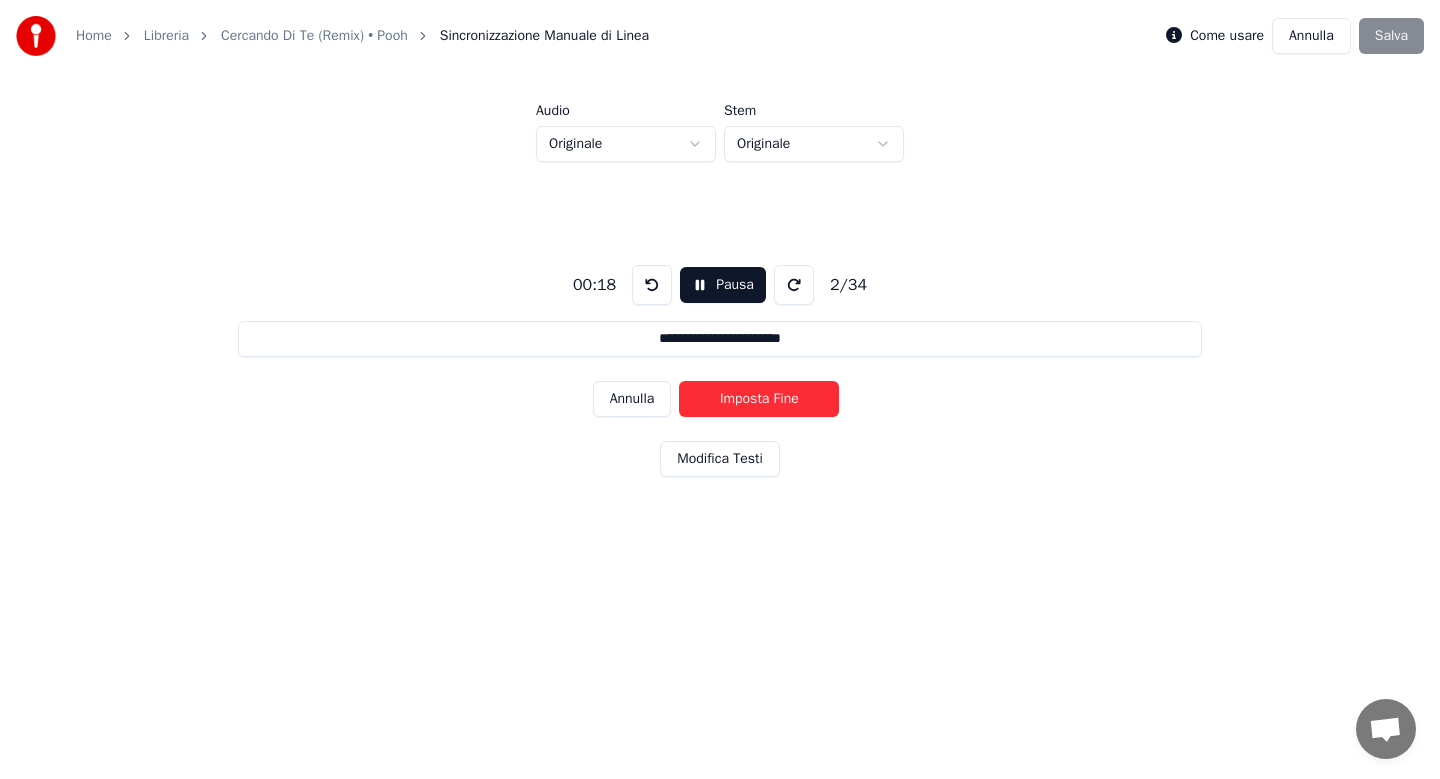 click on "Imposta Fine" at bounding box center (759, 399) 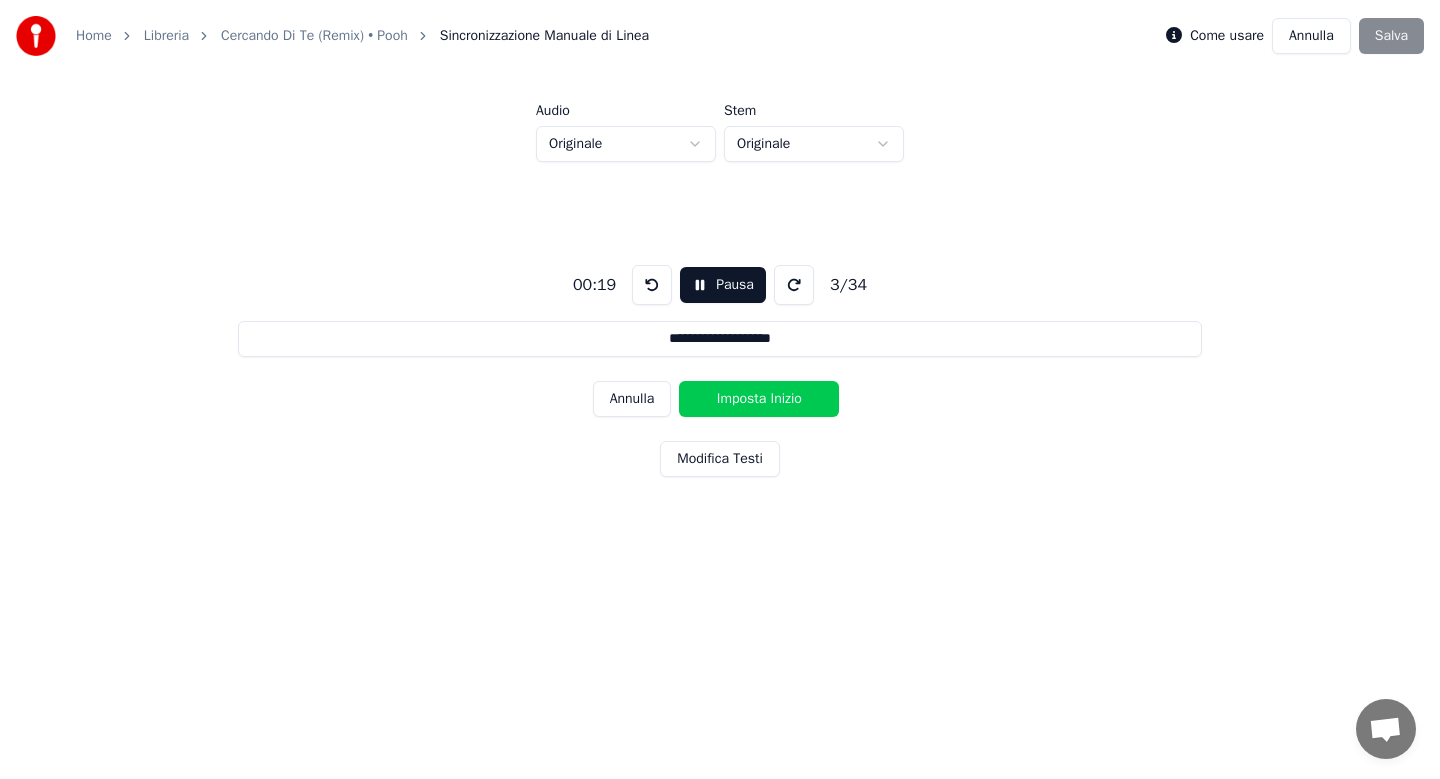 click on "Imposta Inizio" at bounding box center [759, 399] 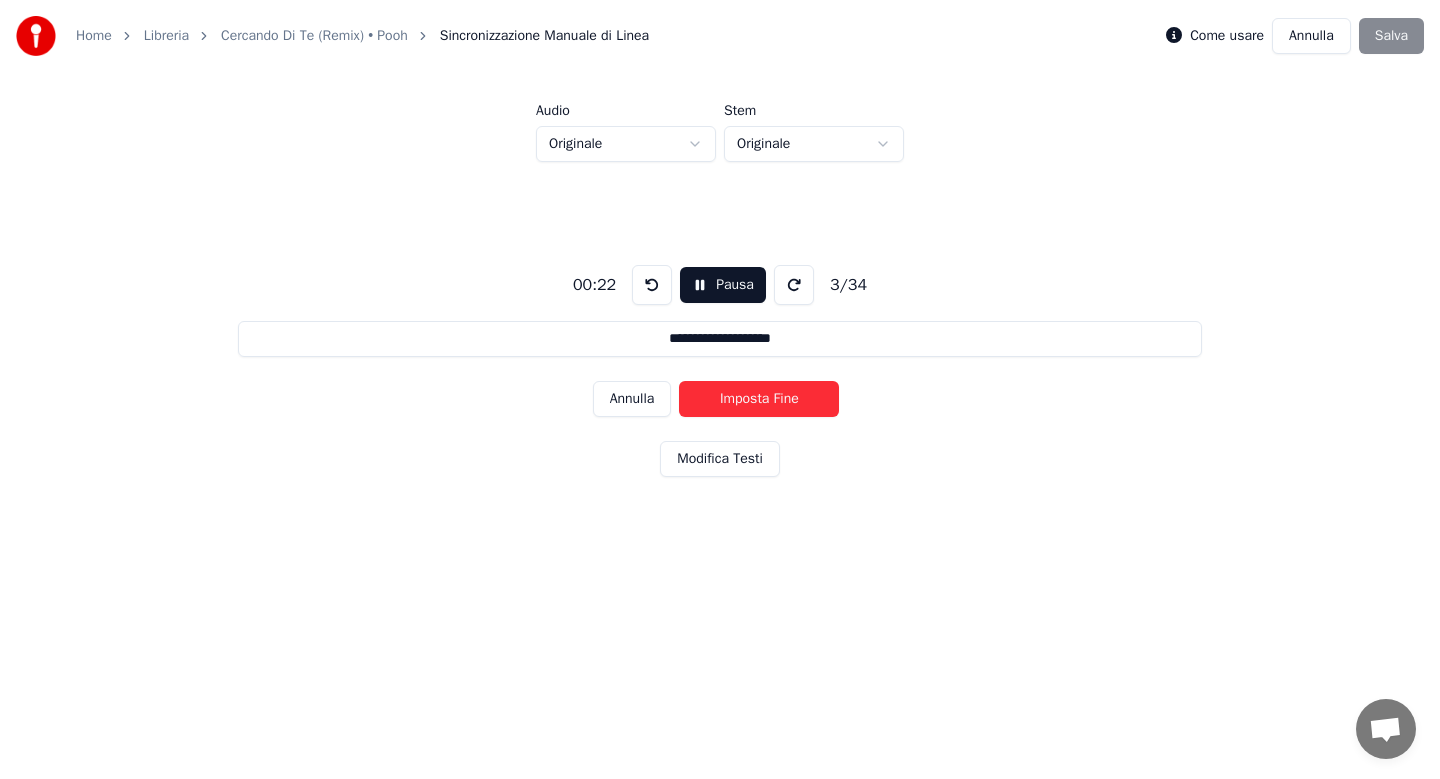 click on "Imposta Fine" at bounding box center (759, 399) 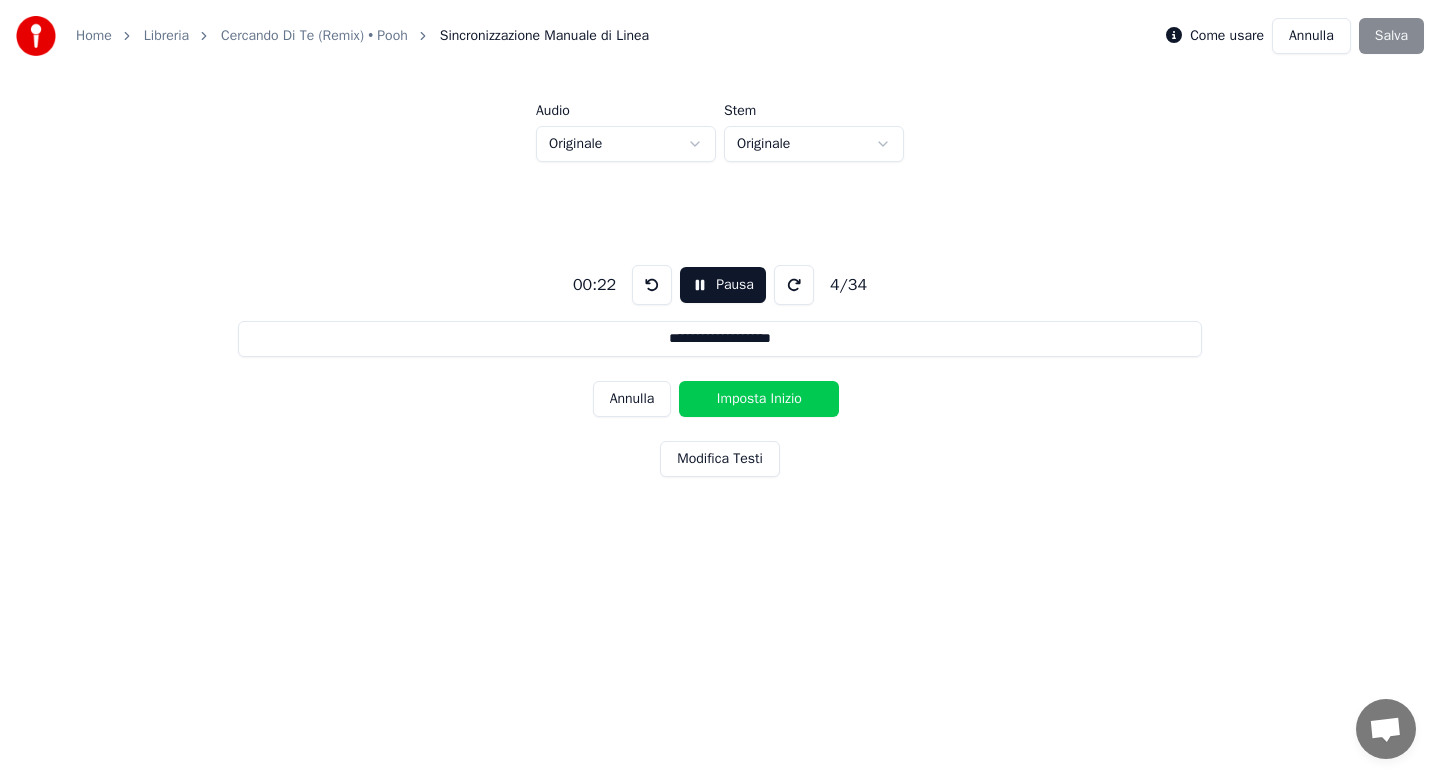 click on "Imposta Inizio" at bounding box center (759, 399) 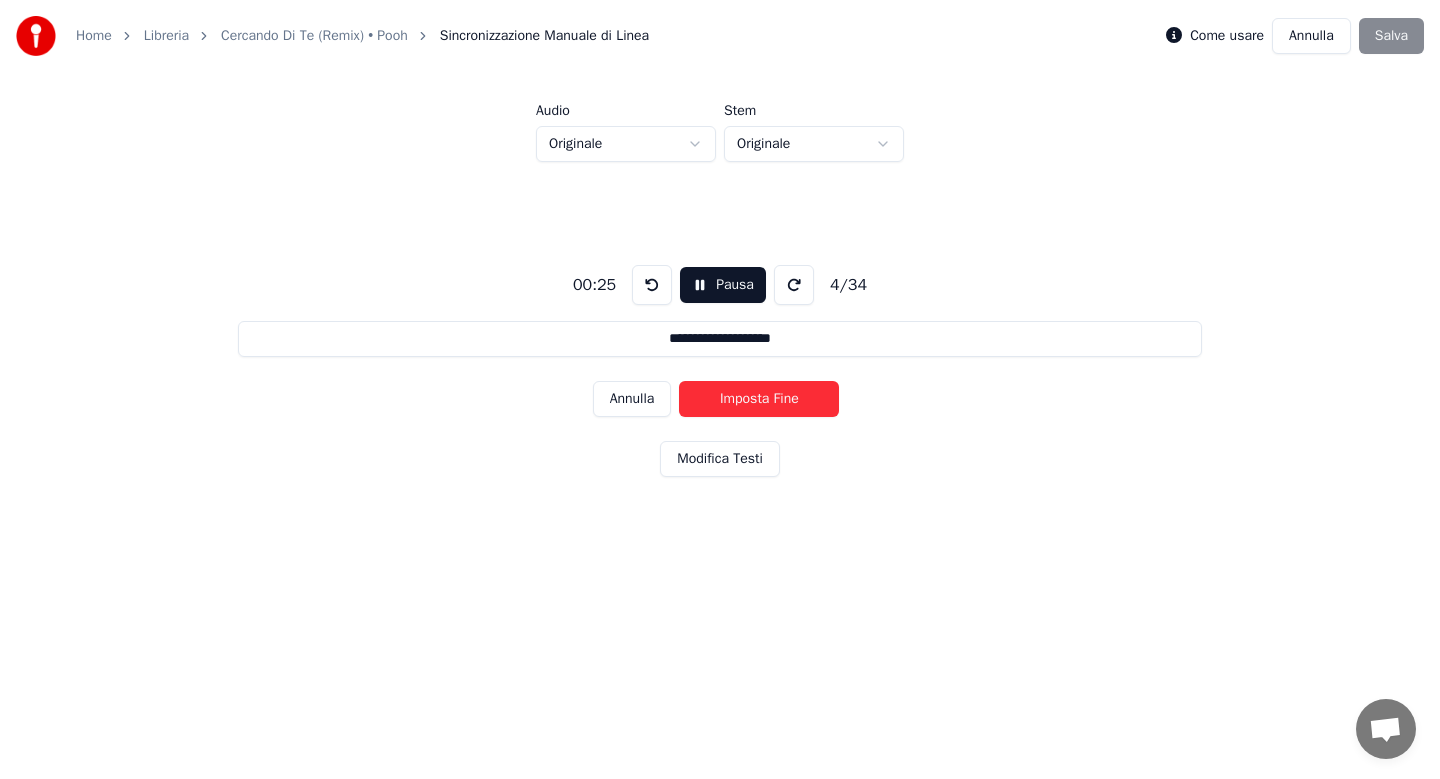 click on "Imposta Fine" at bounding box center [759, 399] 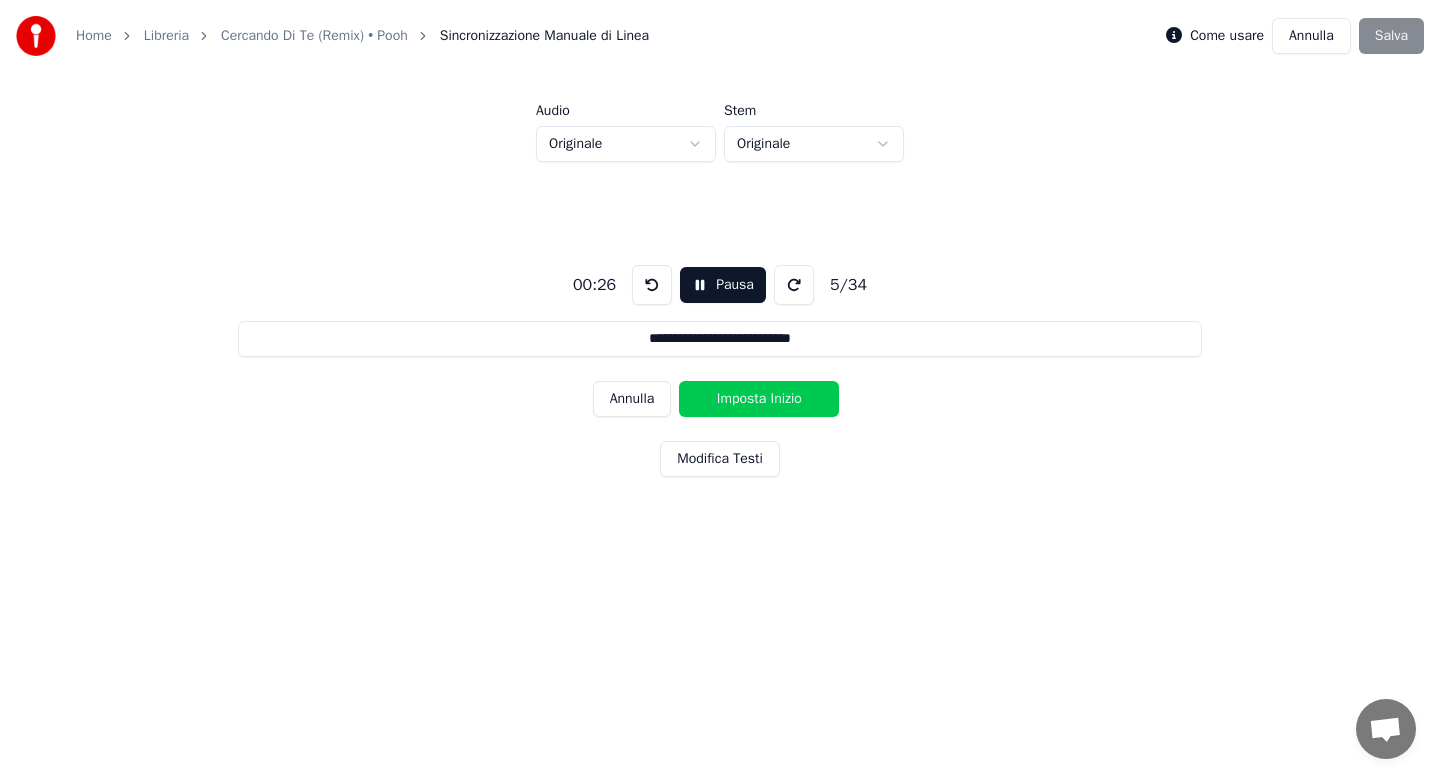 click on "Imposta Inizio" at bounding box center [759, 399] 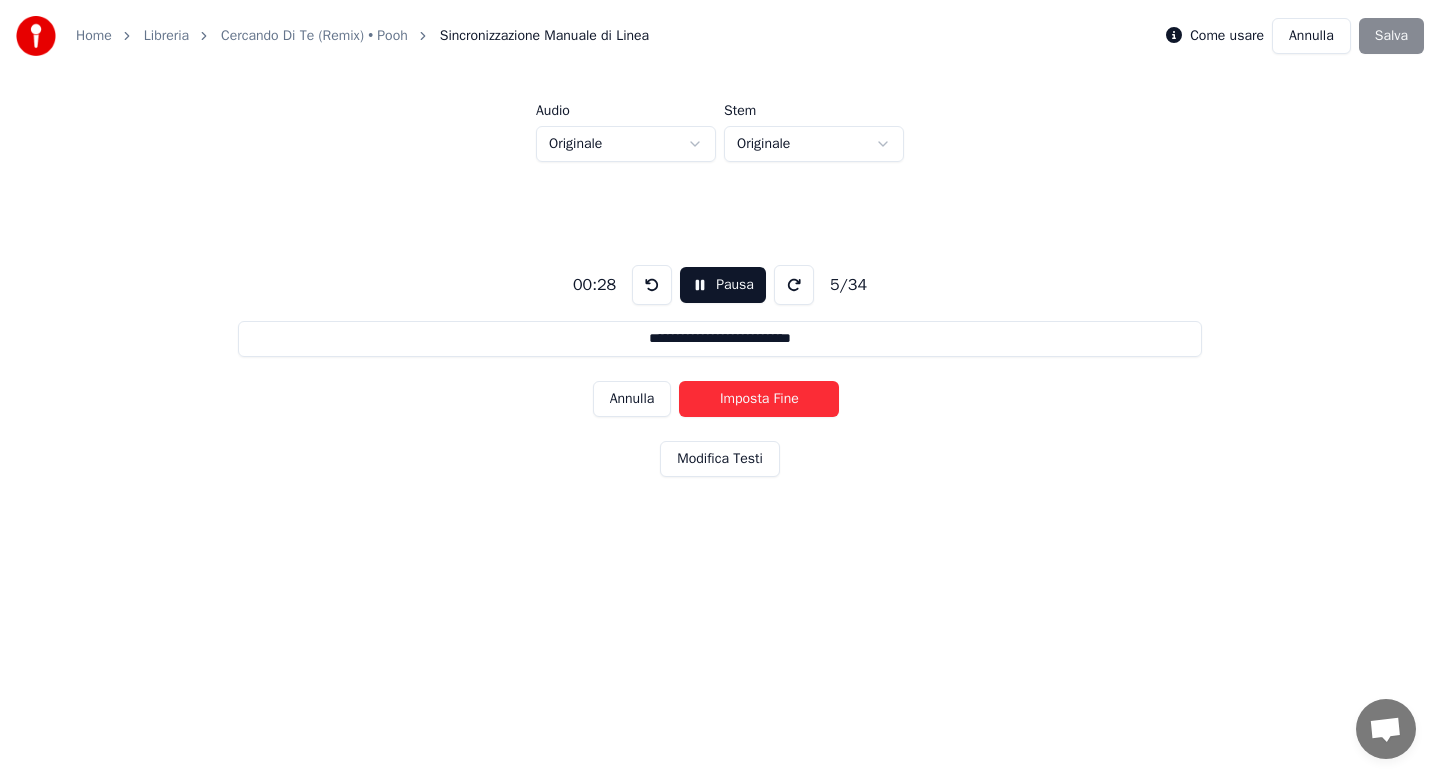 click on "Imposta Fine" at bounding box center [759, 399] 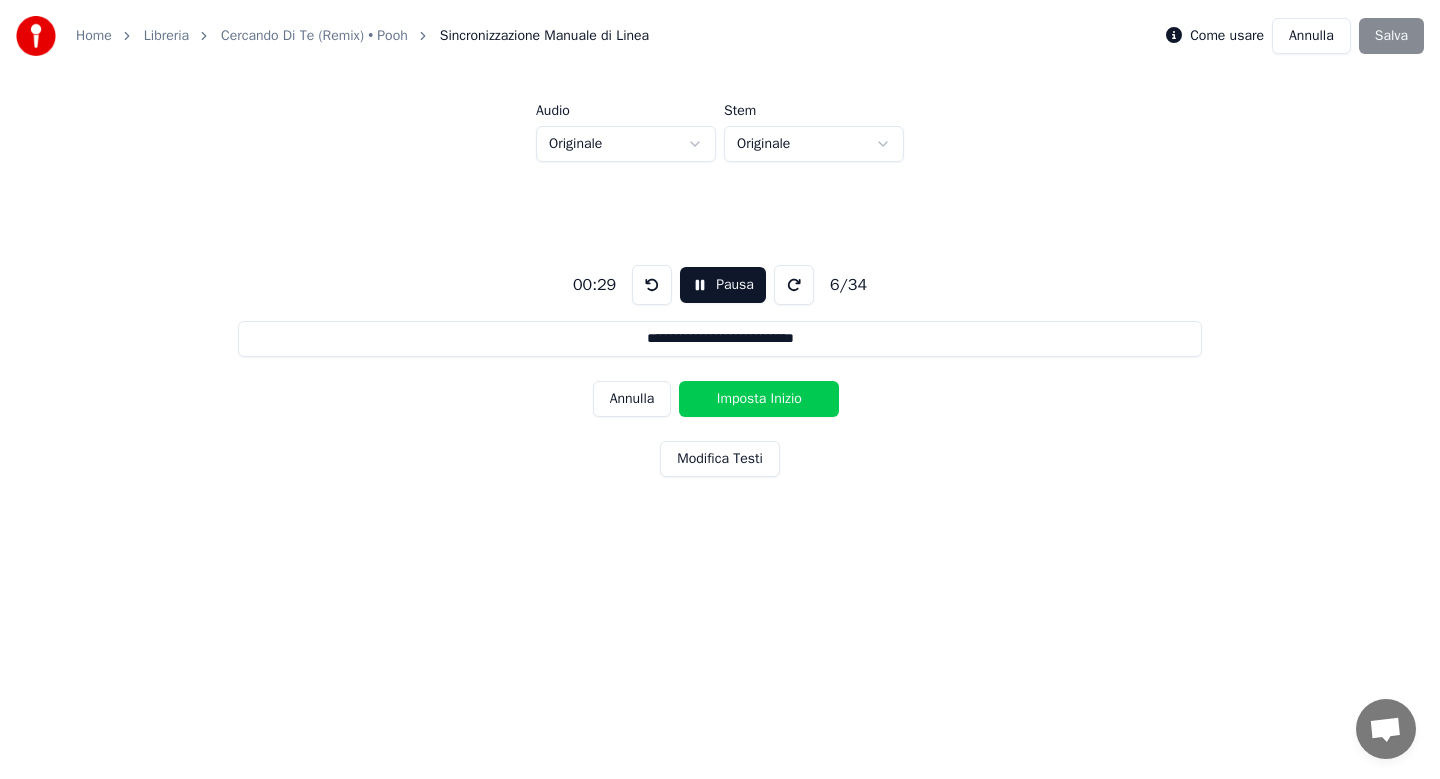 click on "Imposta Inizio" at bounding box center (759, 399) 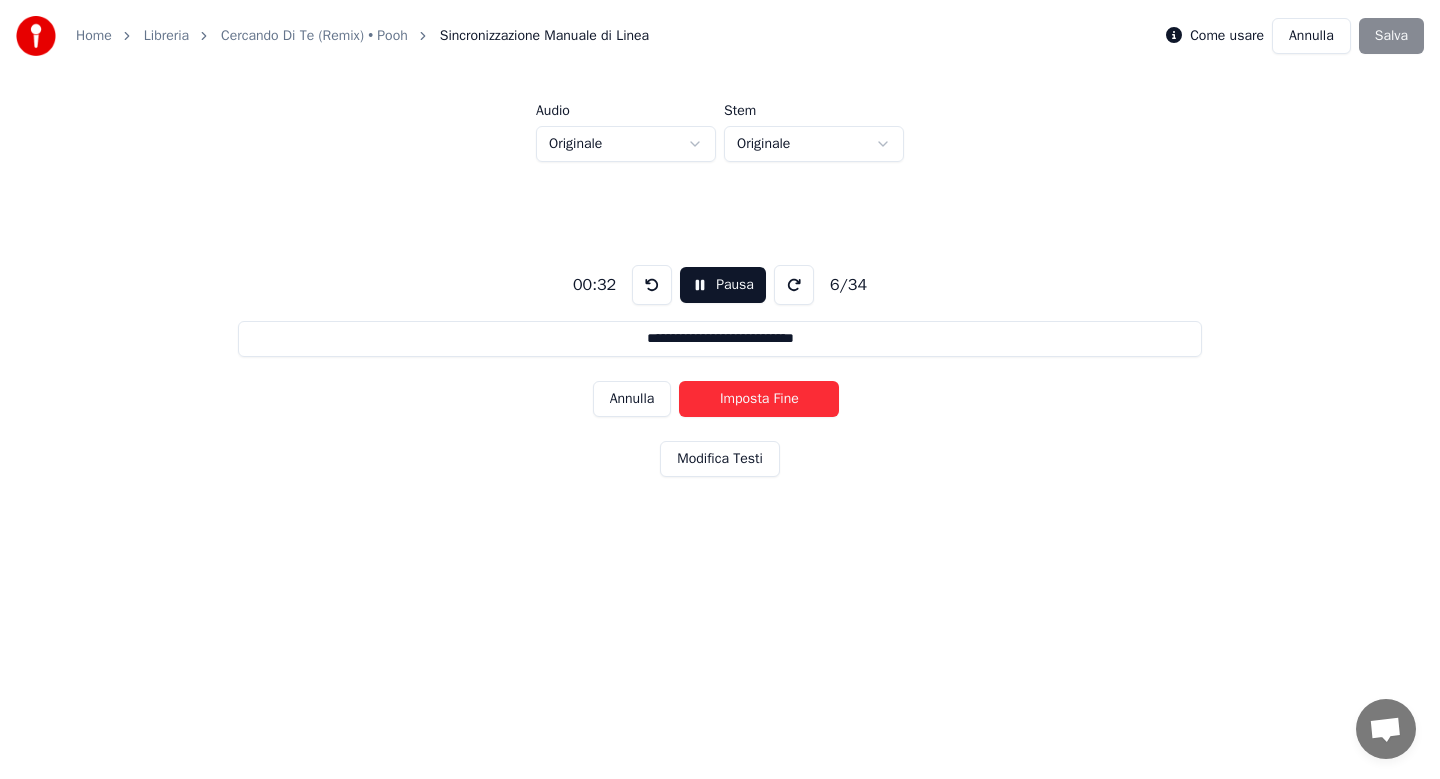 click on "Imposta Fine" at bounding box center (759, 399) 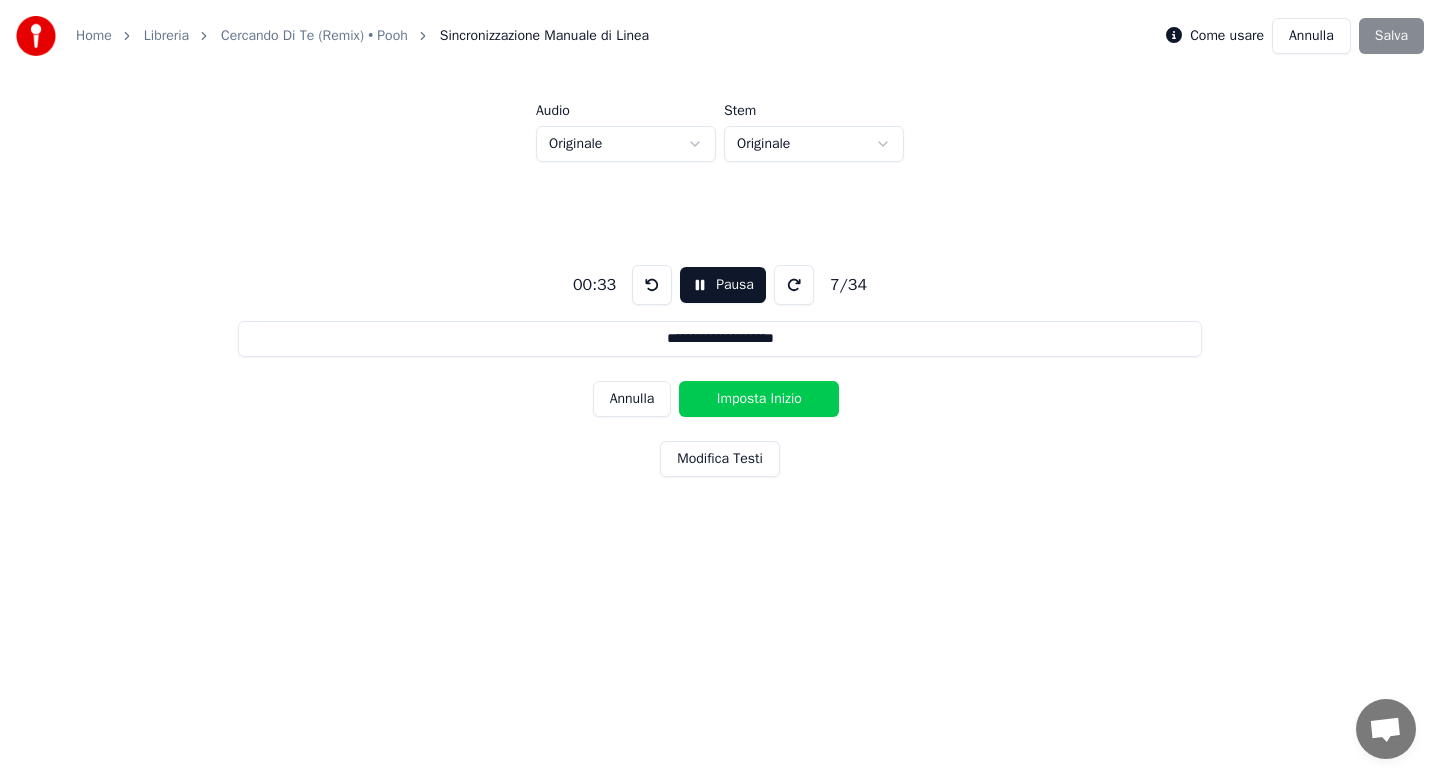 click on "Imposta Inizio" at bounding box center [759, 399] 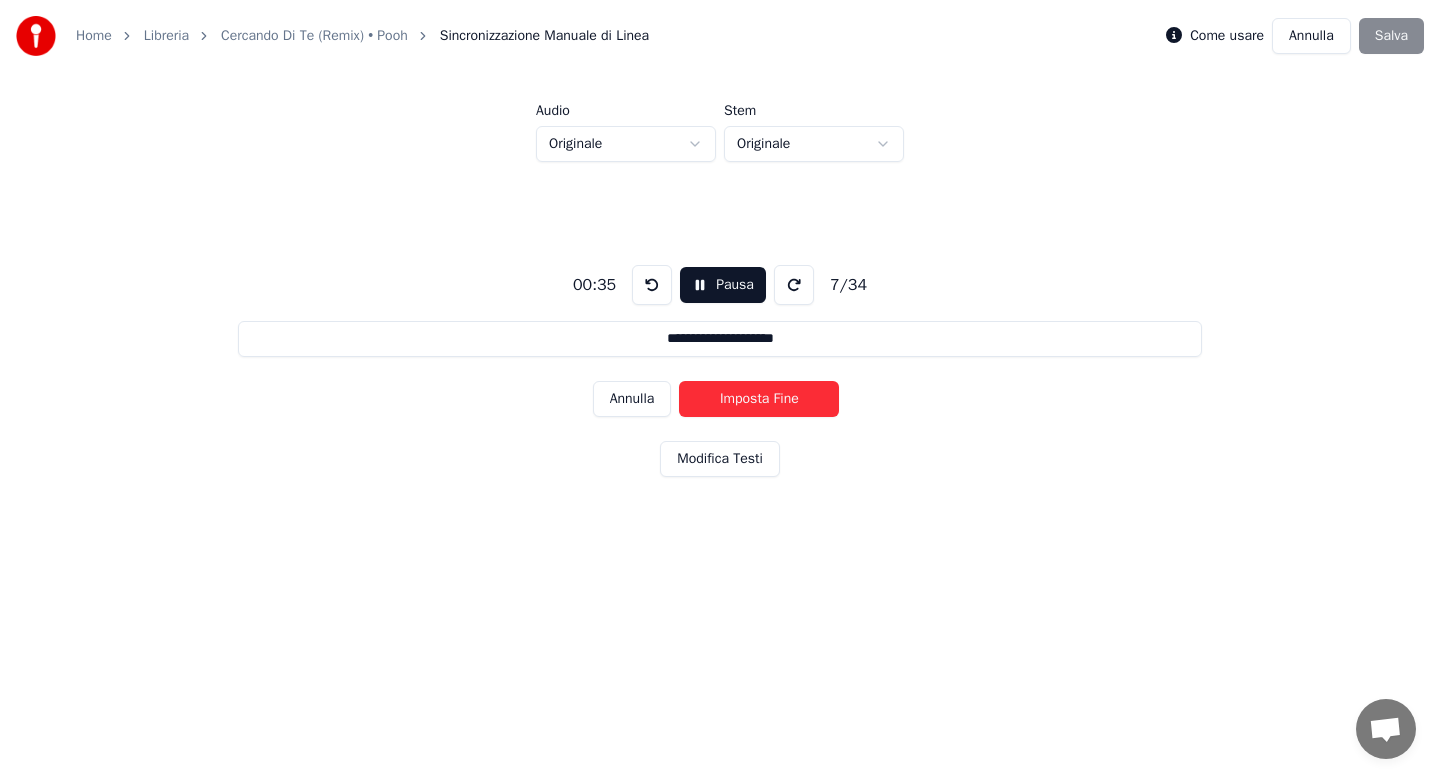 click on "Imposta Fine" at bounding box center (759, 399) 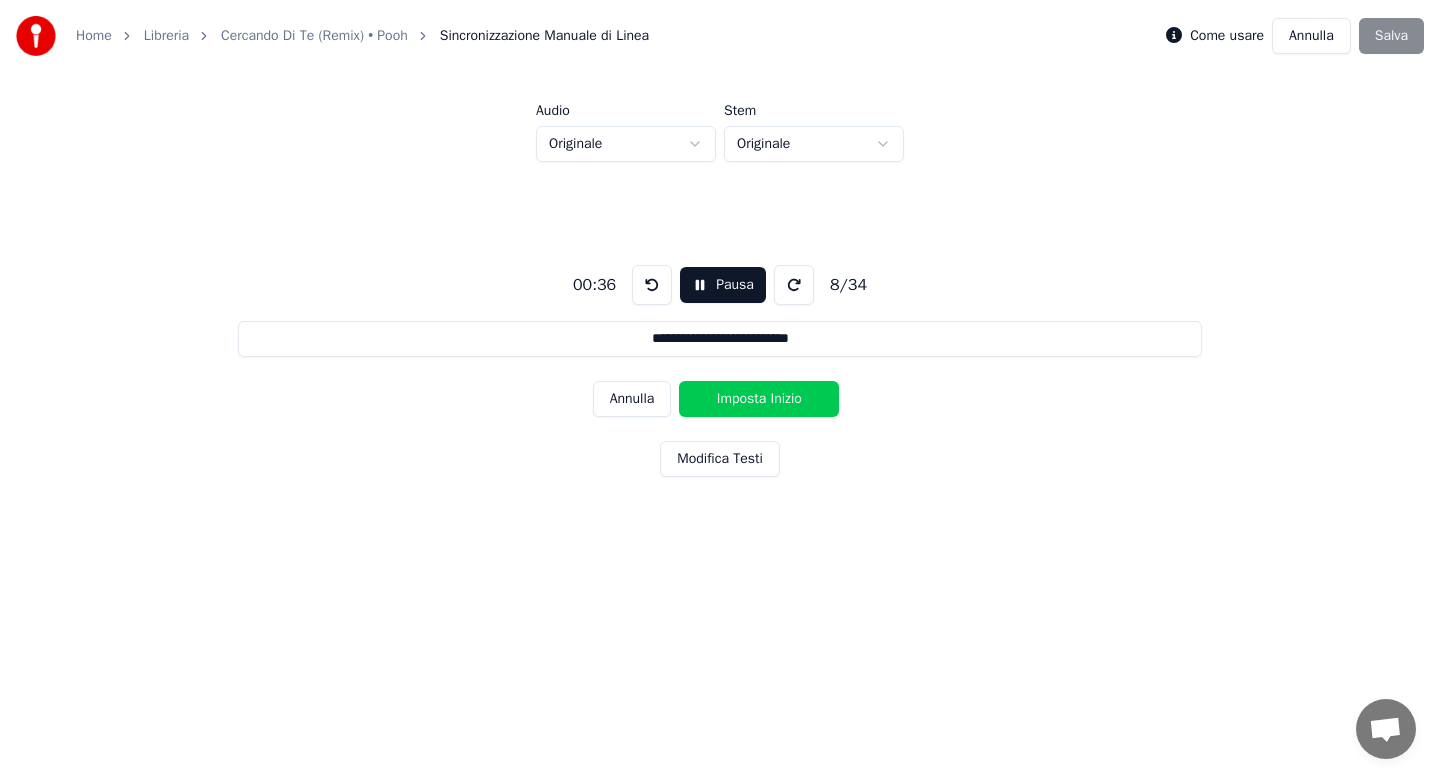 click on "Imposta Inizio" at bounding box center [759, 399] 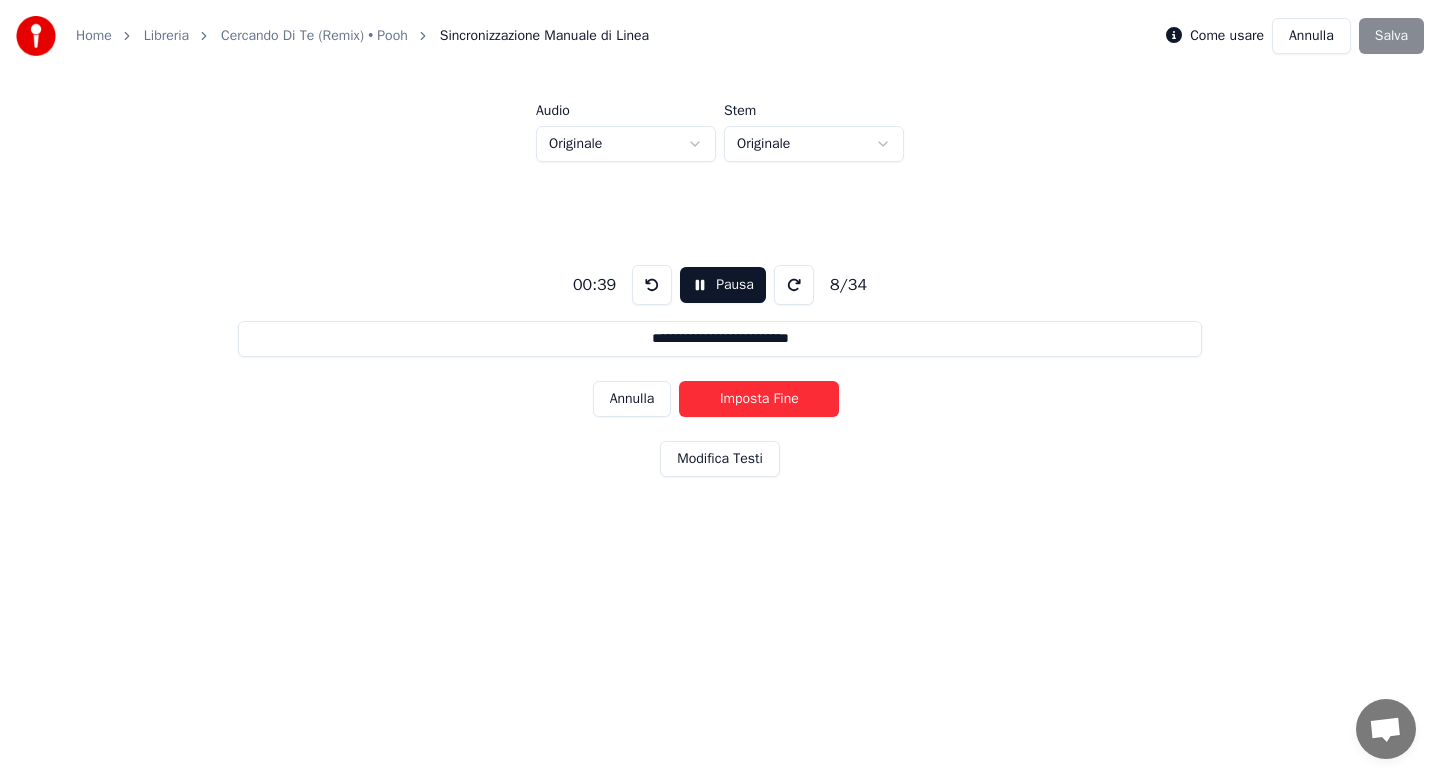 click on "Imposta Fine" at bounding box center (759, 399) 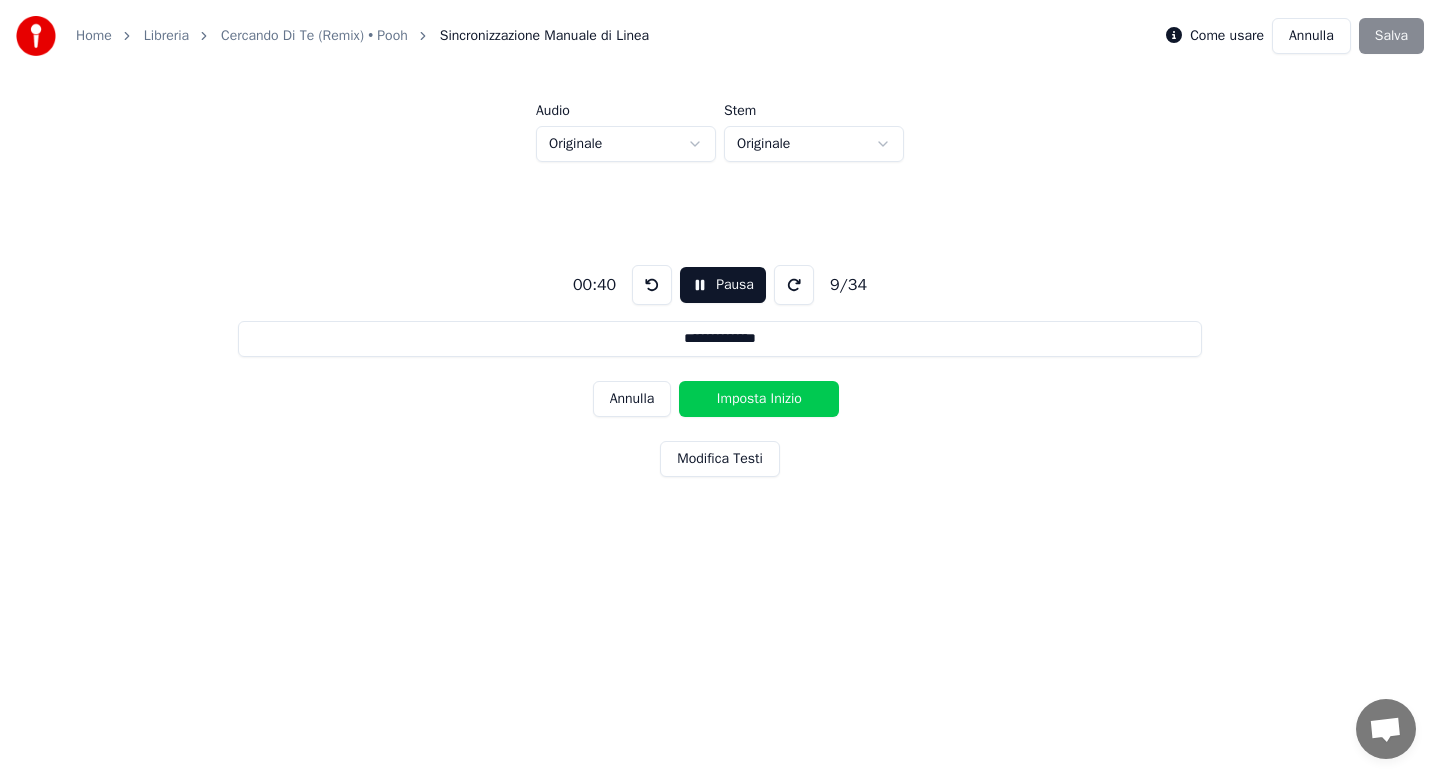 click on "Imposta Inizio" at bounding box center [759, 399] 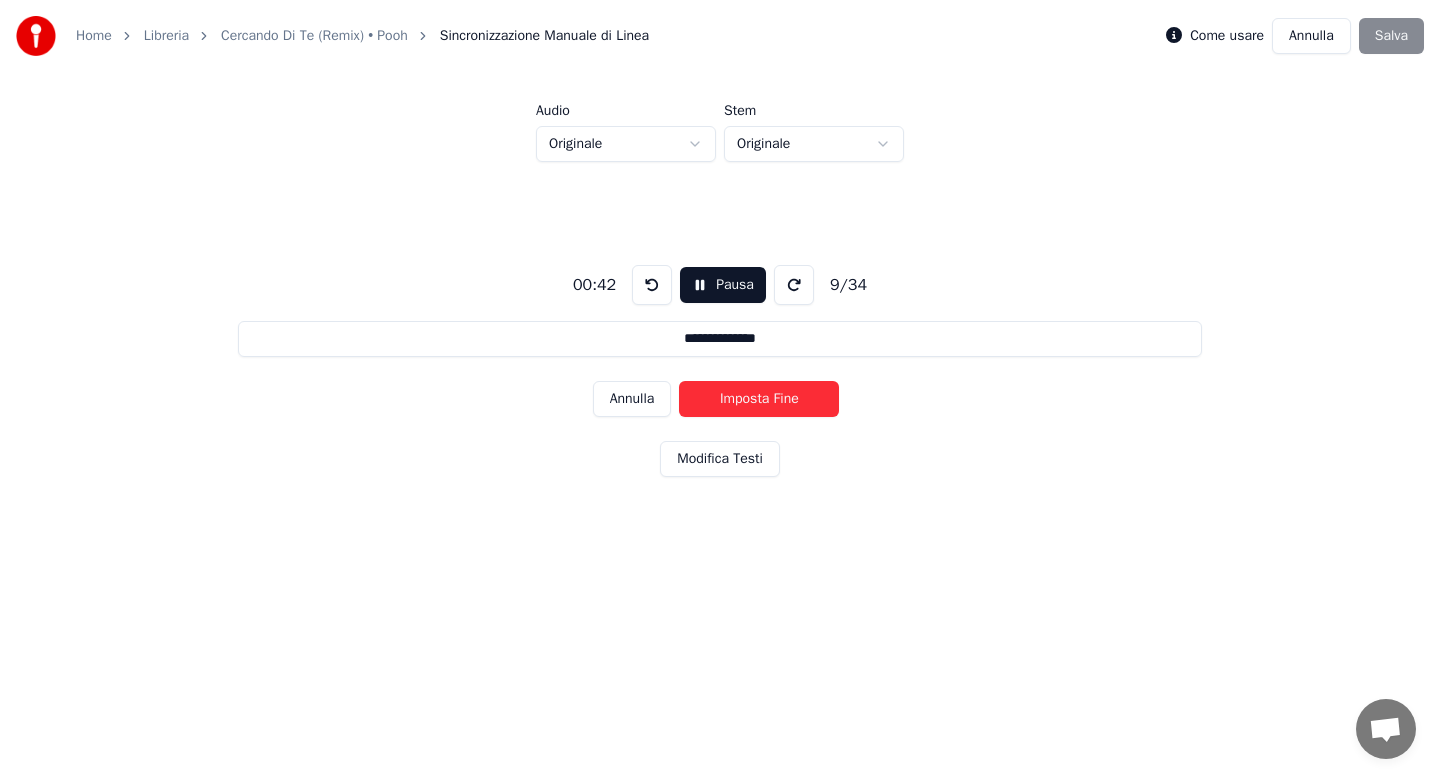 click on "Imposta Fine" at bounding box center [759, 399] 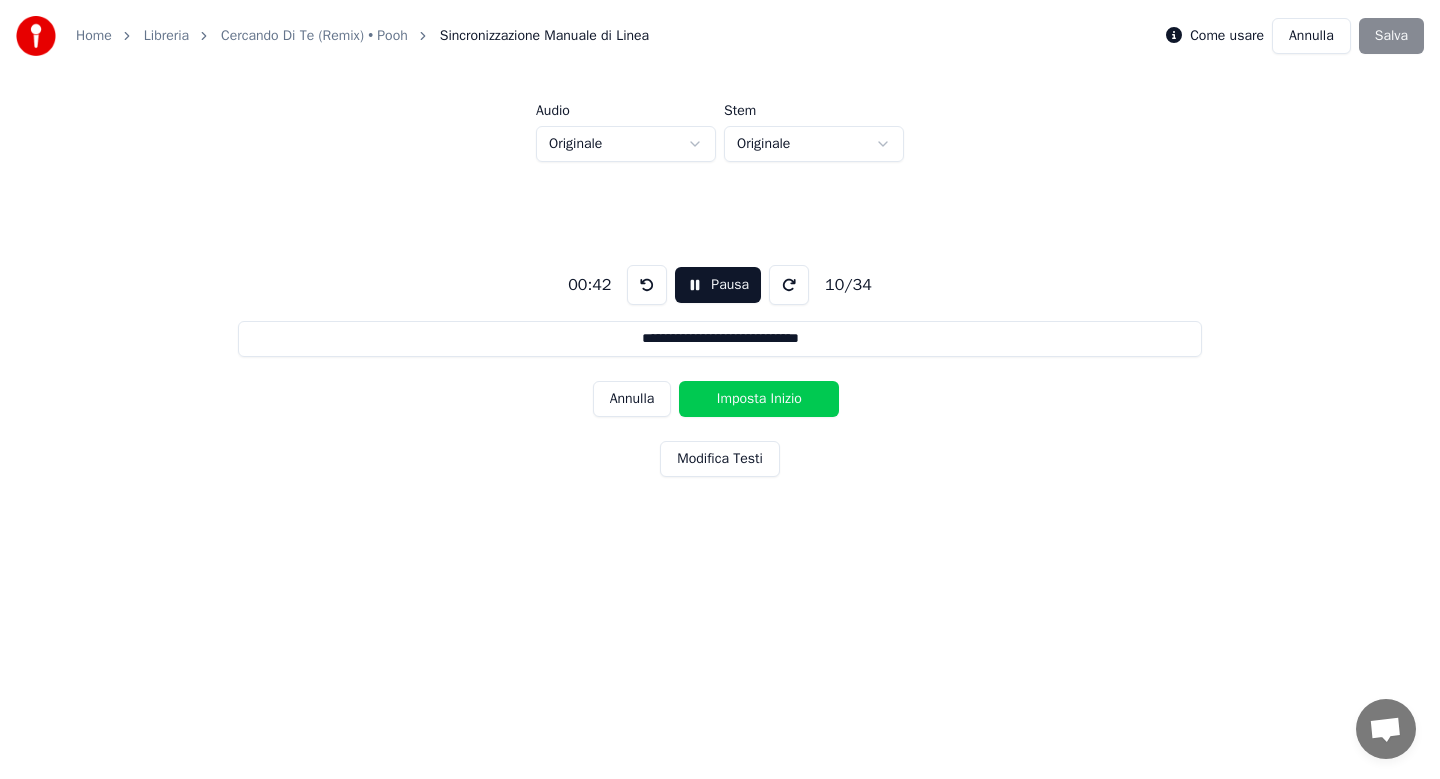 click on "Imposta Inizio" at bounding box center [759, 399] 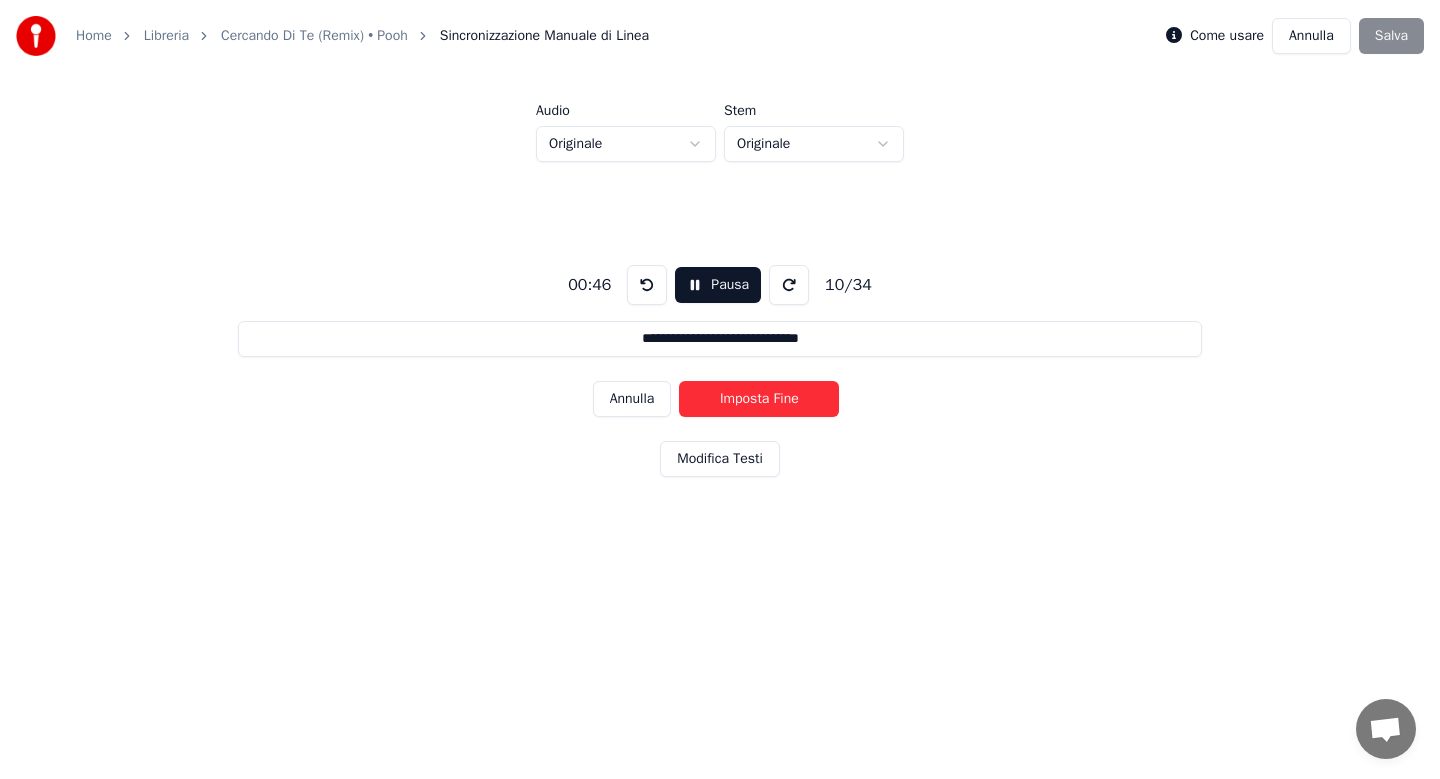click on "Imposta Fine" at bounding box center [759, 399] 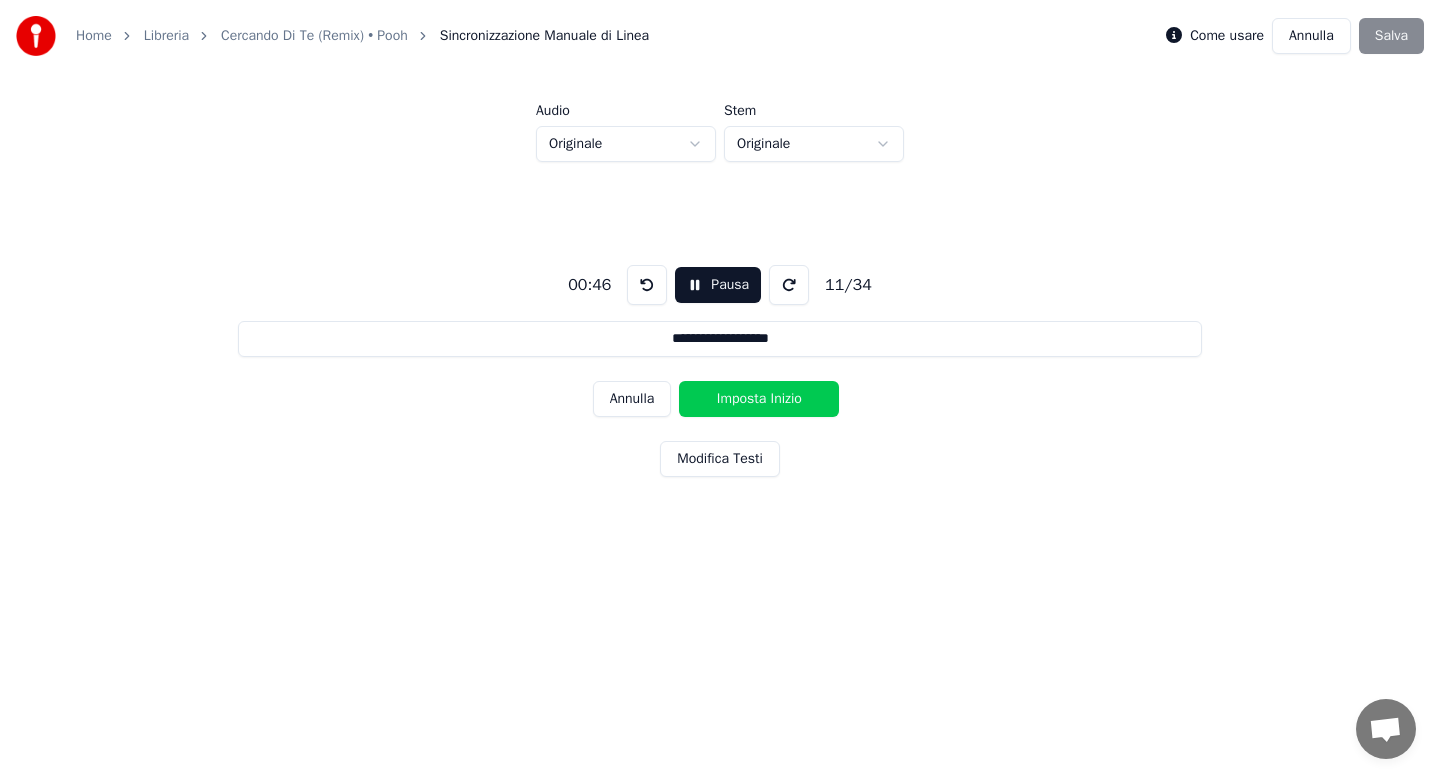 click on "Imposta Inizio" at bounding box center [759, 399] 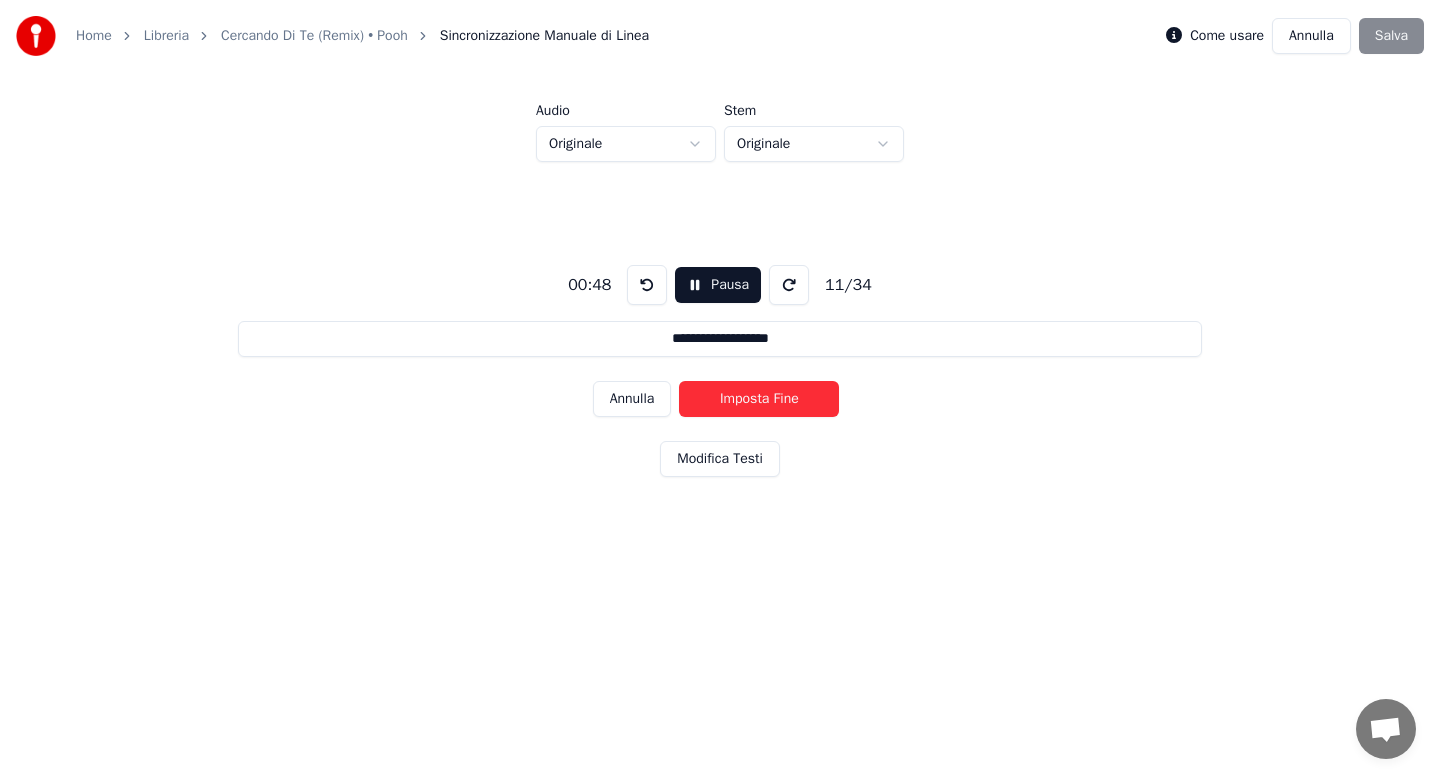 click on "Imposta Fine" at bounding box center [759, 399] 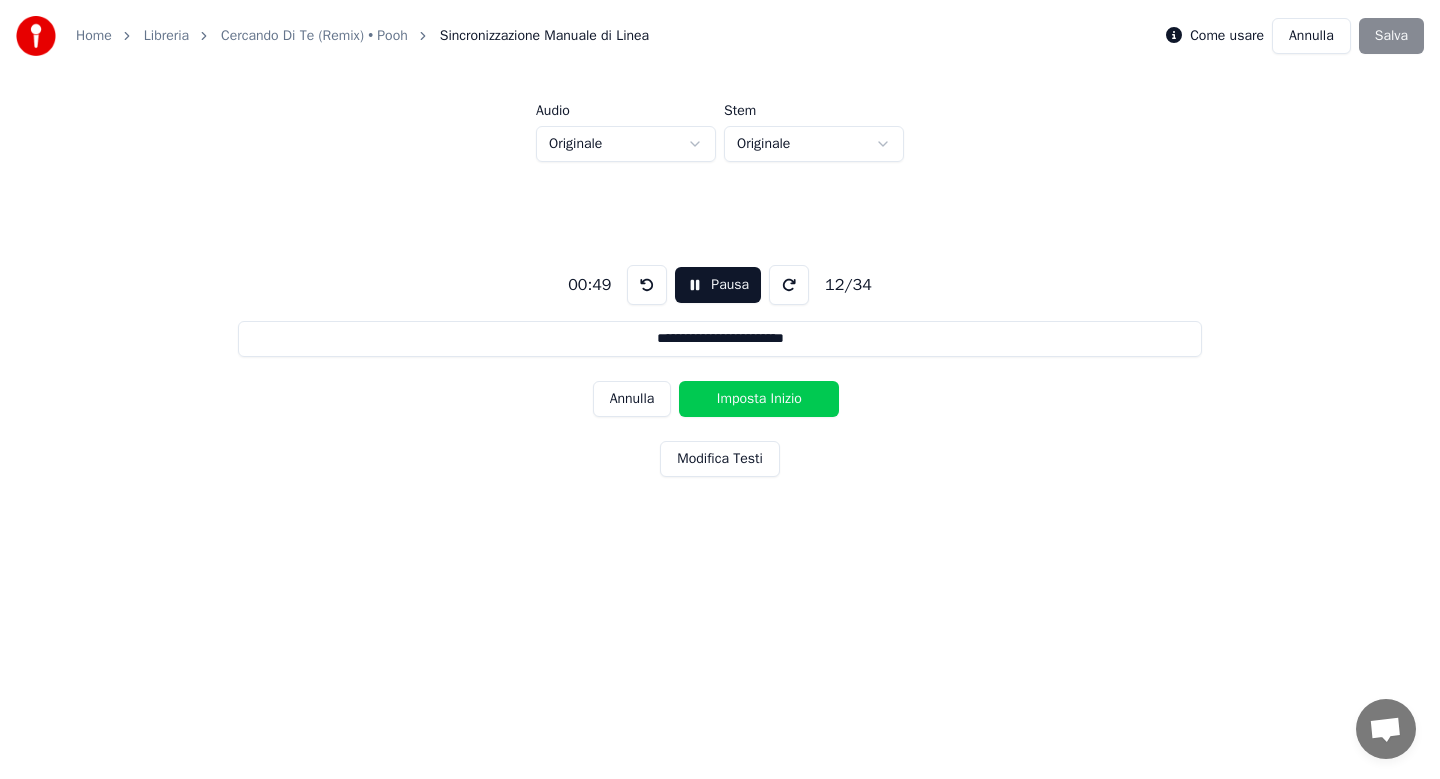 click on "Imposta Inizio" at bounding box center [759, 399] 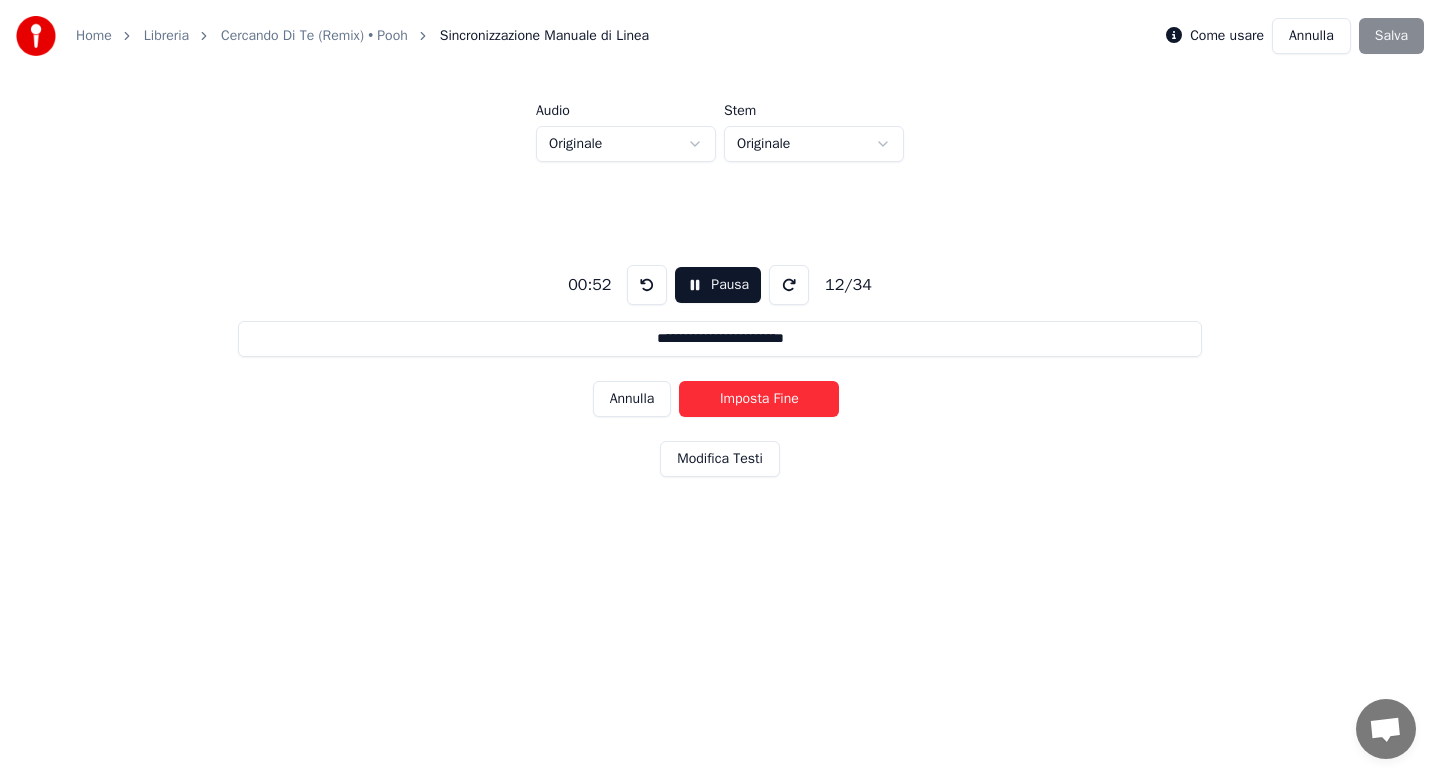click on "Imposta Fine" at bounding box center [759, 399] 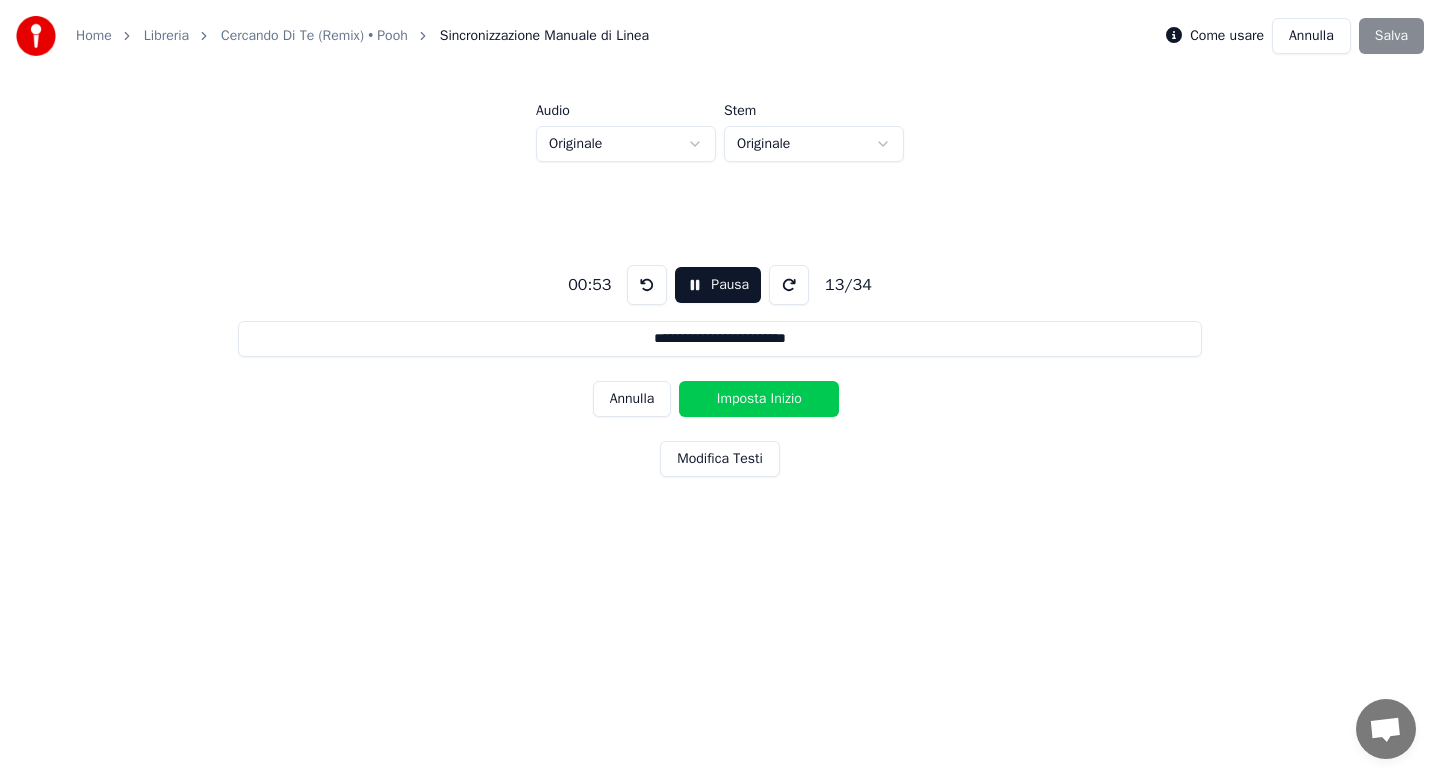 click on "Imposta Inizio" at bounding box center [759, 399] 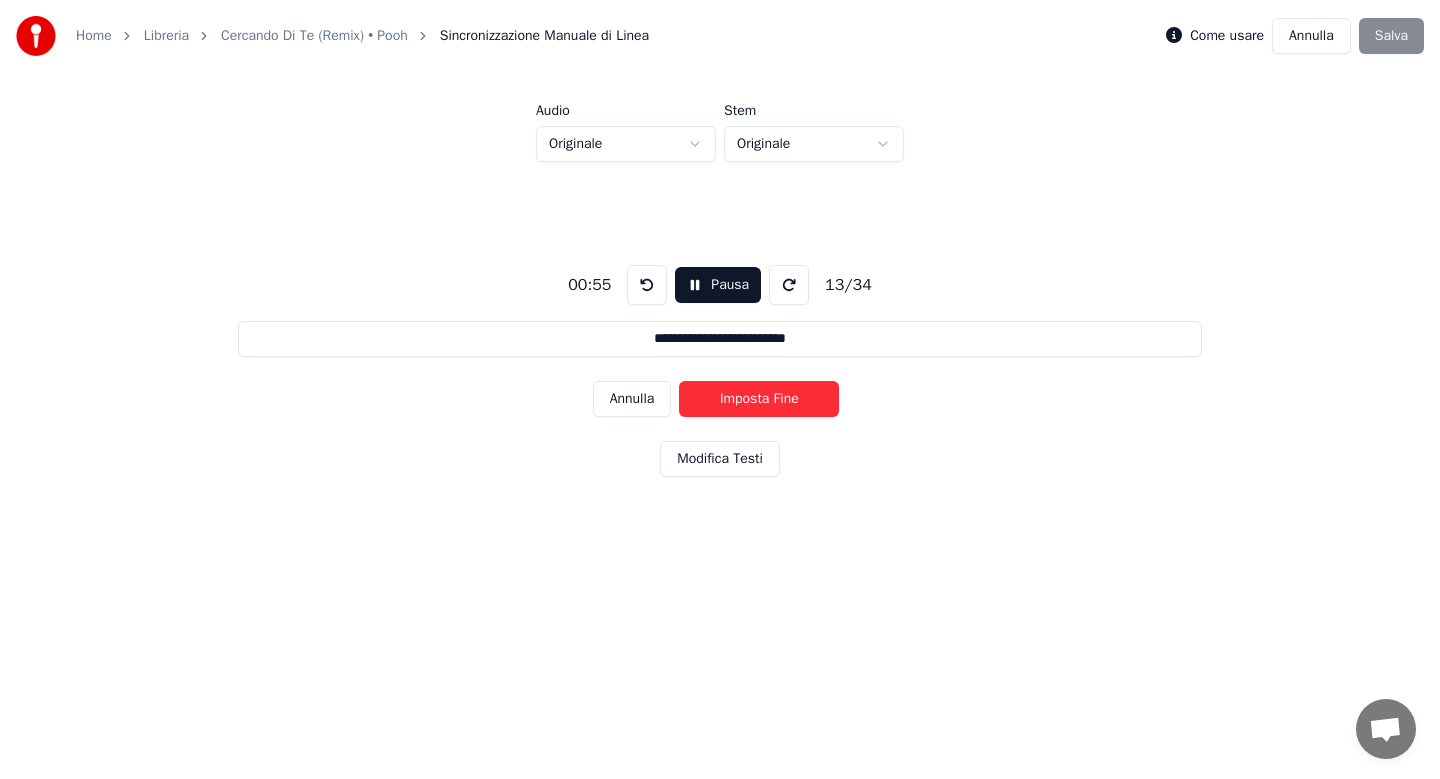 click on "Imposta Fine" at bounding box center (759, 399) 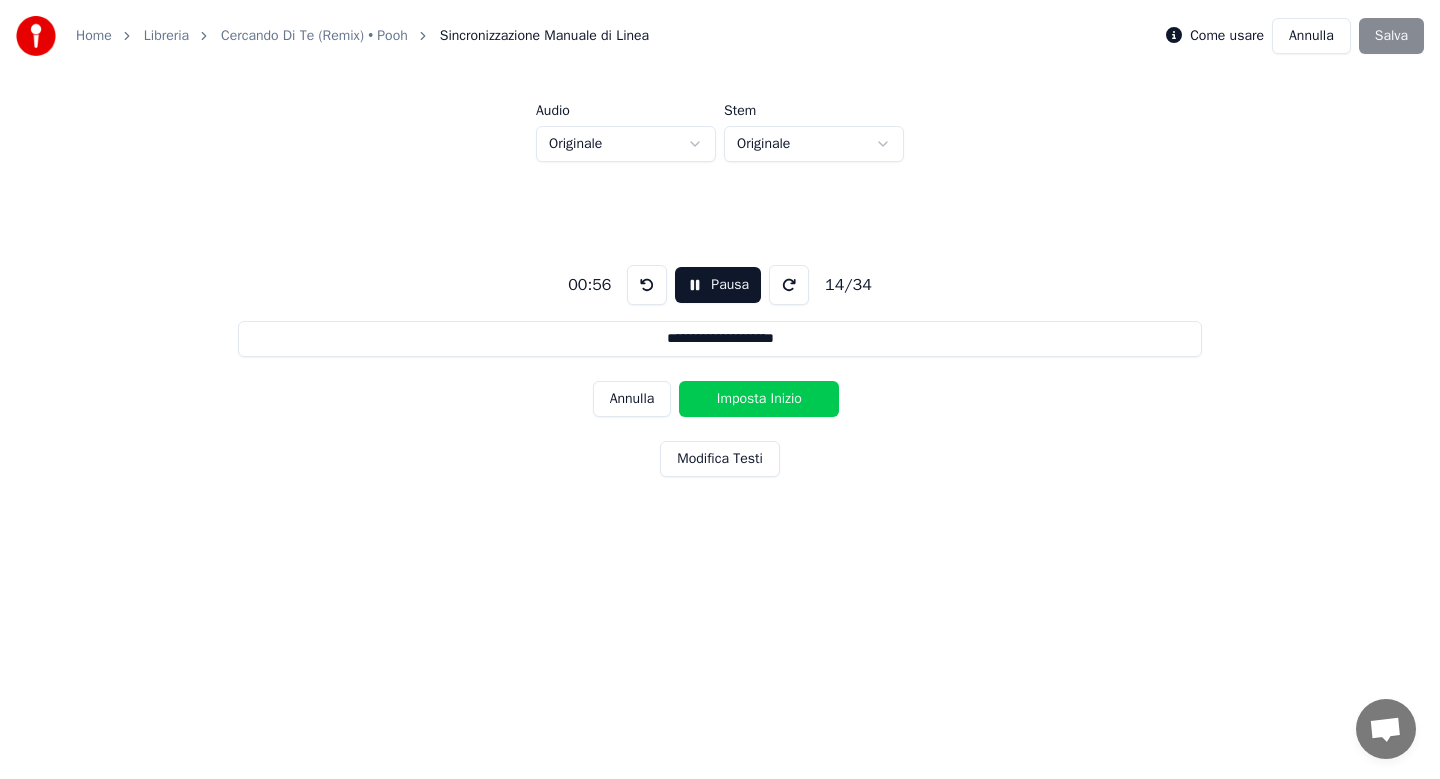 click on "Imposta Inizio" at bounding box center [759, 399] 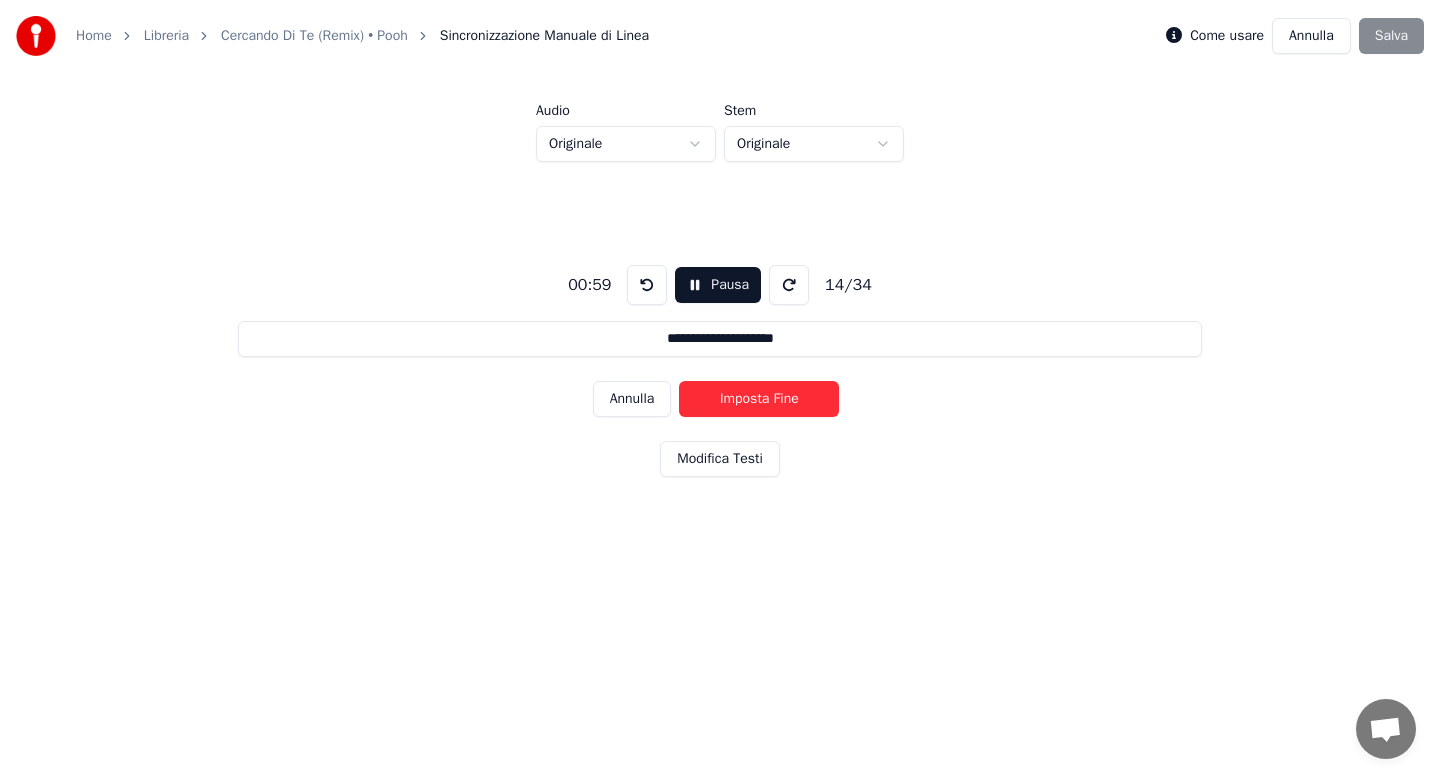 click on "Imposta Fine" at bounding box center [759, 399] 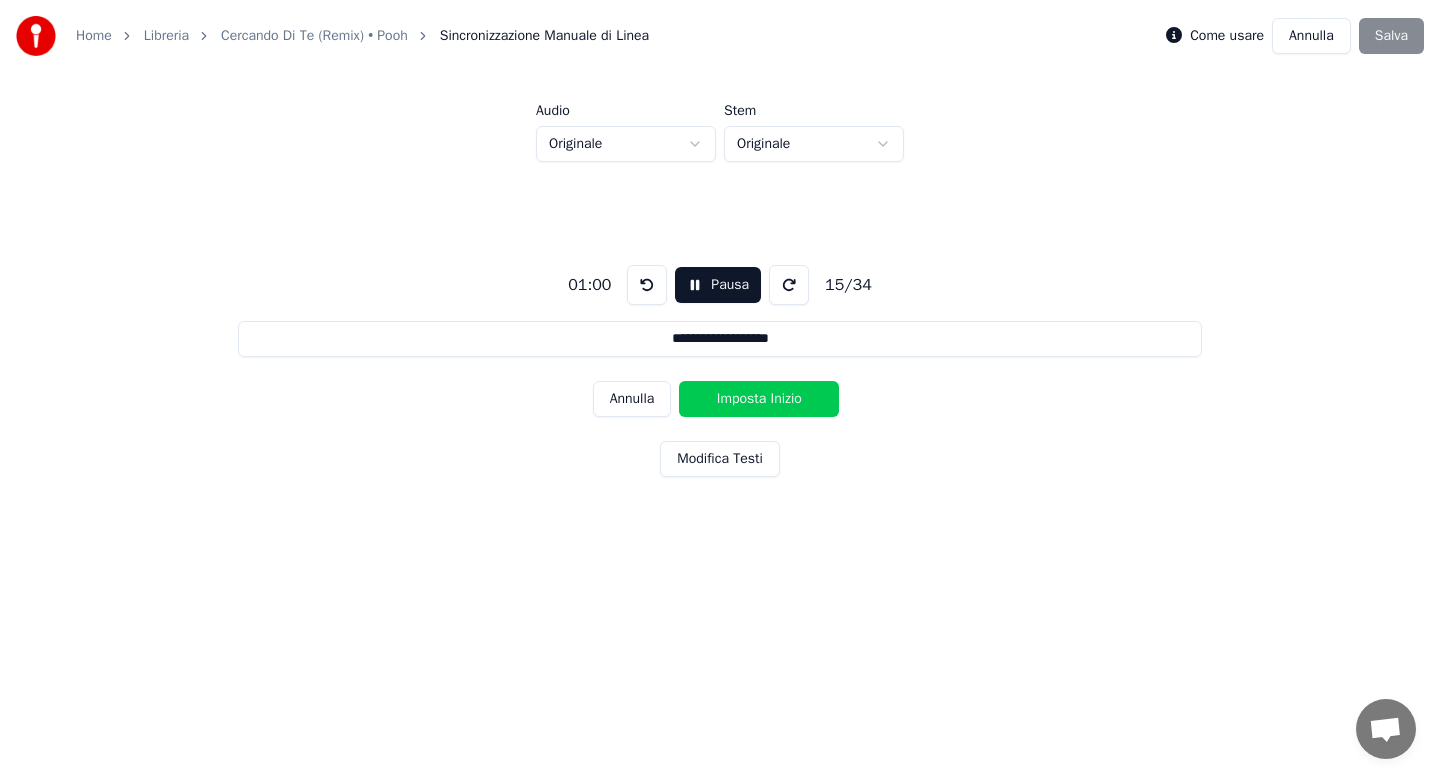 click on "Imposta Inizio" at bounding box center [759, 399] 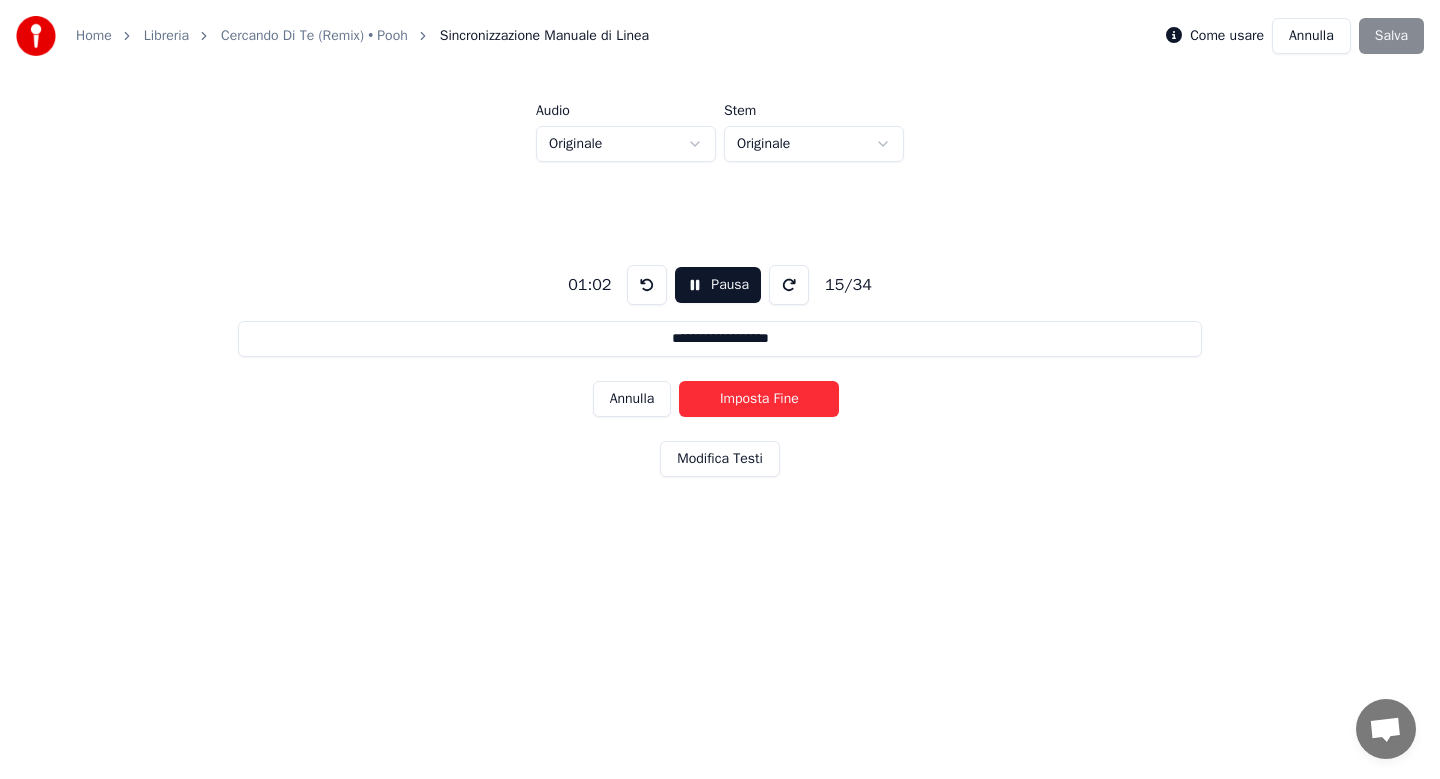 click on "Imposta Fine" at bounding box center (759, 399) 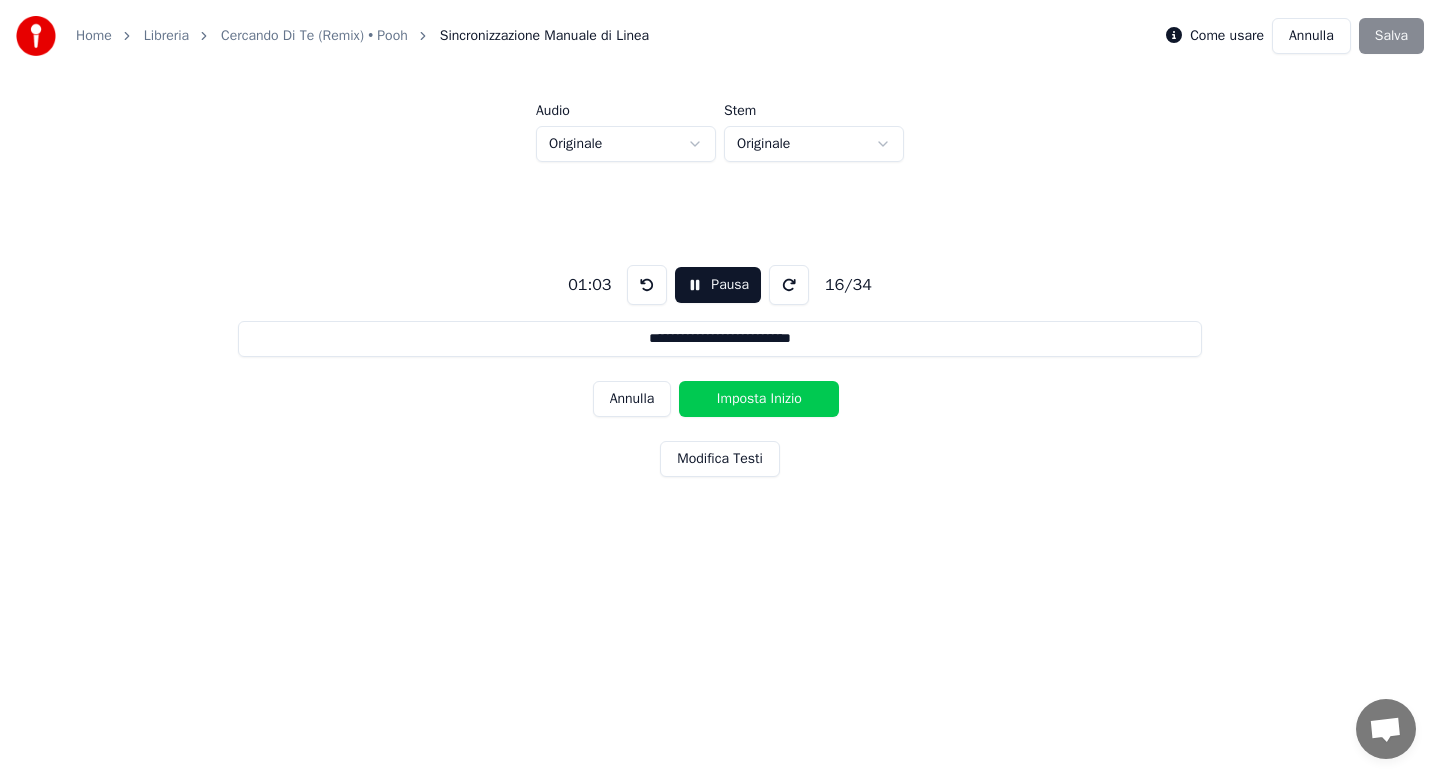 click on "Imposta Inizio" at bounding box center (759, 399) 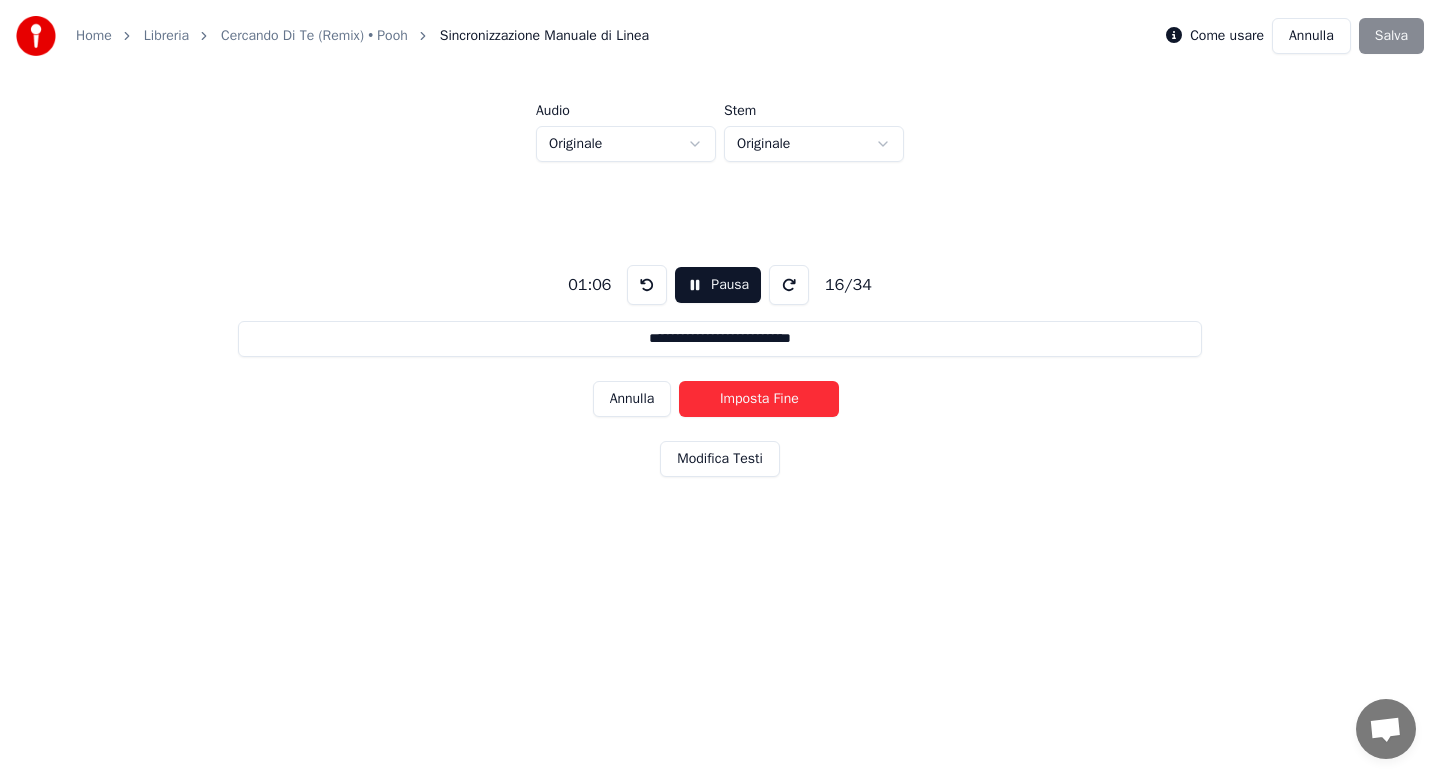 click on "Imposta Fine" at bounding box center (759, 399) 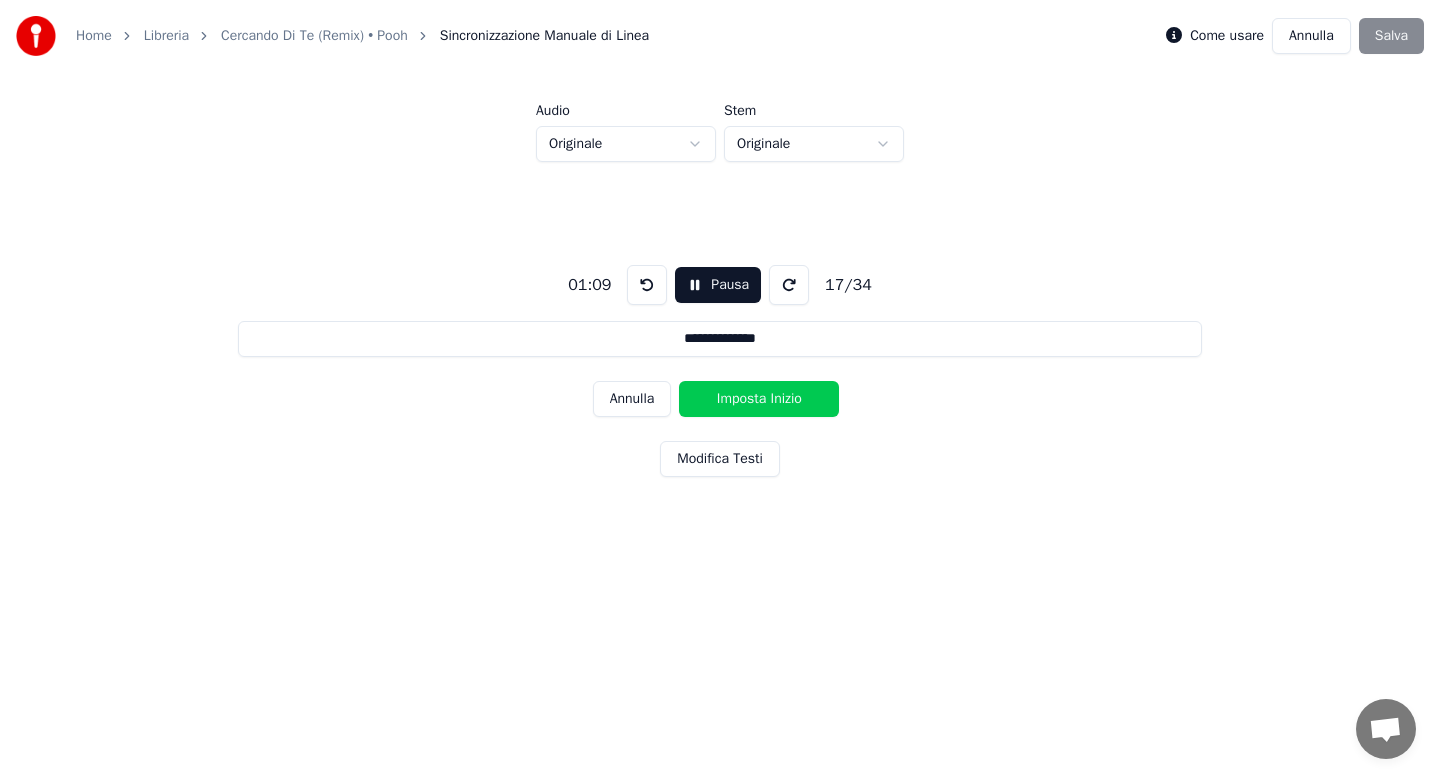 click on "Imposta Inizio" at bounding box center [759, 399] 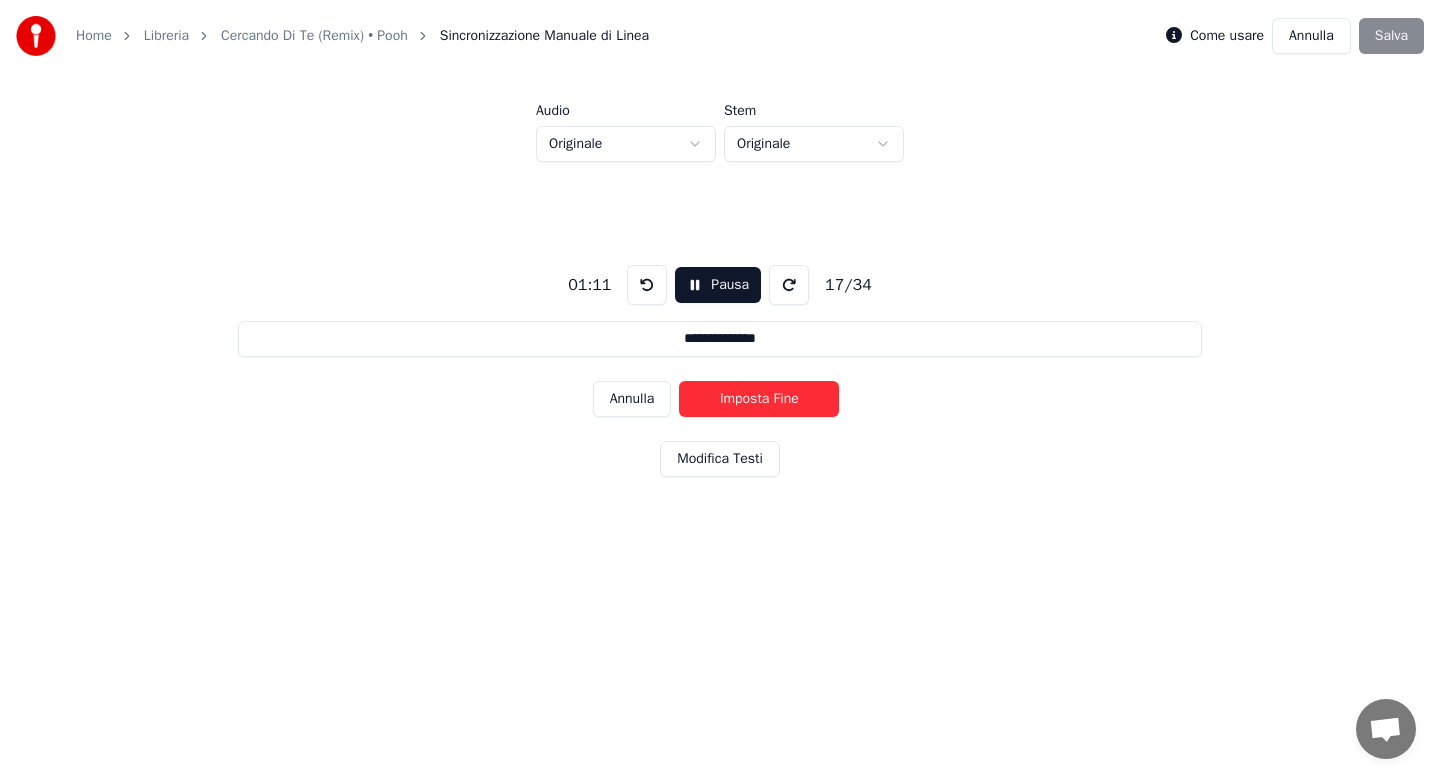 click on "Imposta Fine" at bounding box center [759, 399] 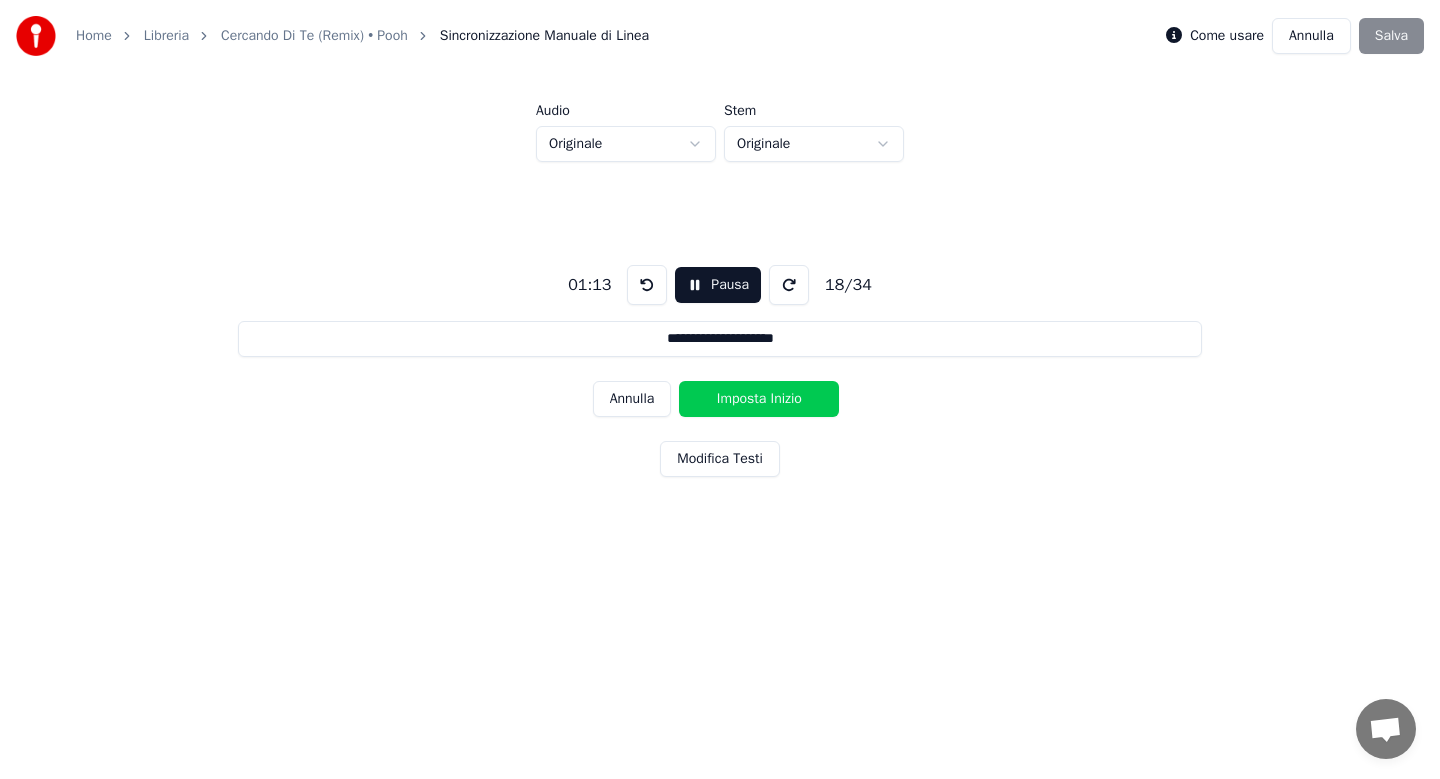 click on "Imposta Inizio" at bounding box center [759, 399] 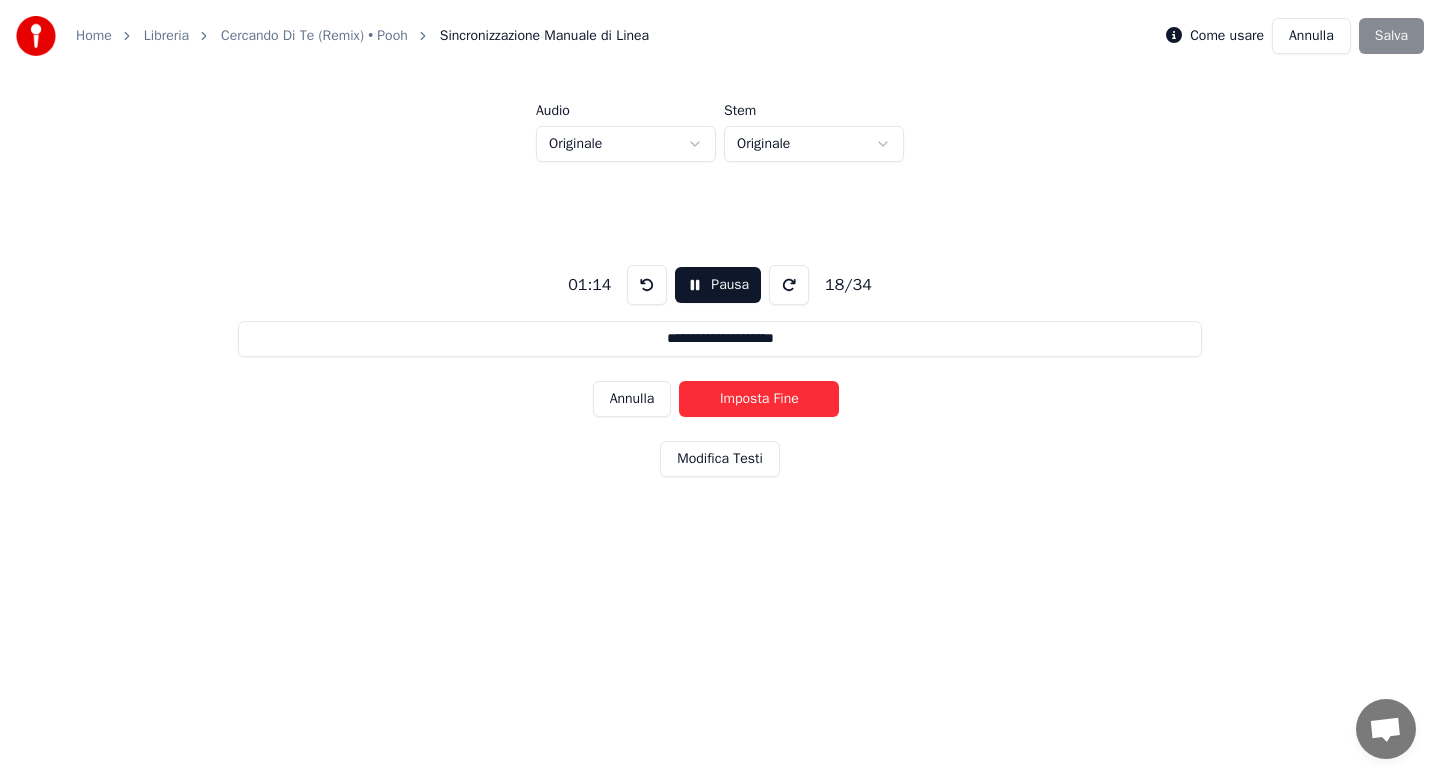 click on "Imposta Fine" at bounding box center [759, 399] 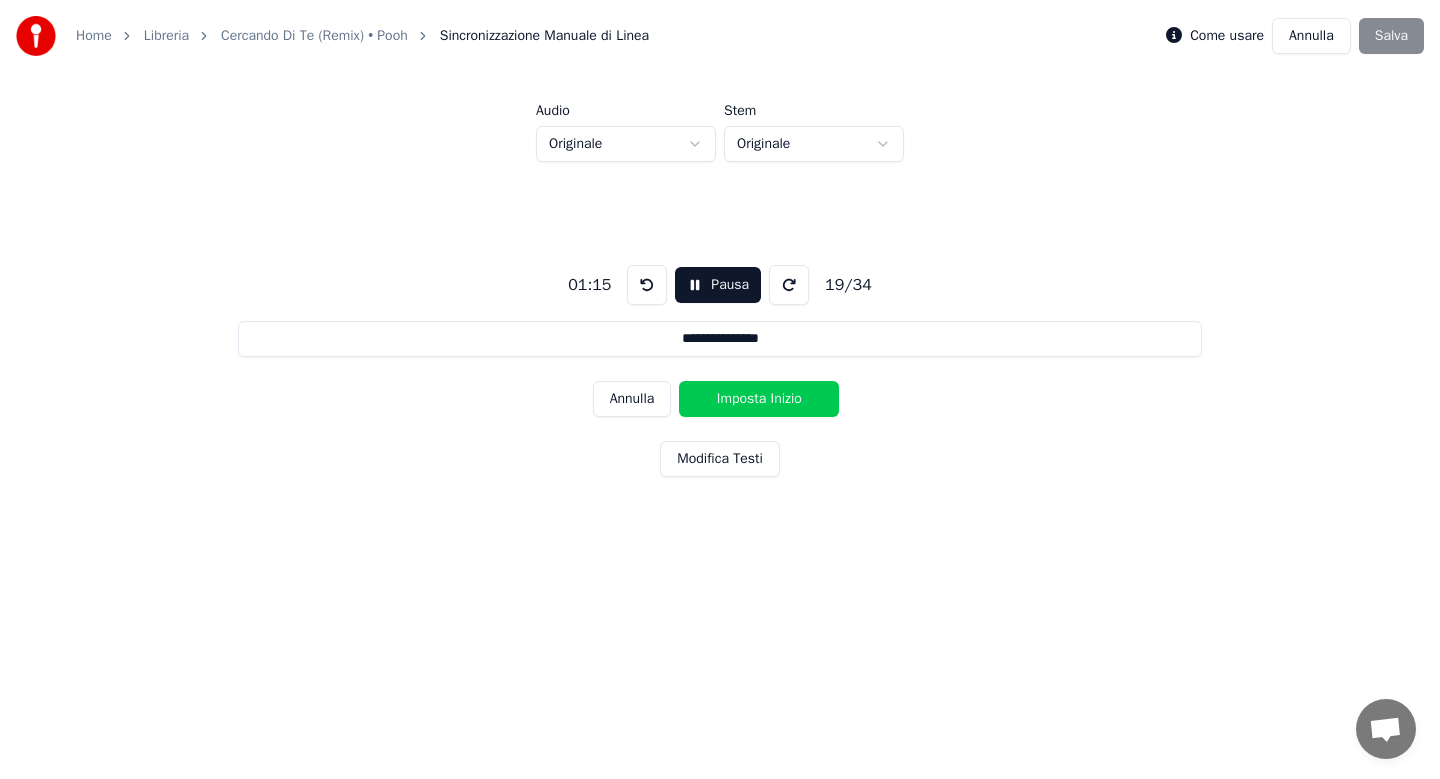 click on "Imposta Inizio" at bounding box center [759, 399] 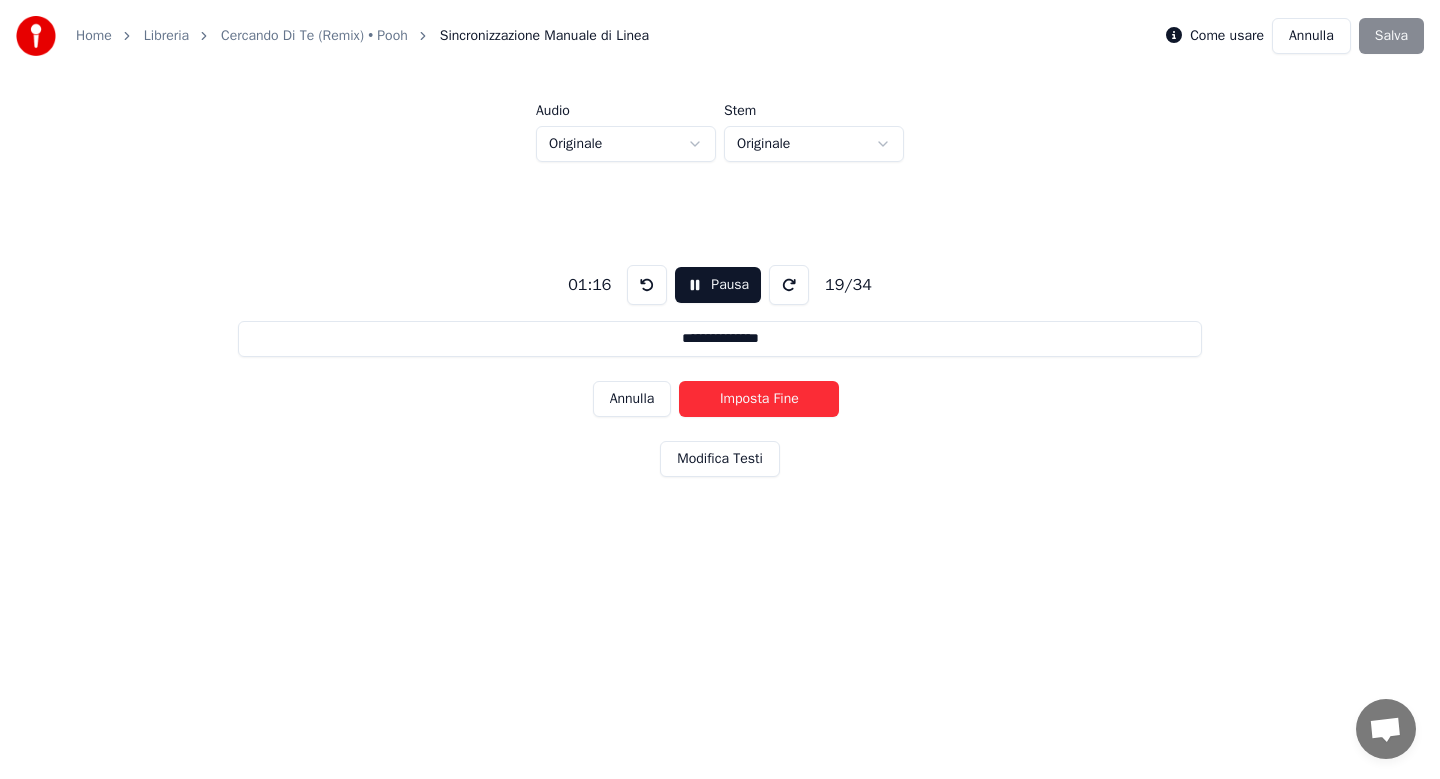 click on "Imposta Fine" at bounding box center (759, 399) 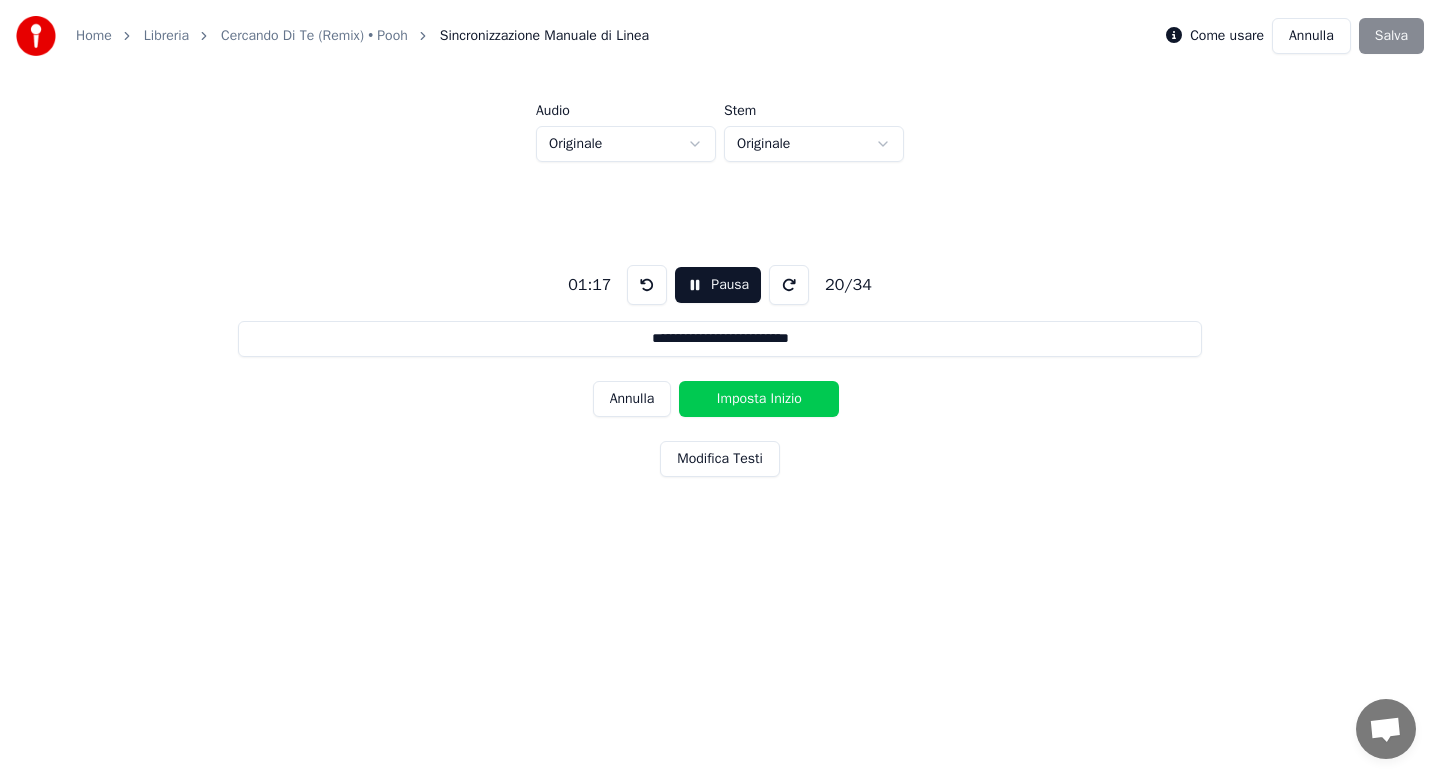 click on "Imposta Inizio" at bounding box center (759, 399) 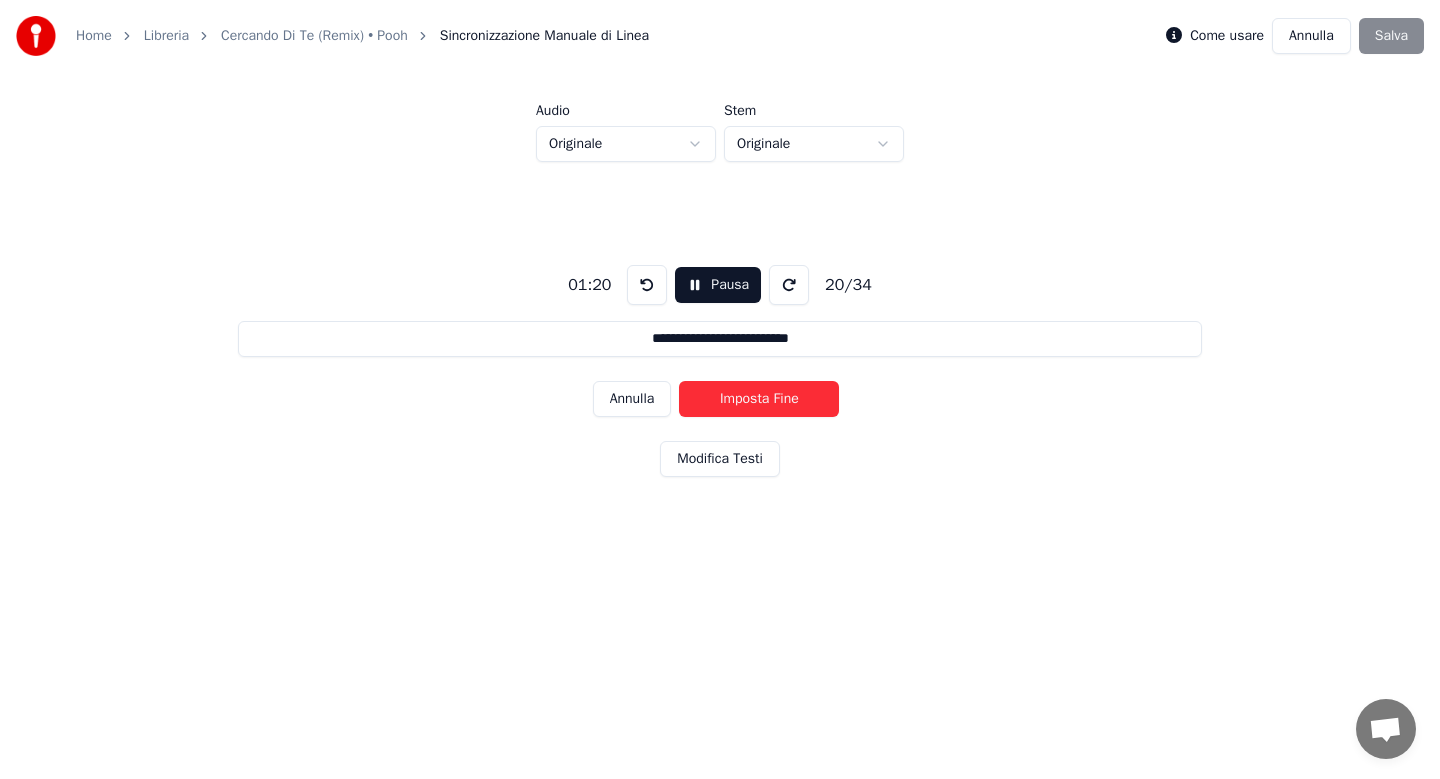 click on "Imposta Fine" at bounding box center [759, 399] 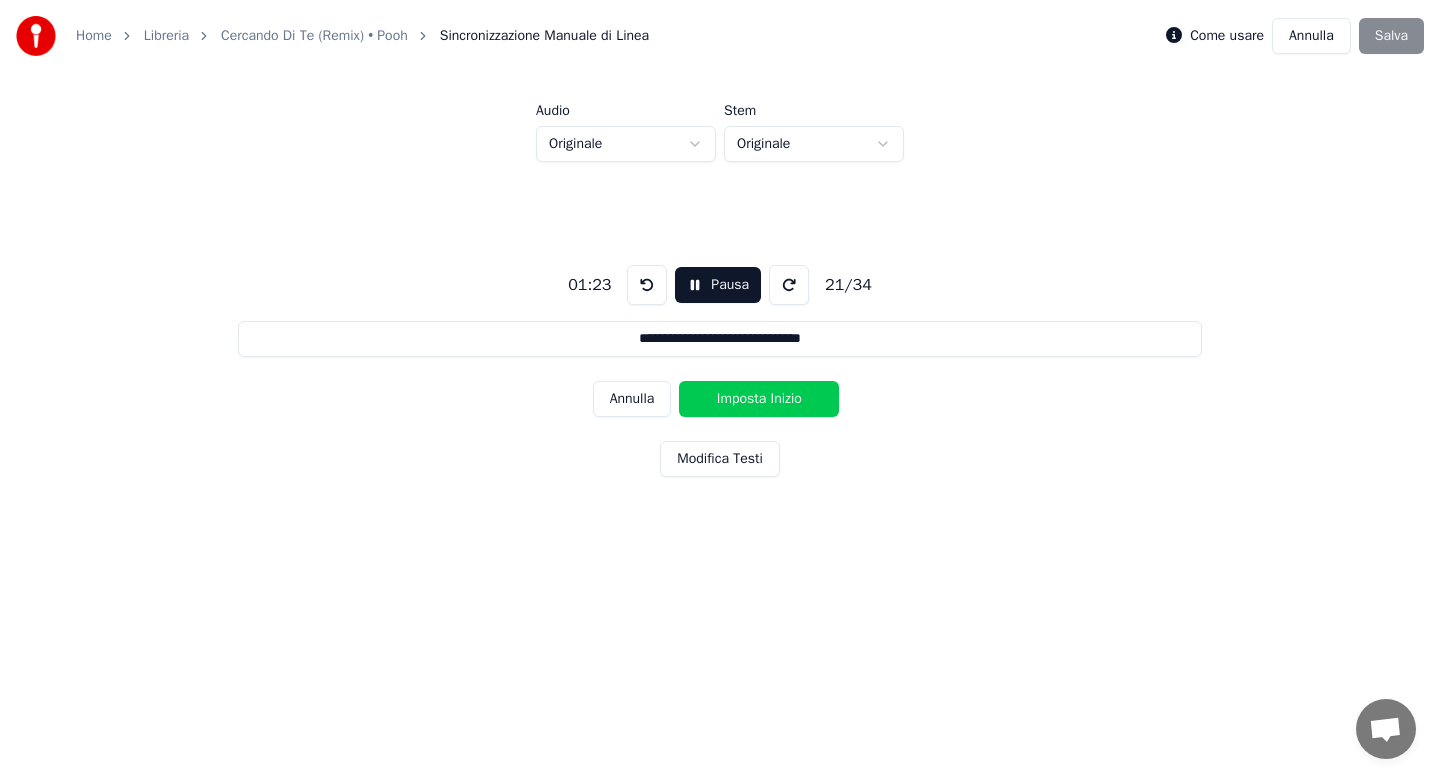 click on "Imposta Inizio" at bounding box center [759, 399] 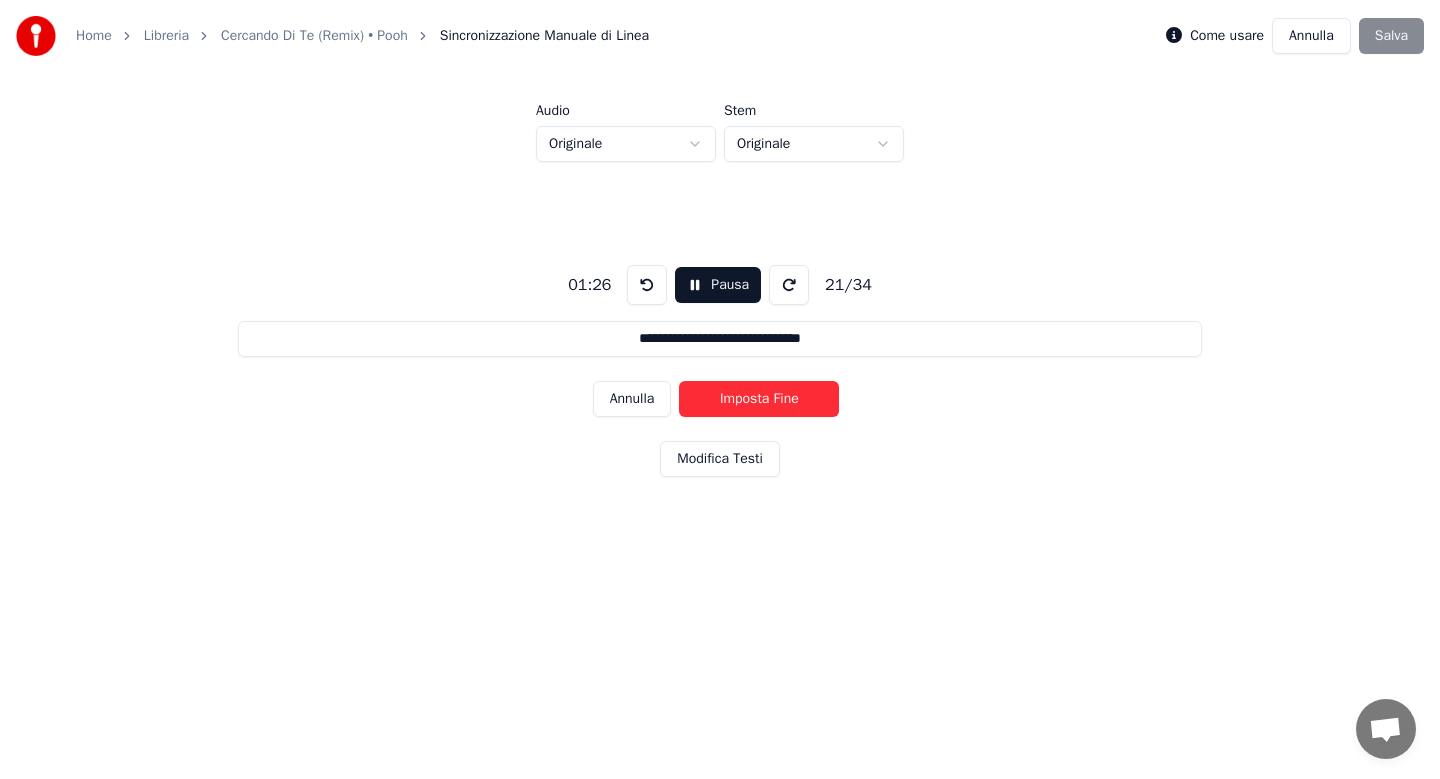 click on "Imposta Fine" at bounding box center [759, 399] 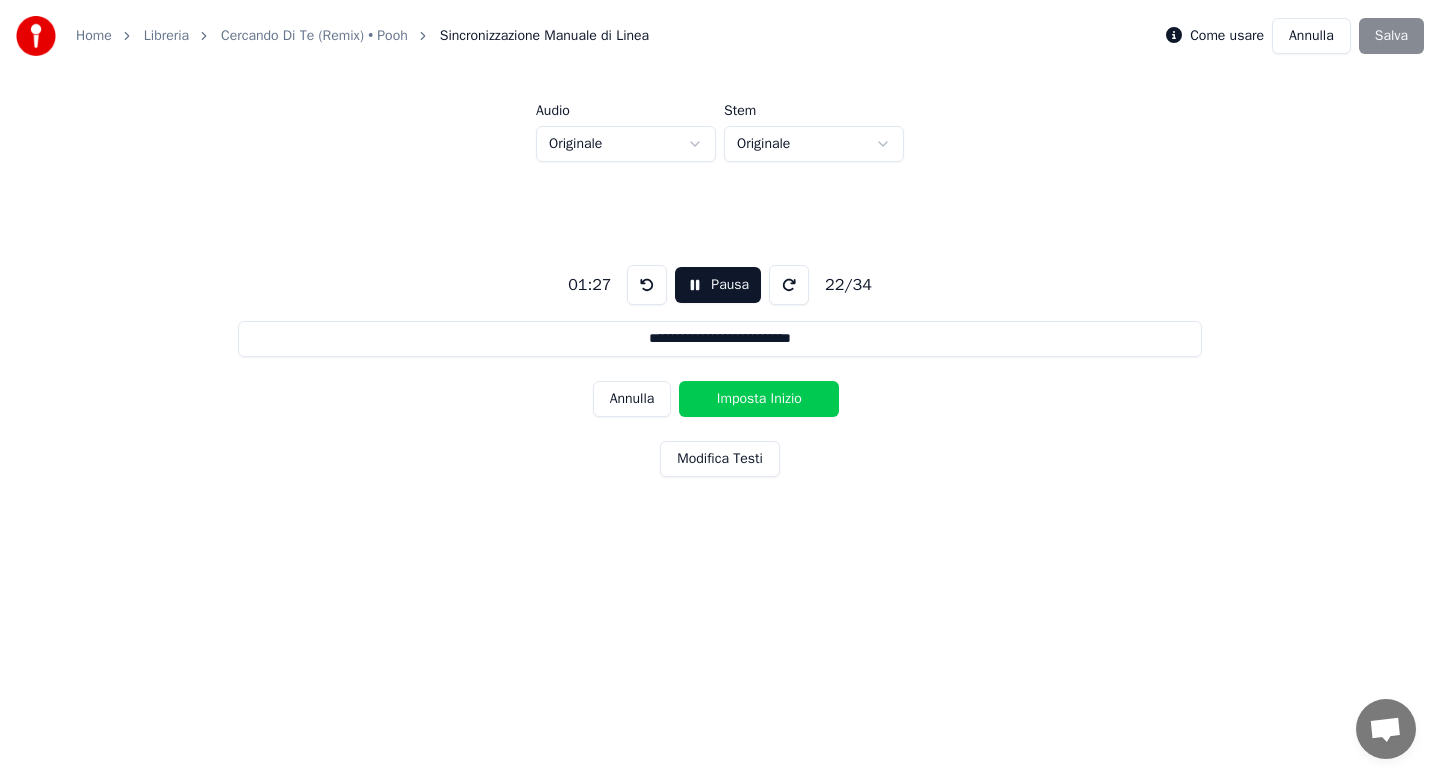 click on "Imposta Inizio" at bounding box center [759, 399] 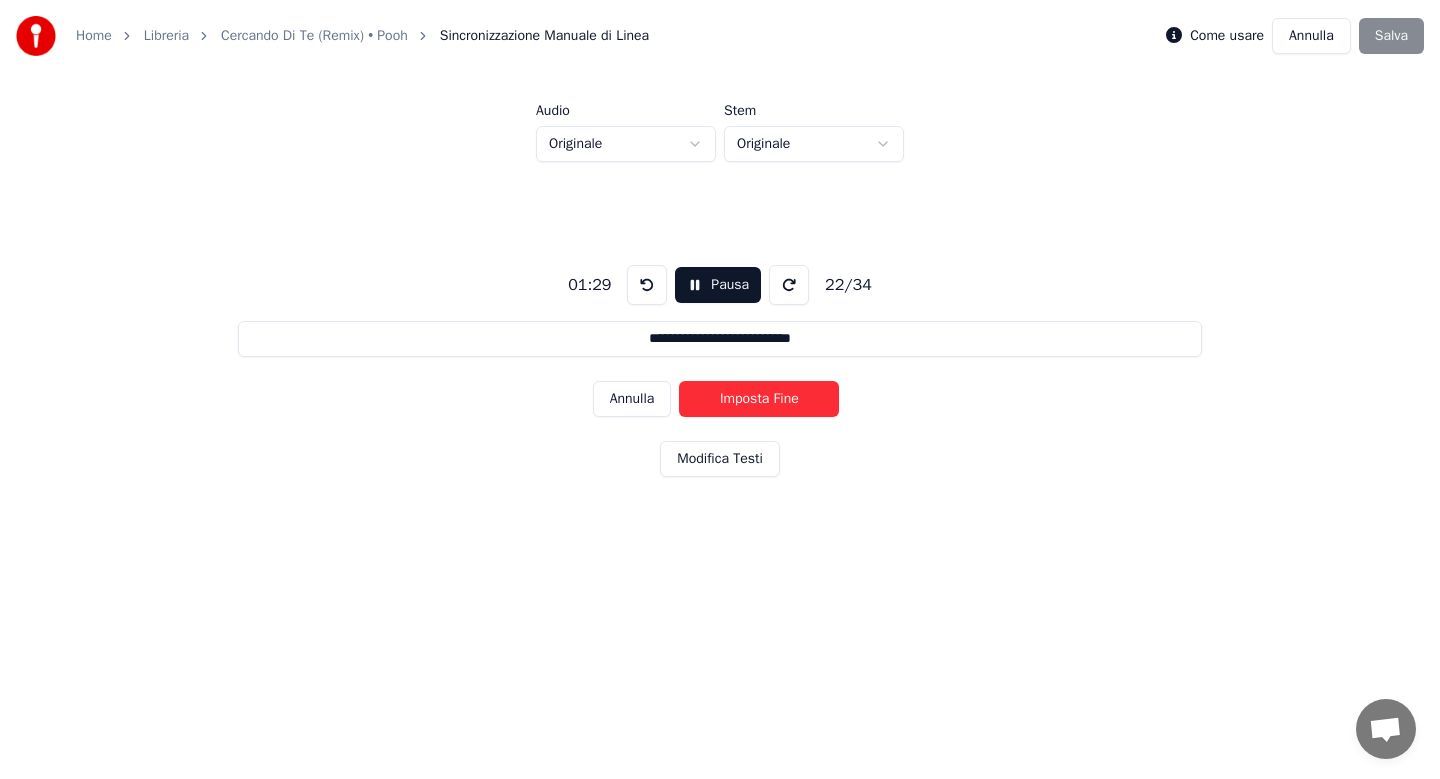 click on "Imposta Fine" at bounding box center (759, 399) 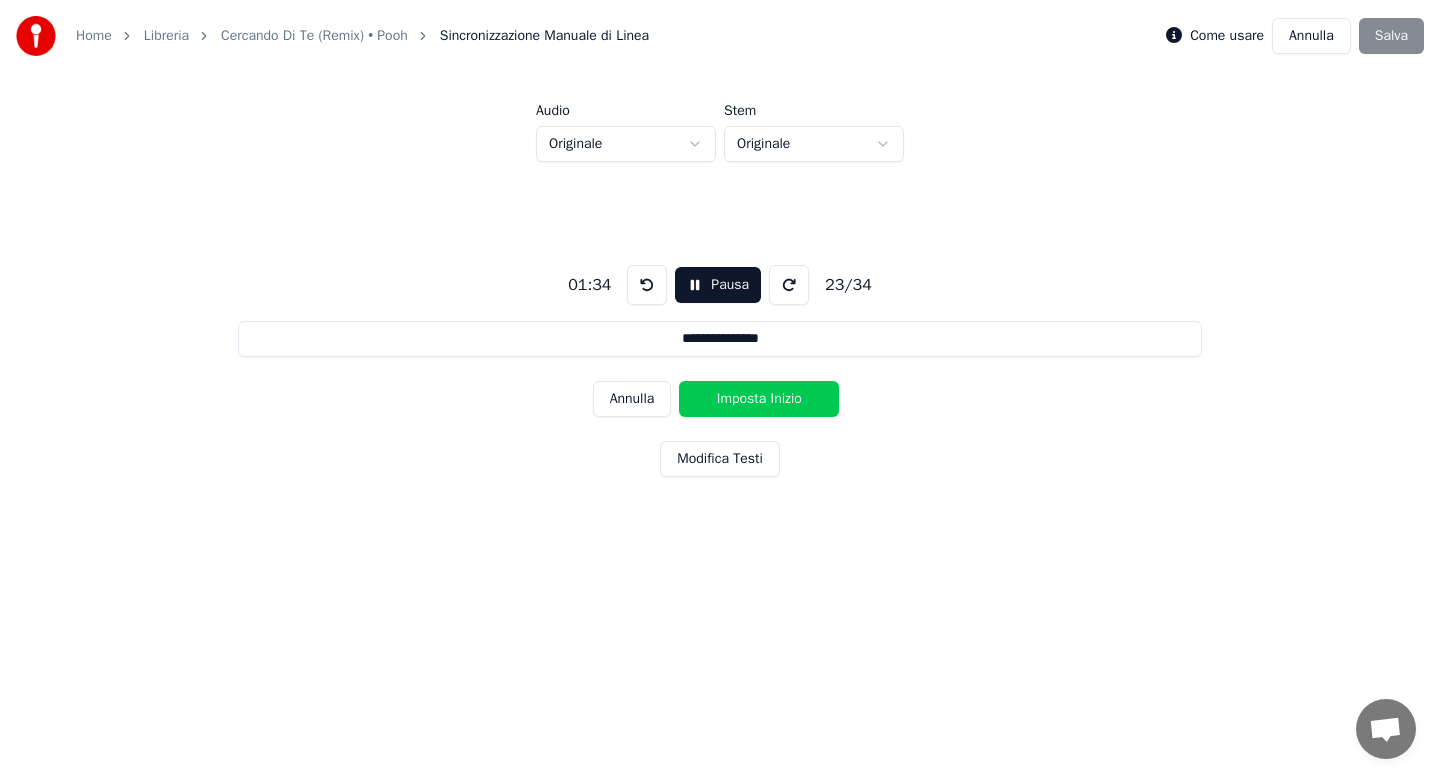click on "Imposta Inizio" at bounding box center [759, 399] 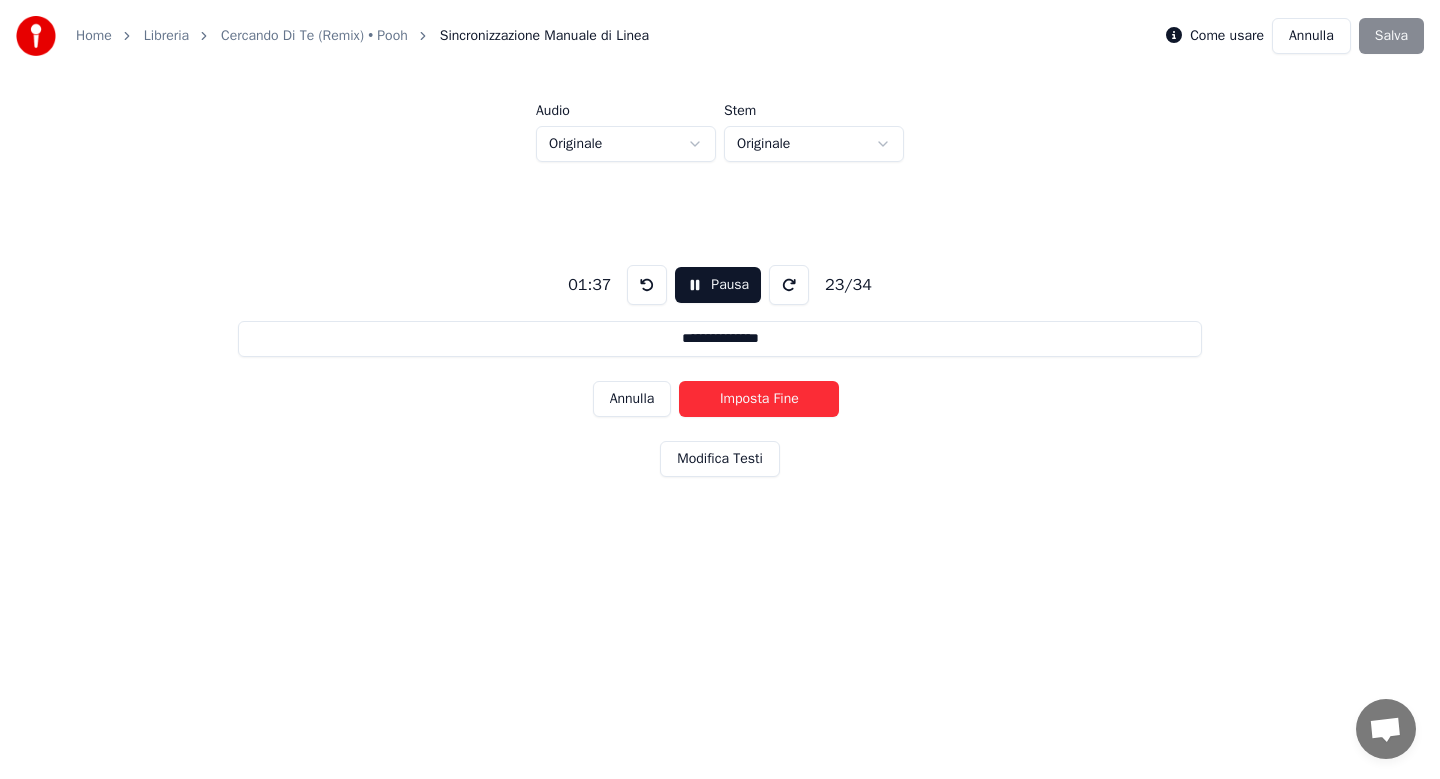 click on "Imposta Fine" at bounding box center [759, 399] 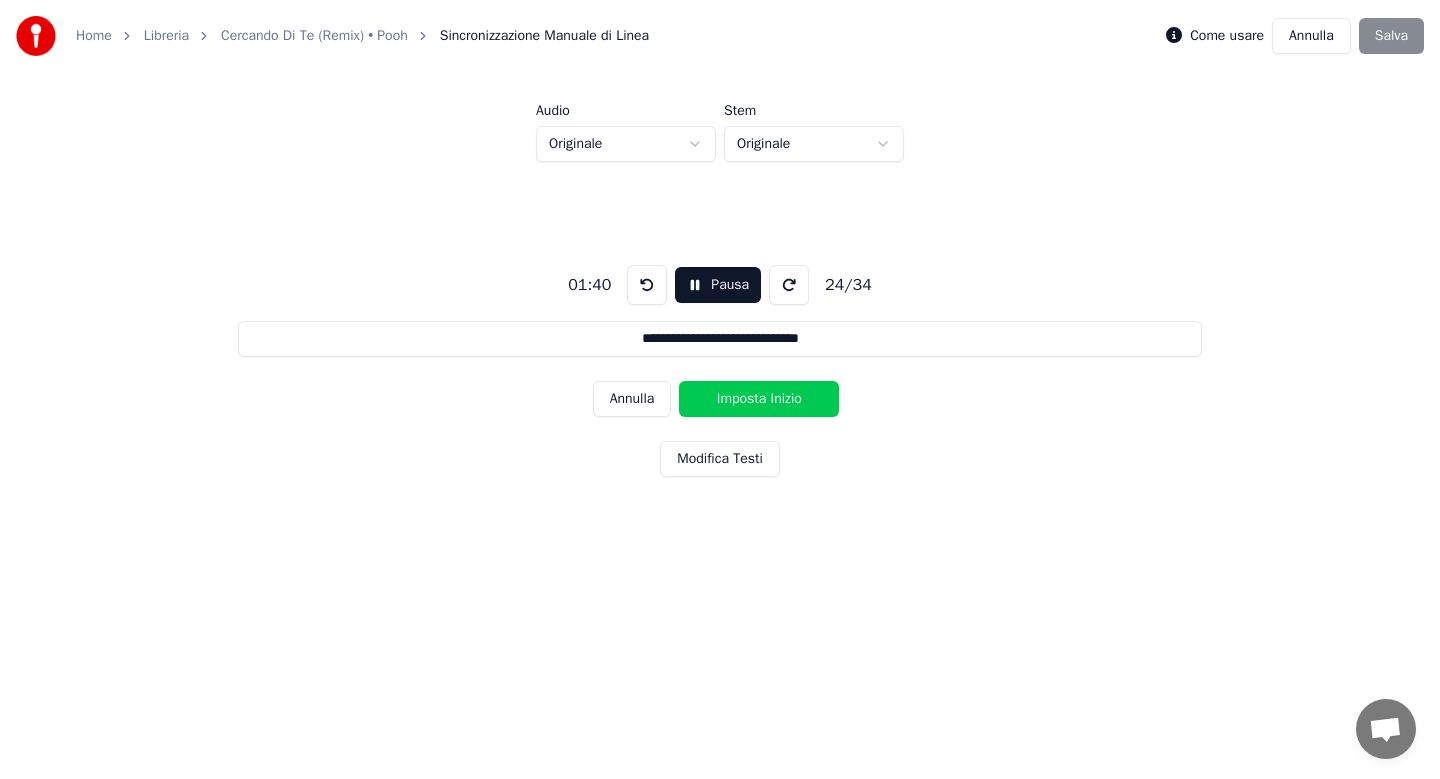 click on "Imposta Inizio" at bounding box center (759, 399) 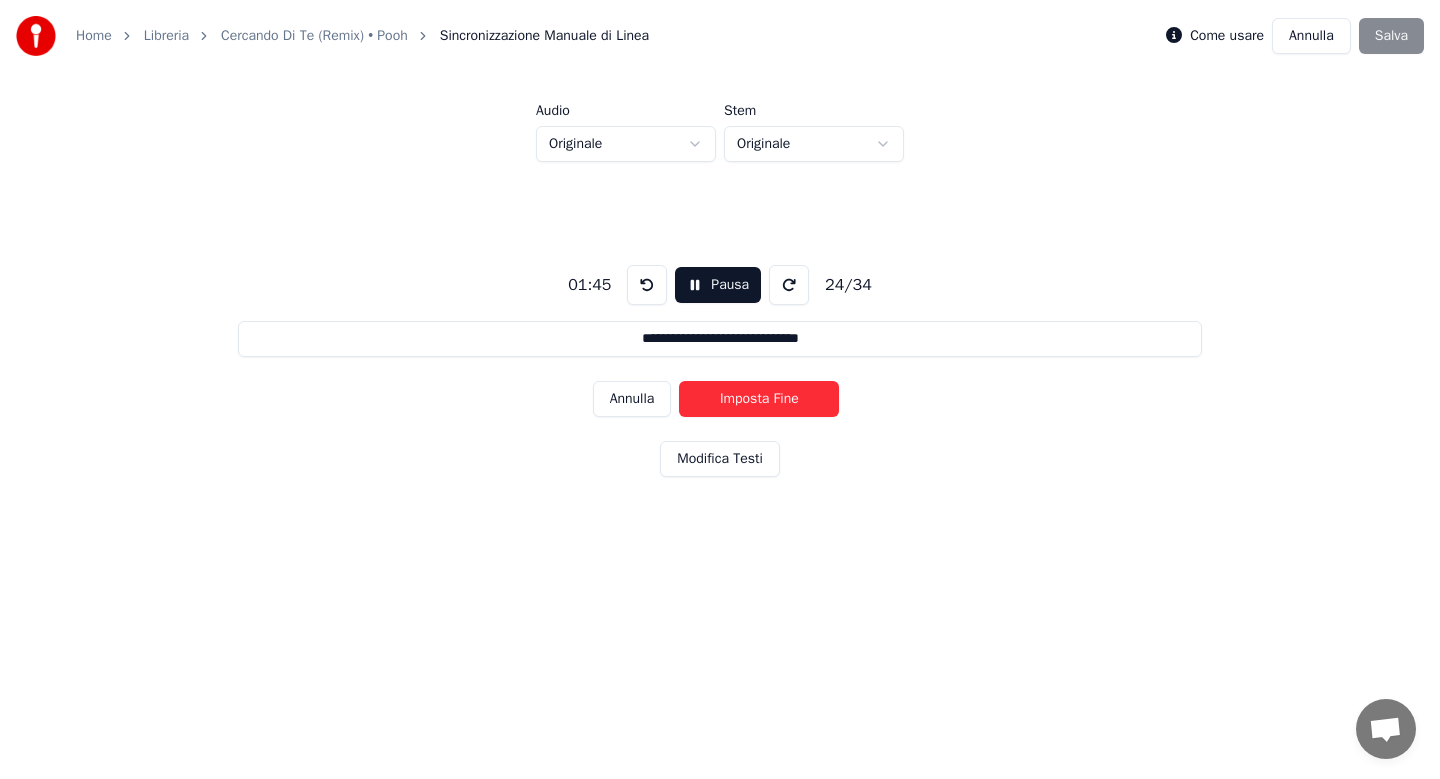 click on "Imposta Fine" at bounding box center [759, 399] 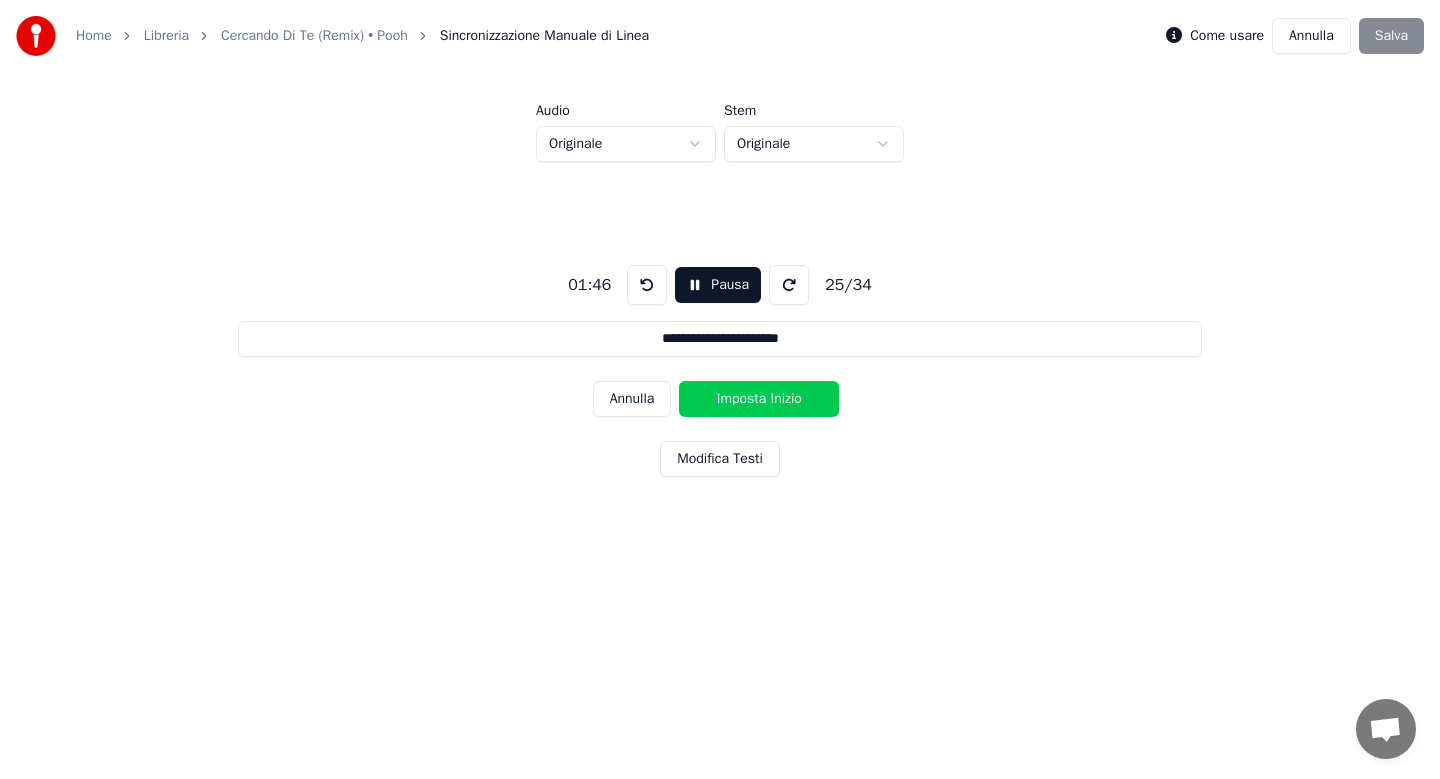 click on "Imposta Inizio" at bounding box center [759, 399] 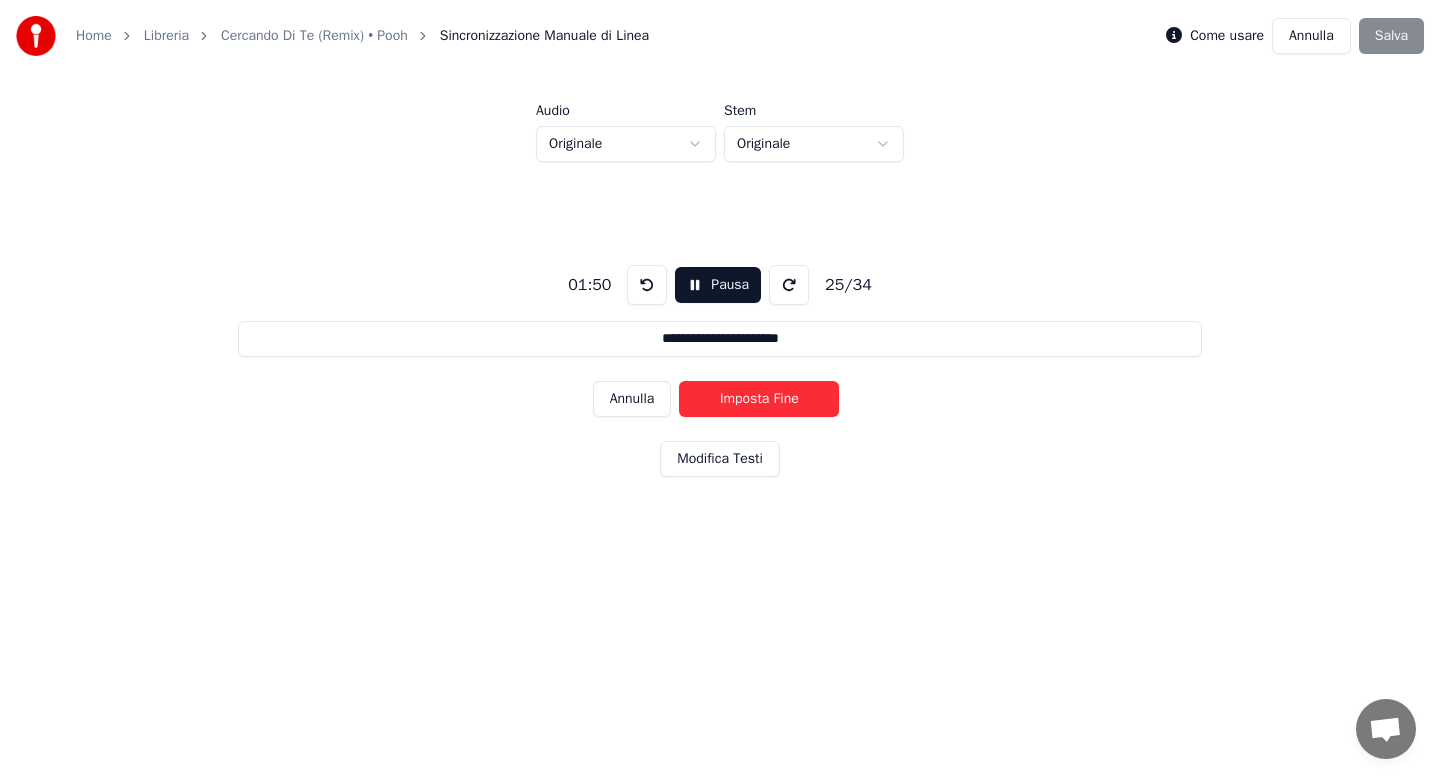 click on "Imposta Fine" at bounding box center [759, 399] 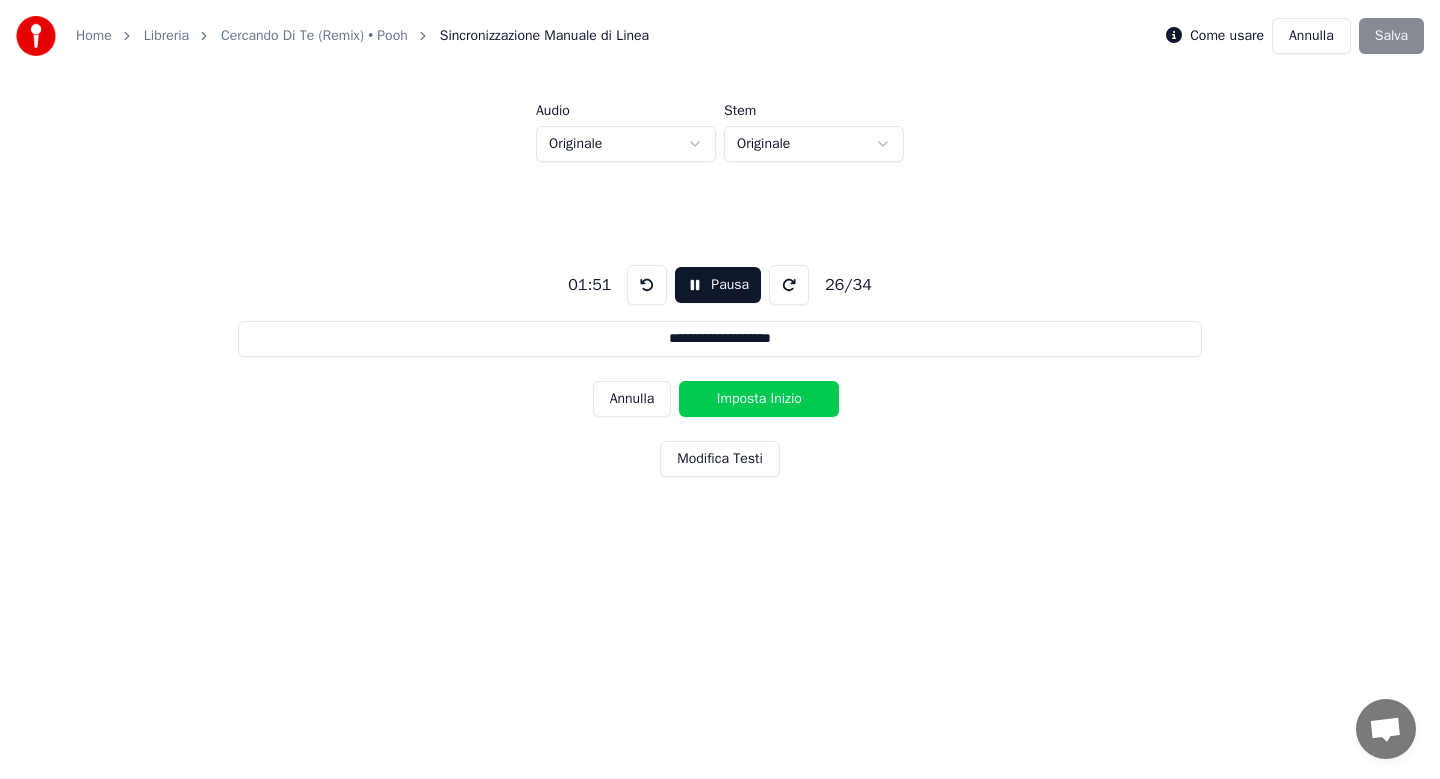 click on "Imposta Inizio" at bounding box center (759, 399) 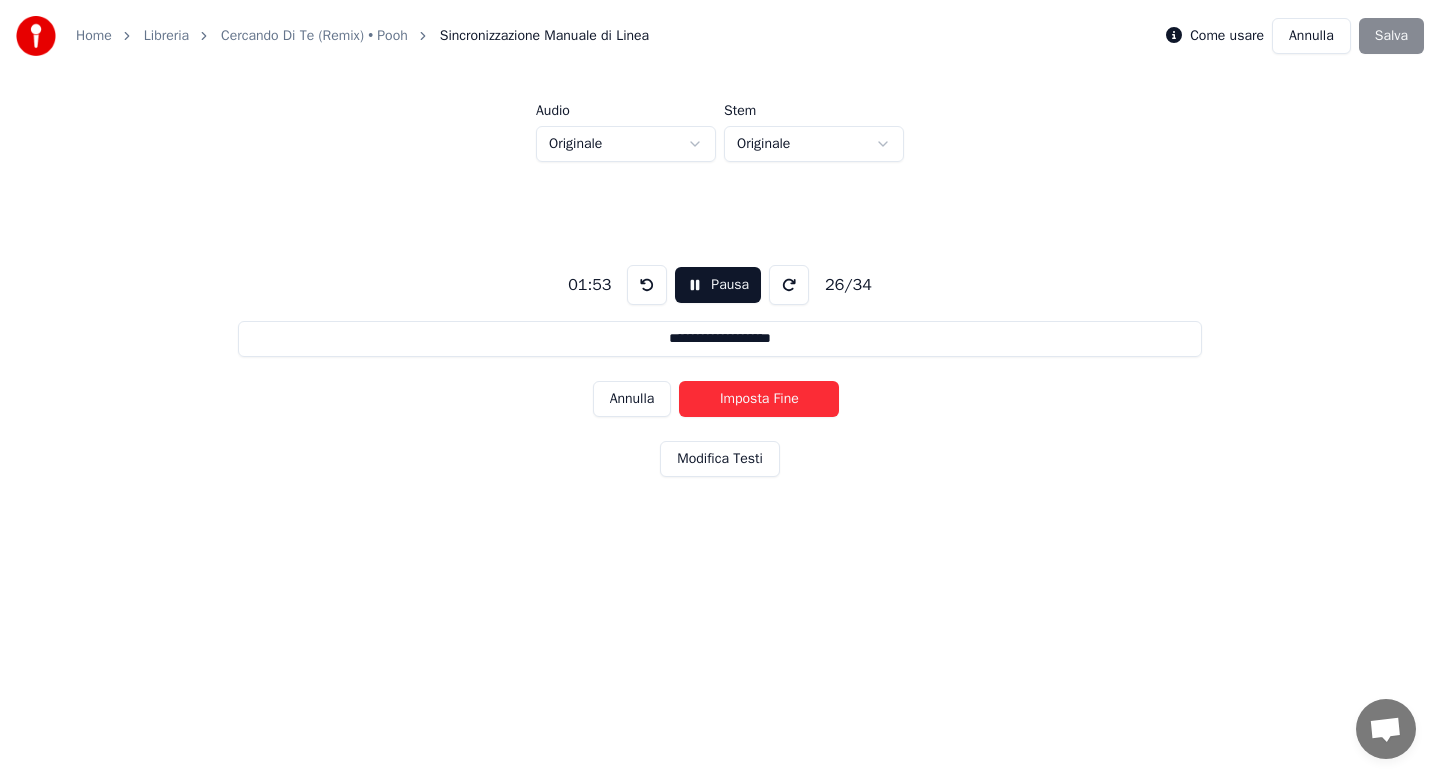 click on "Imposta Fine" at bounding box center (759, 399) 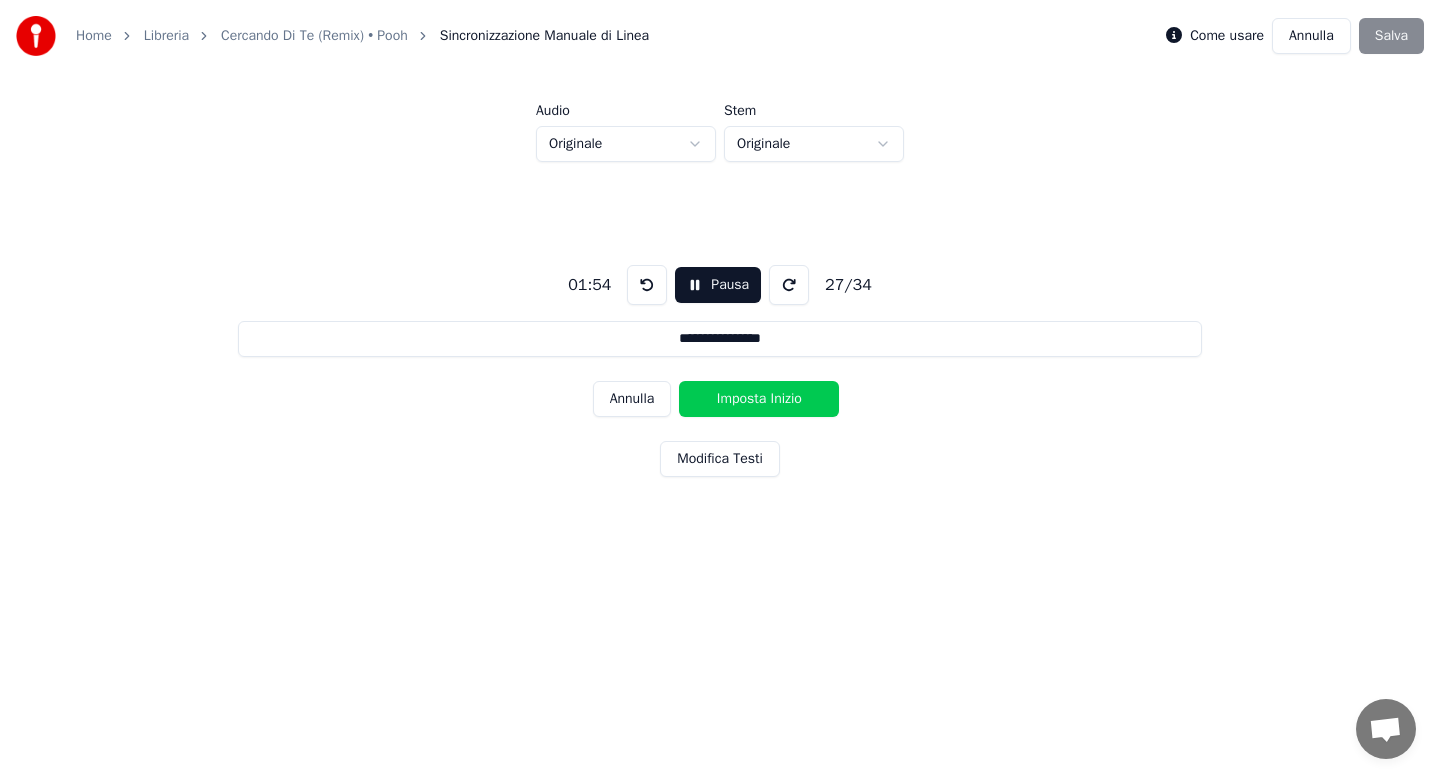 click on "Imposta Inizio" at bounding box center (759, 399) 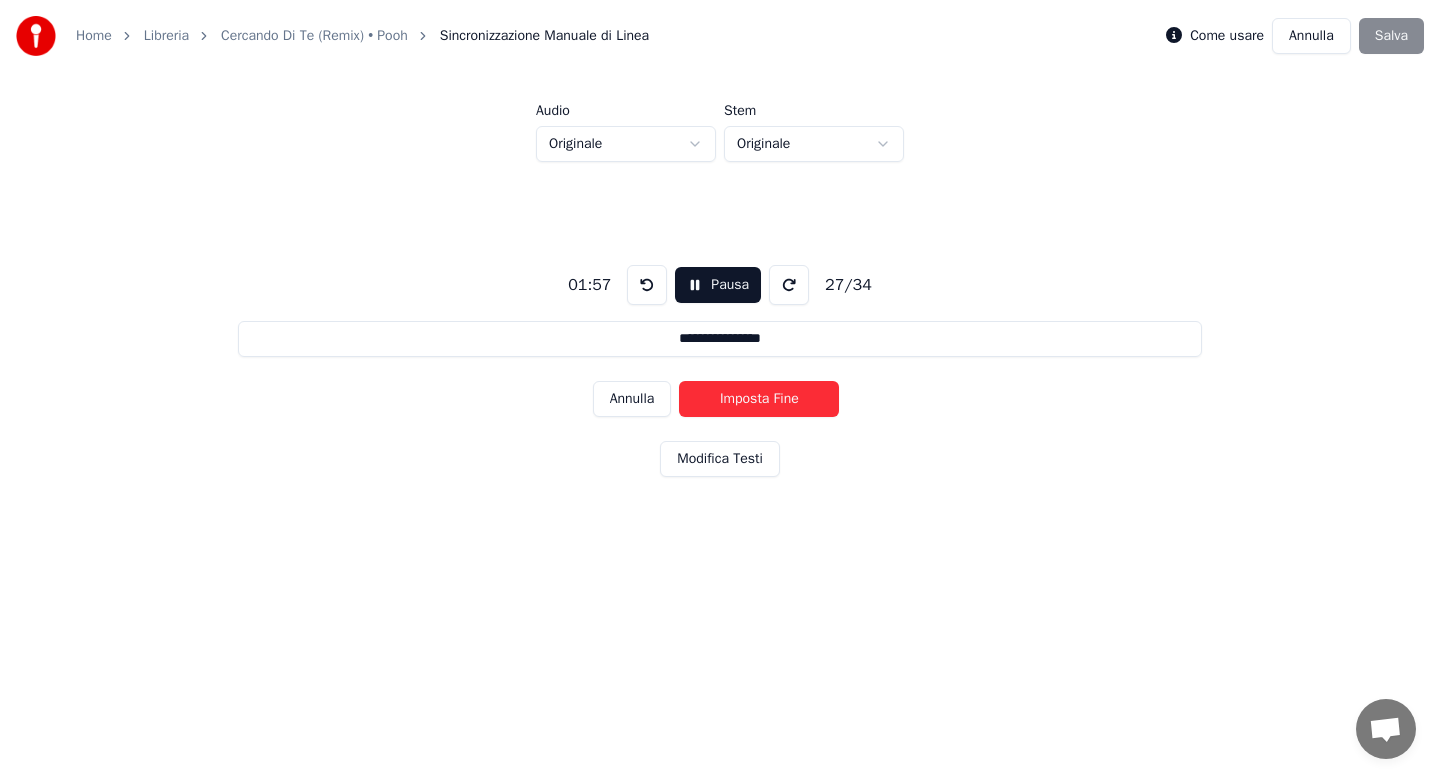 click on "Imposta Fine" at bounding box center [759, 399] 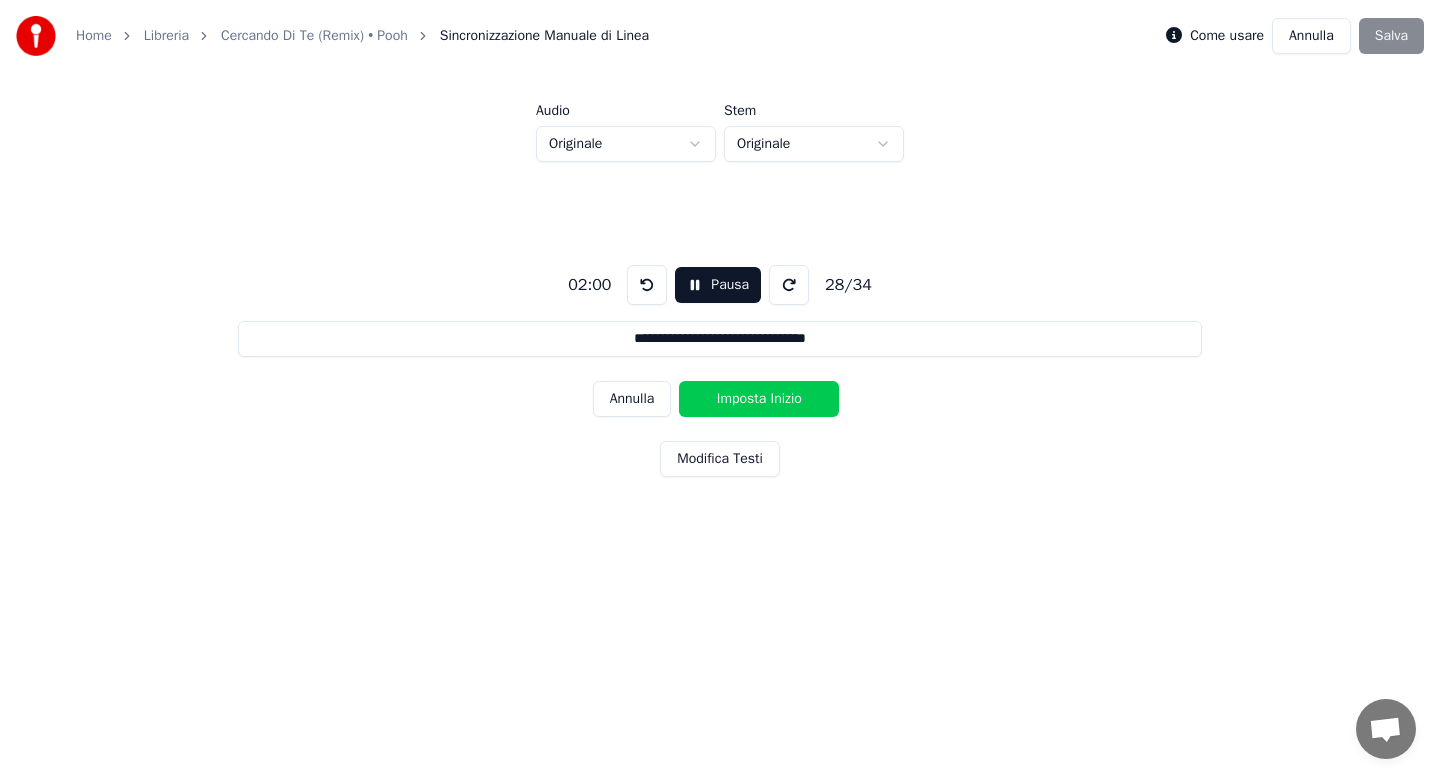 click on "Imposta Inizio" at bounding box center (759, 399) 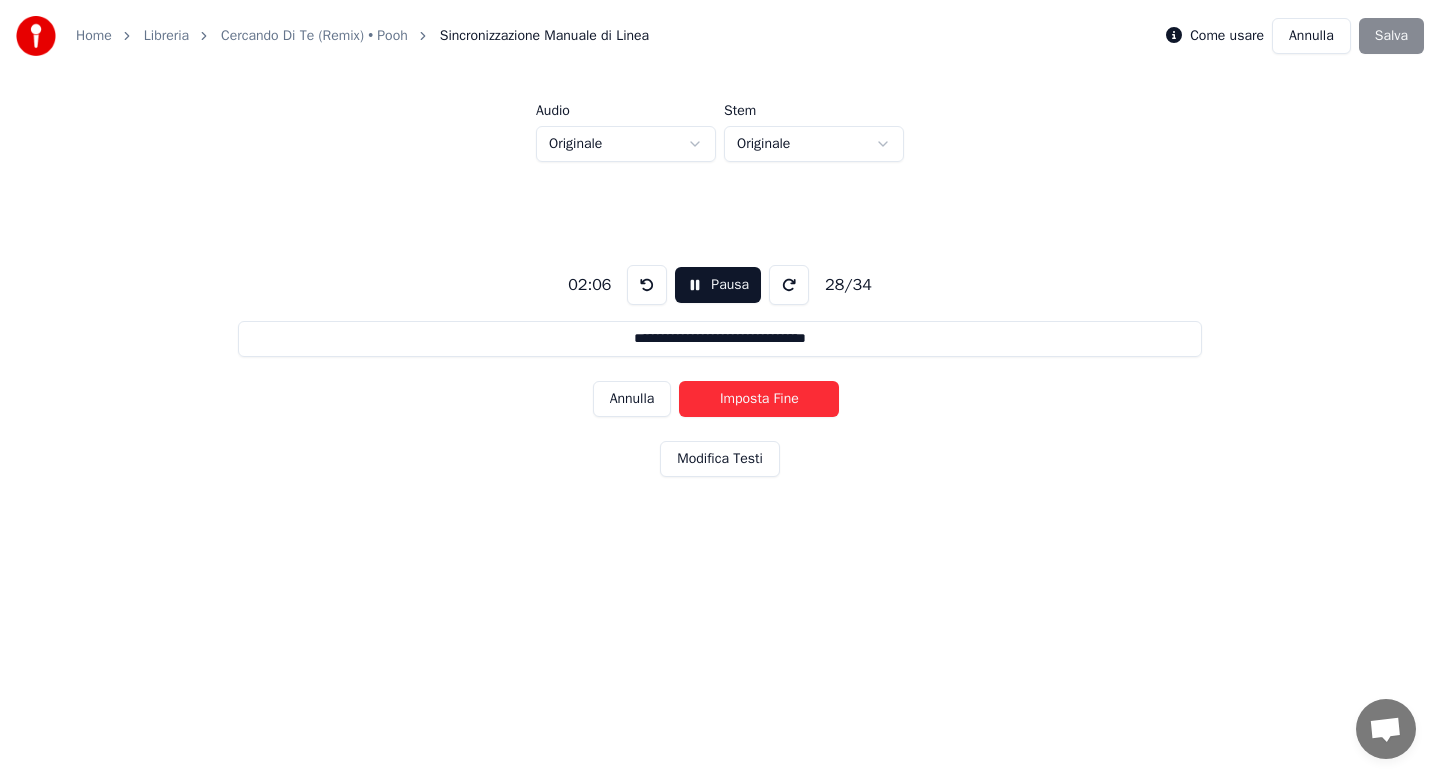 click on "Imposta Fine" at bounding box center [759, 399] 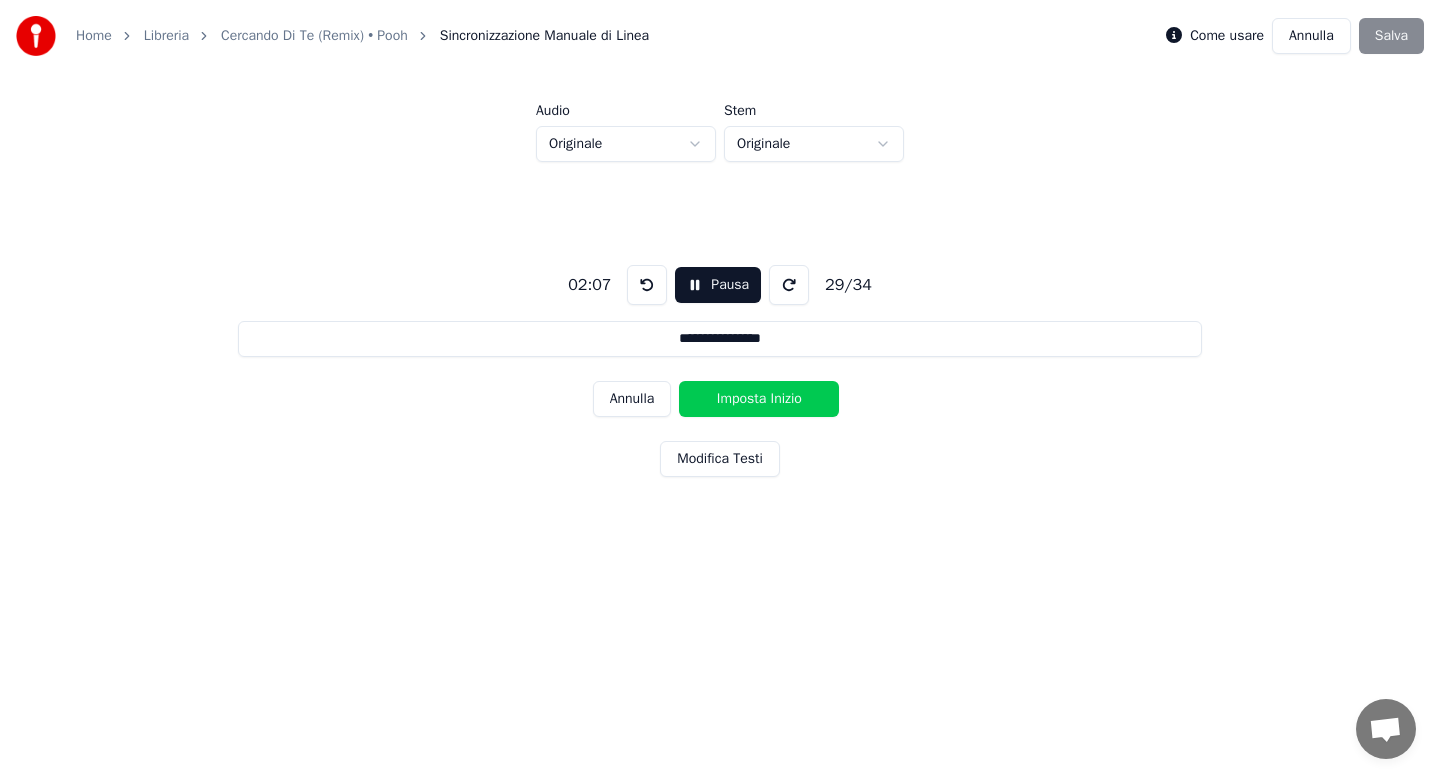 click on "Imposta Inizio" at bounding box center (759, 399) 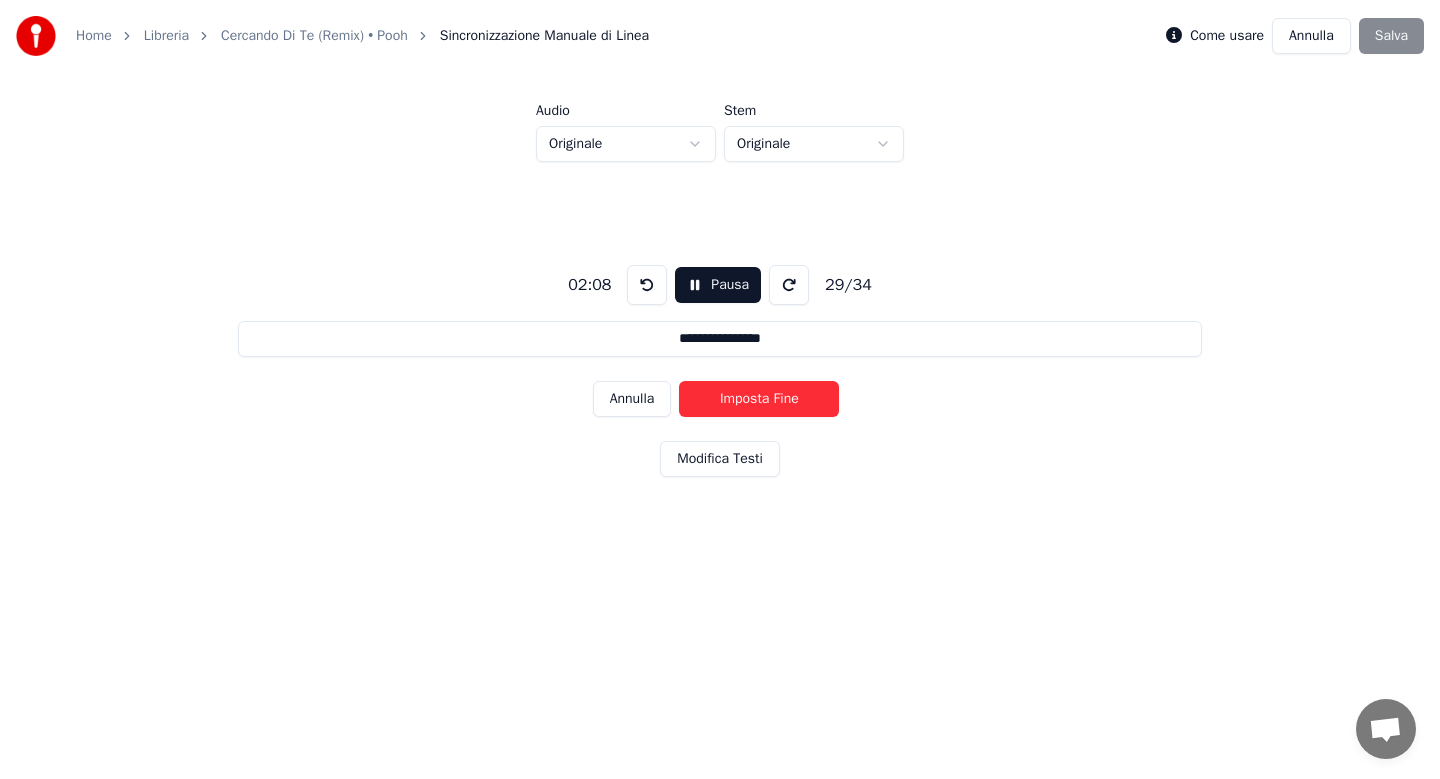 click on "Imposta Fine" at bounding box center (759, 399) 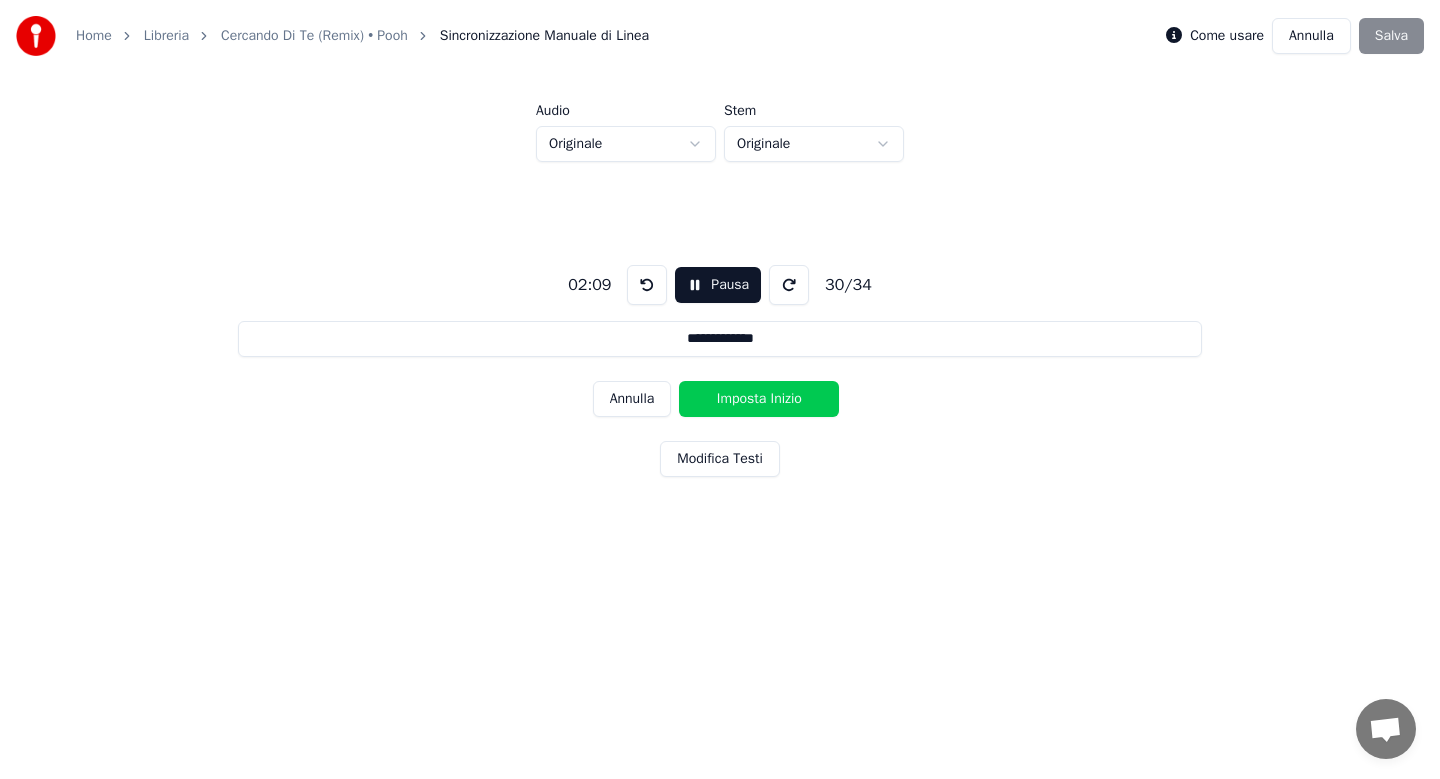 click on "Imposta Inizio" at bounding box center (759, 399) 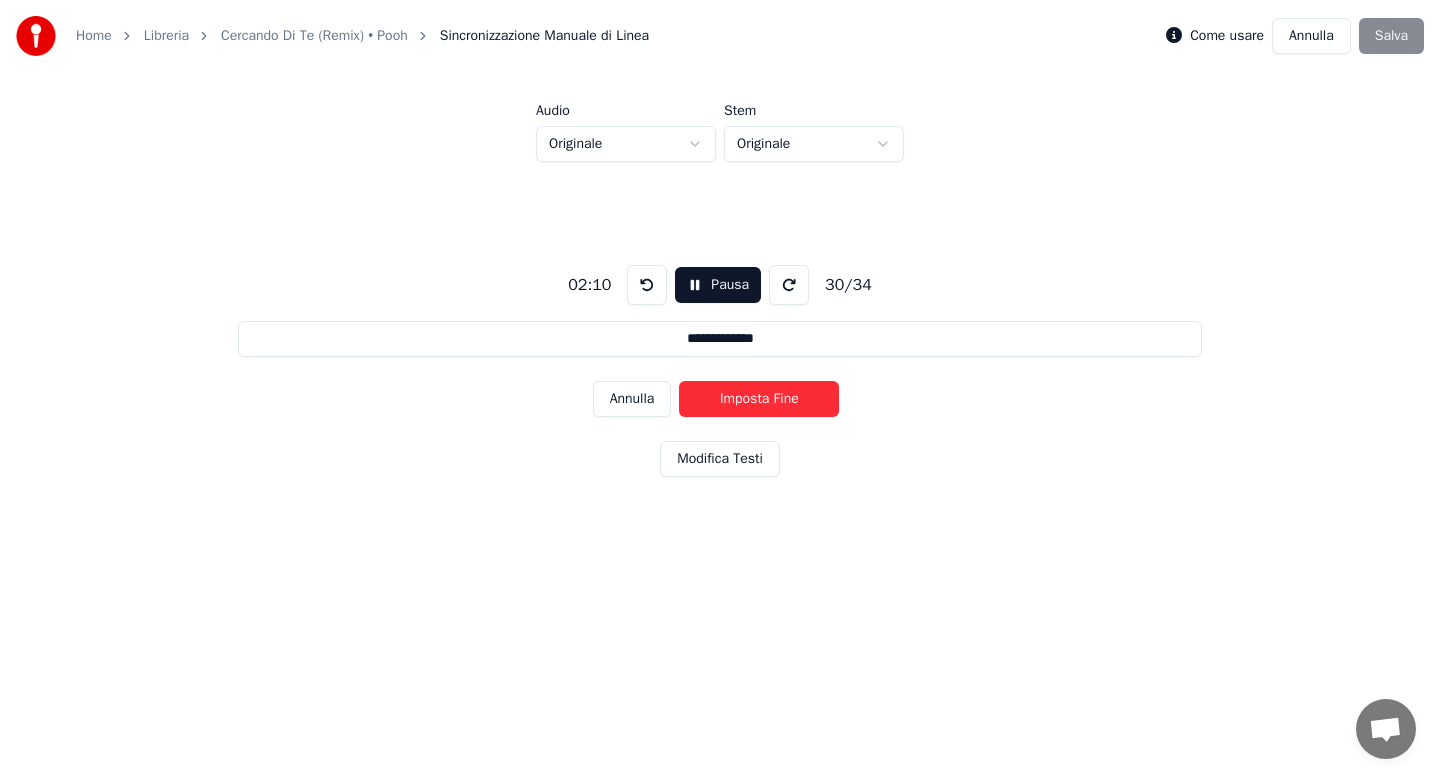 click on "Imposta Fine" at bounding box center (759, 399) 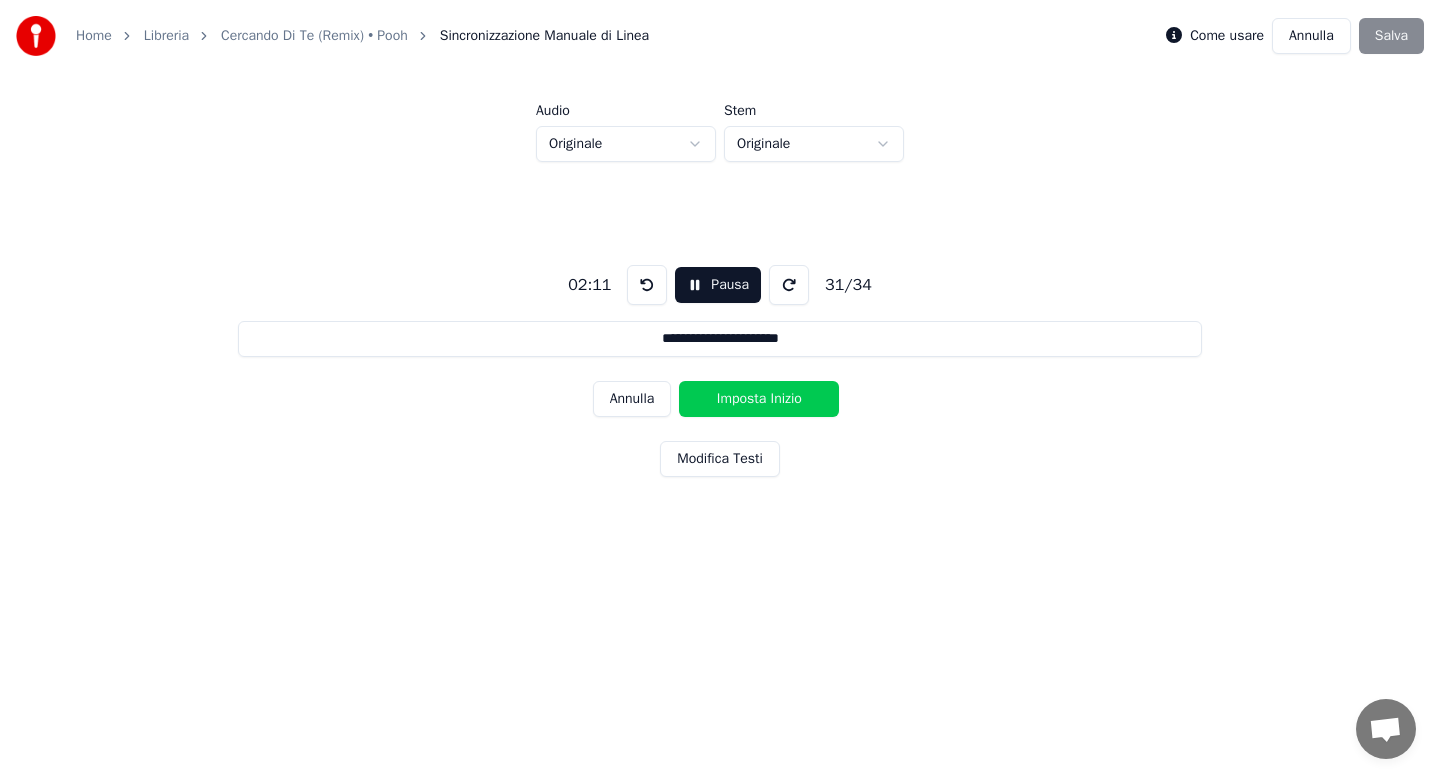 click on "Imposta Inizio" at bounding box center (759, 399) 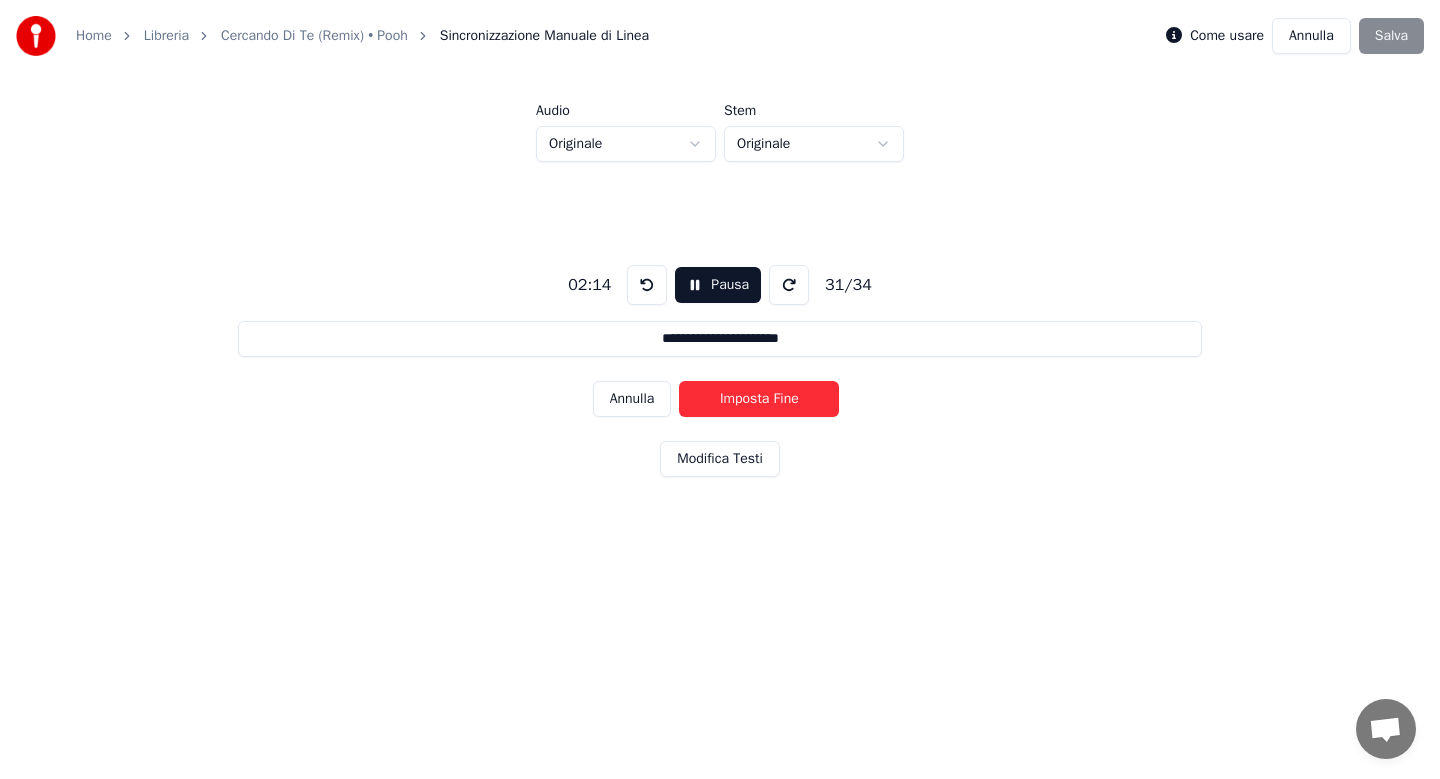 click on "Imposta Fine" at bounding box center (759, 399) 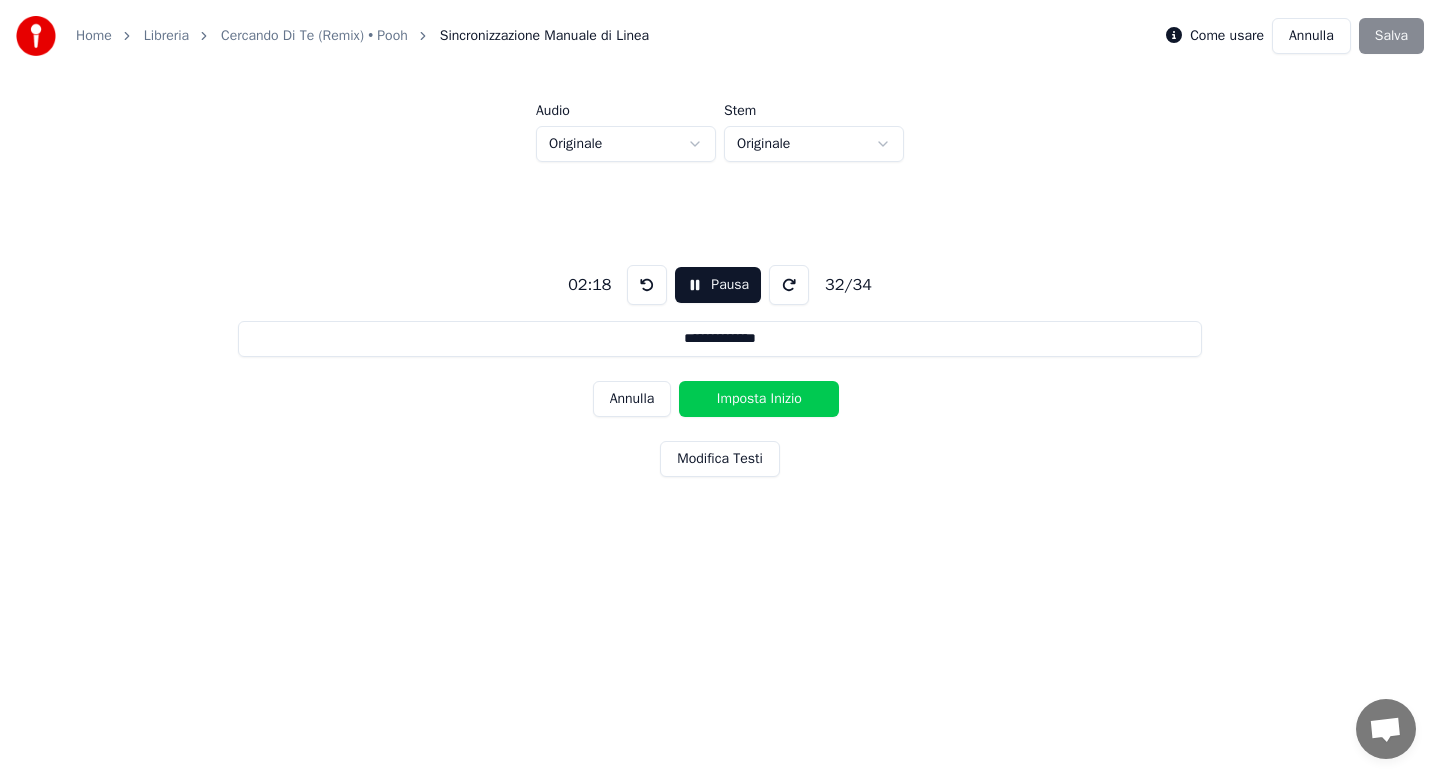 click on "Imposta Inizio" at bounding box center [759, 399] 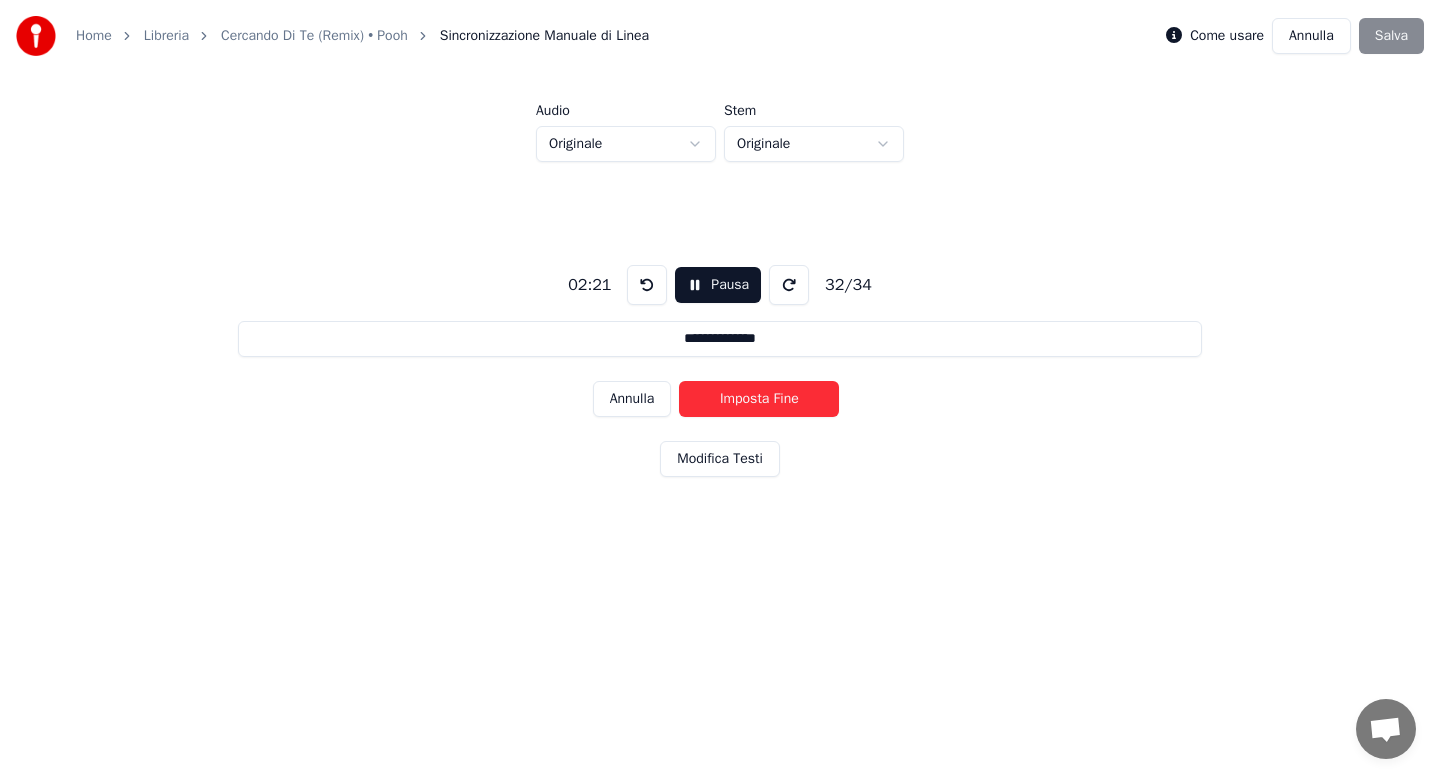 click on "Imposta Fine" at bounding box center [759, 399] 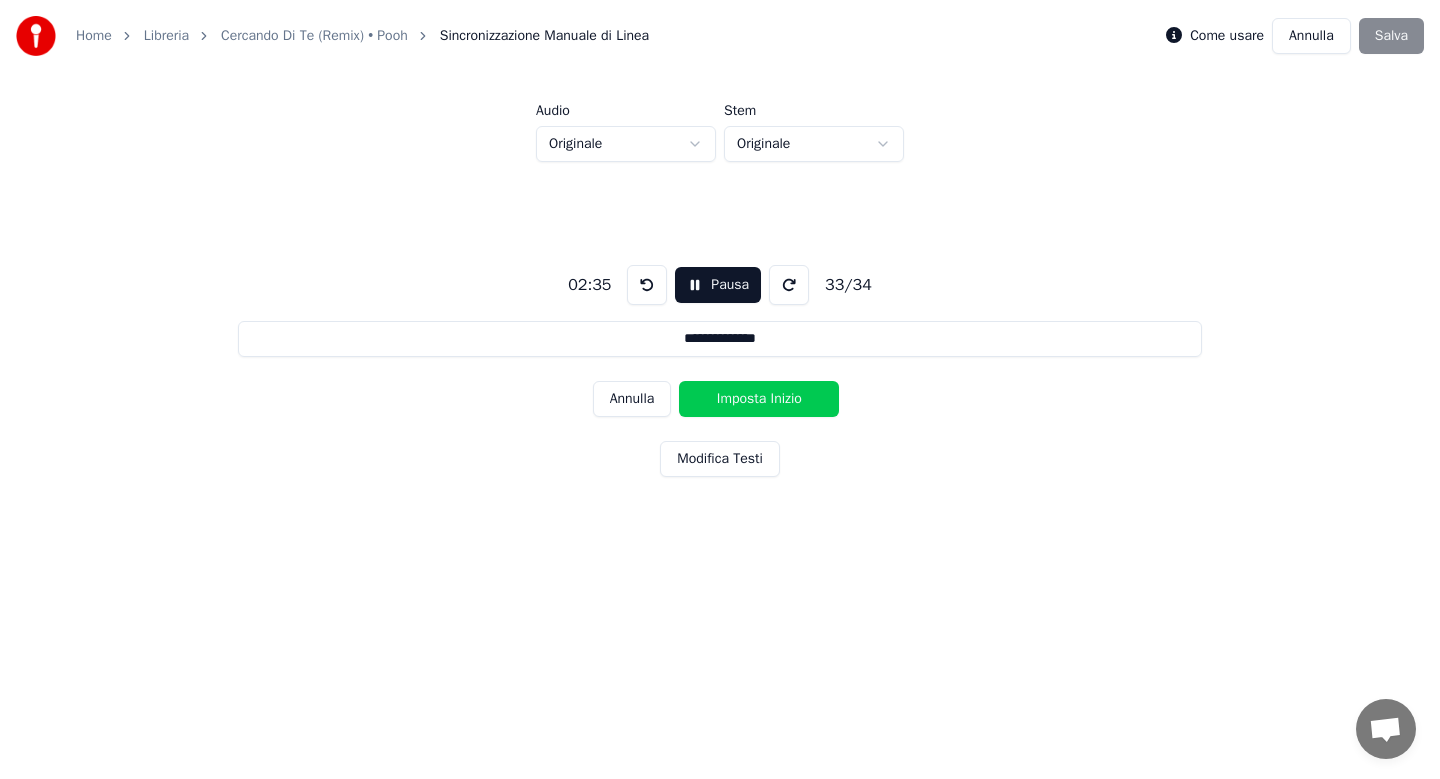 click on "Imposta Inizio" at bounding box center [759, 399] 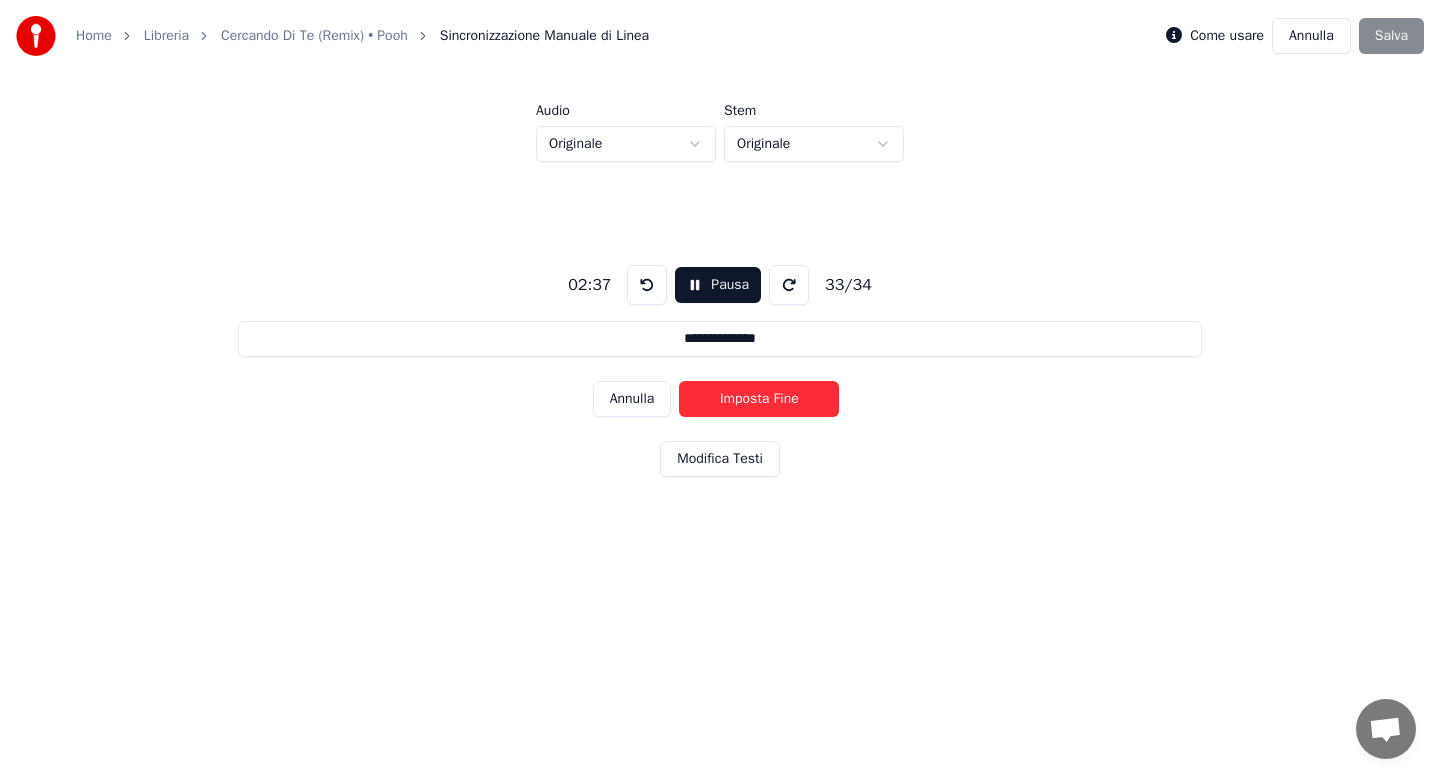 click on "Imposta Fine" at bounding box center [759, 399] 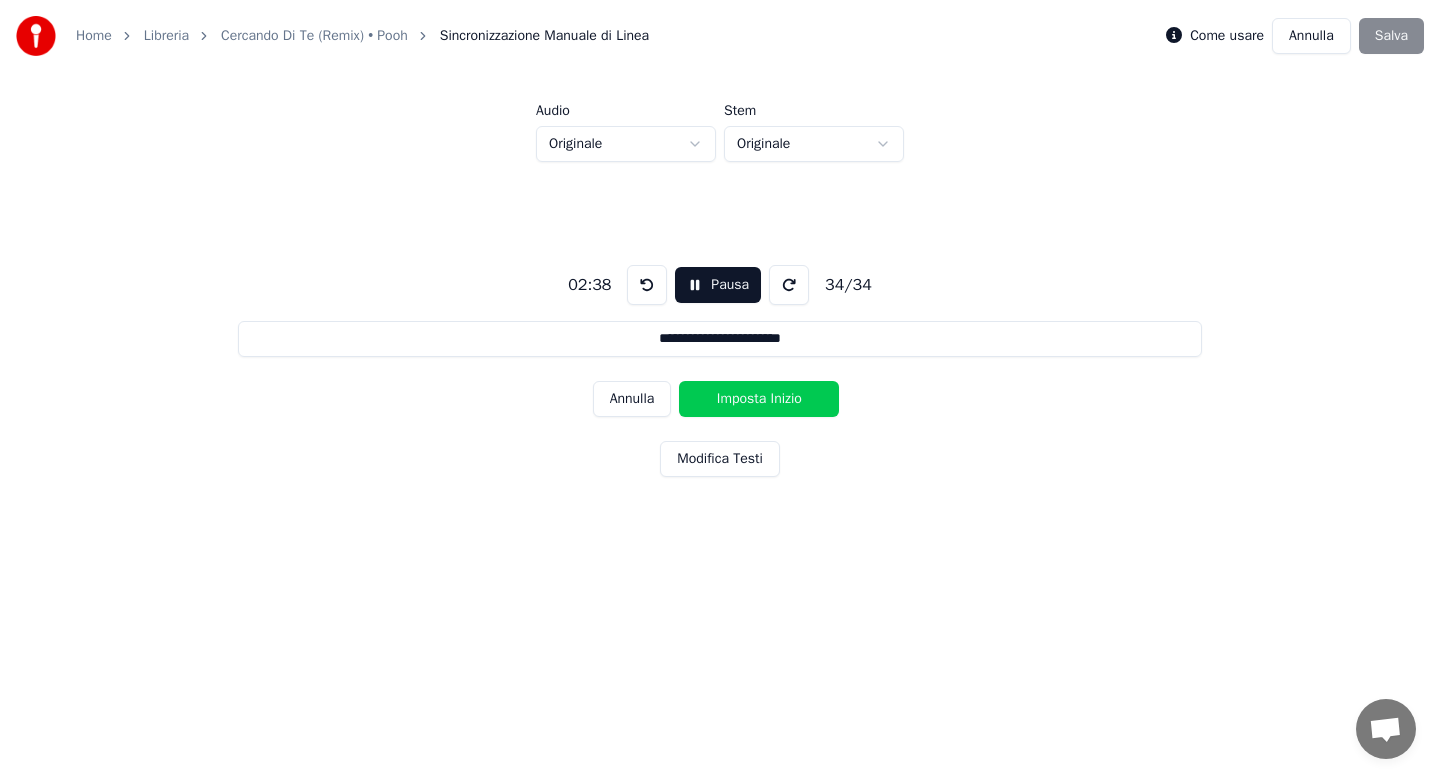 click on "Imposta Inizio" at bounding box center [759, 399] 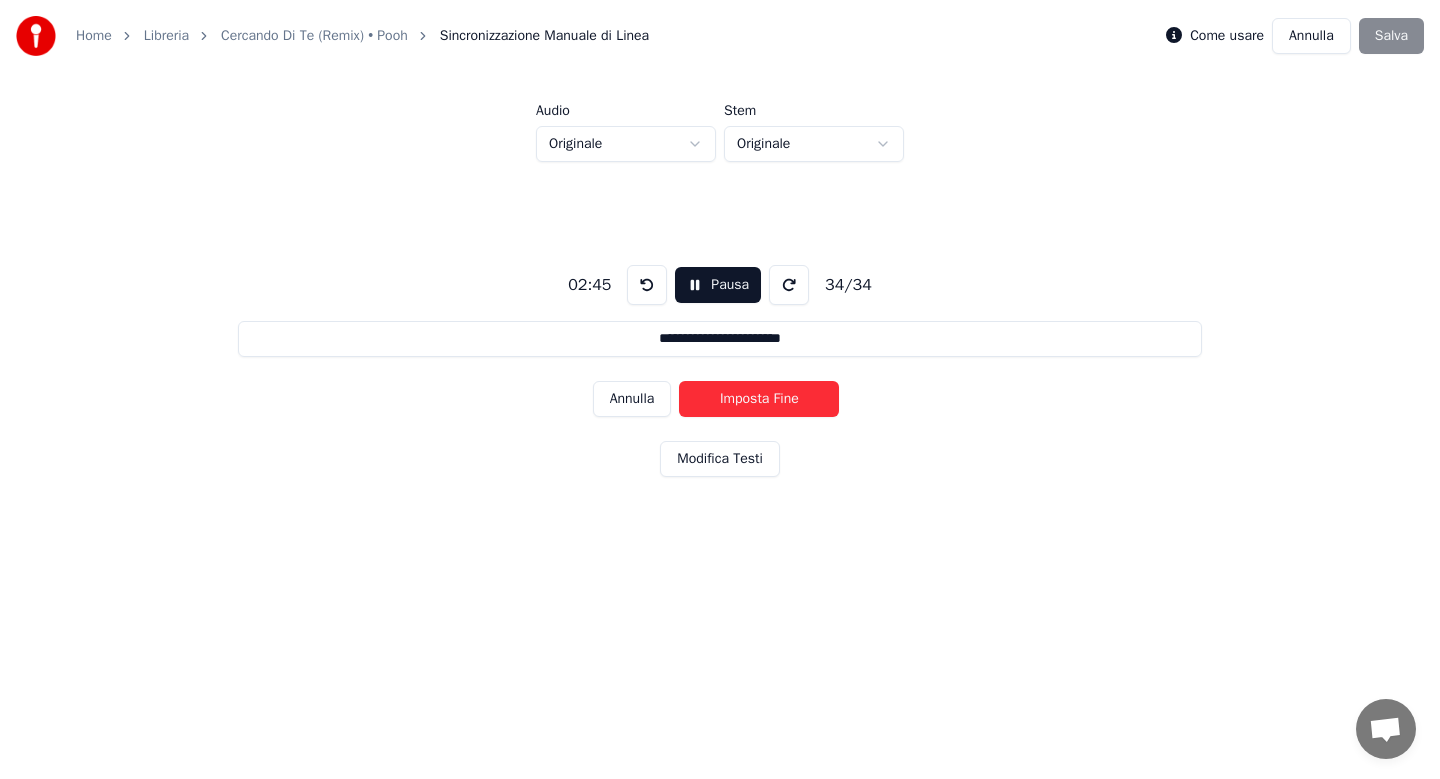 click on "Imposta Fine" at bounding box center (759, 399) 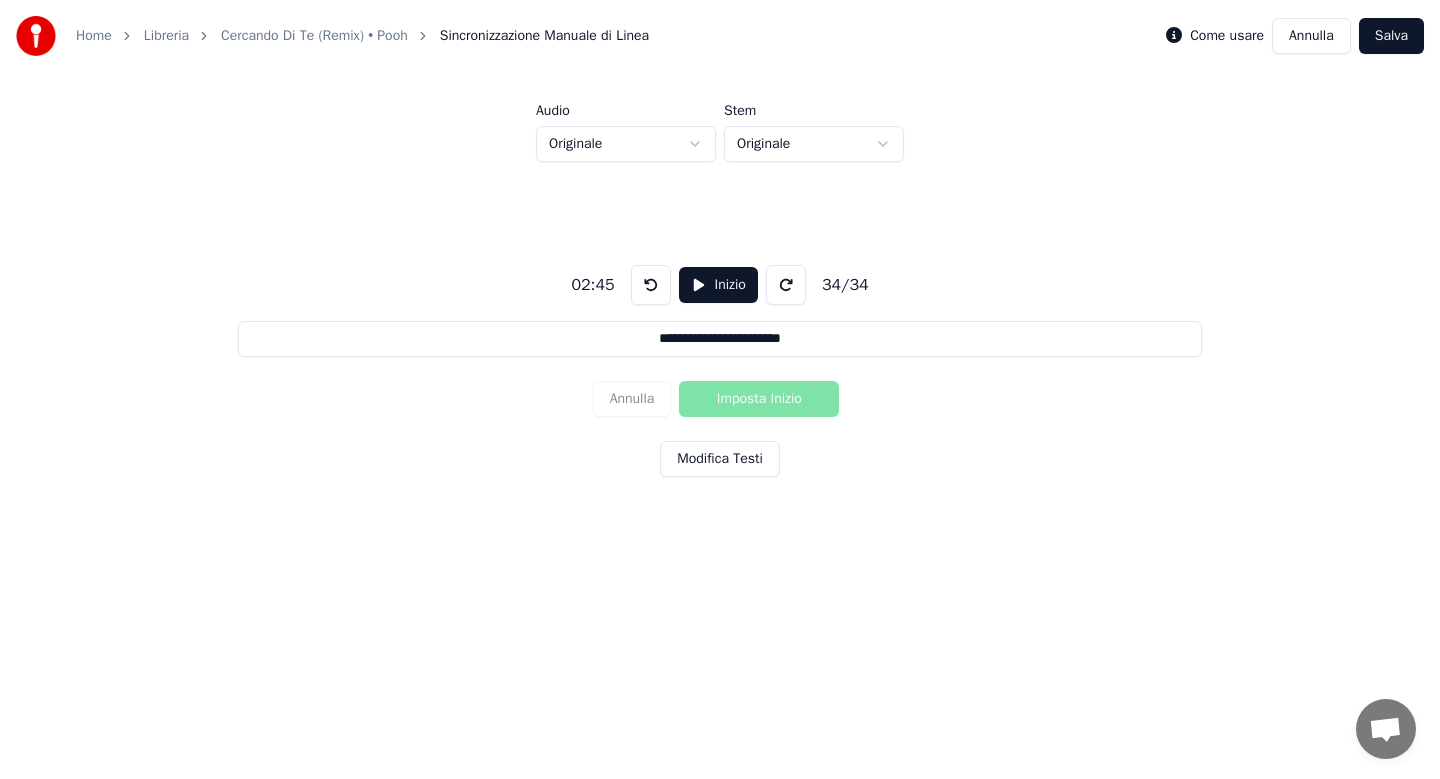 click on "Salva" at bounding box center (1391, 36) 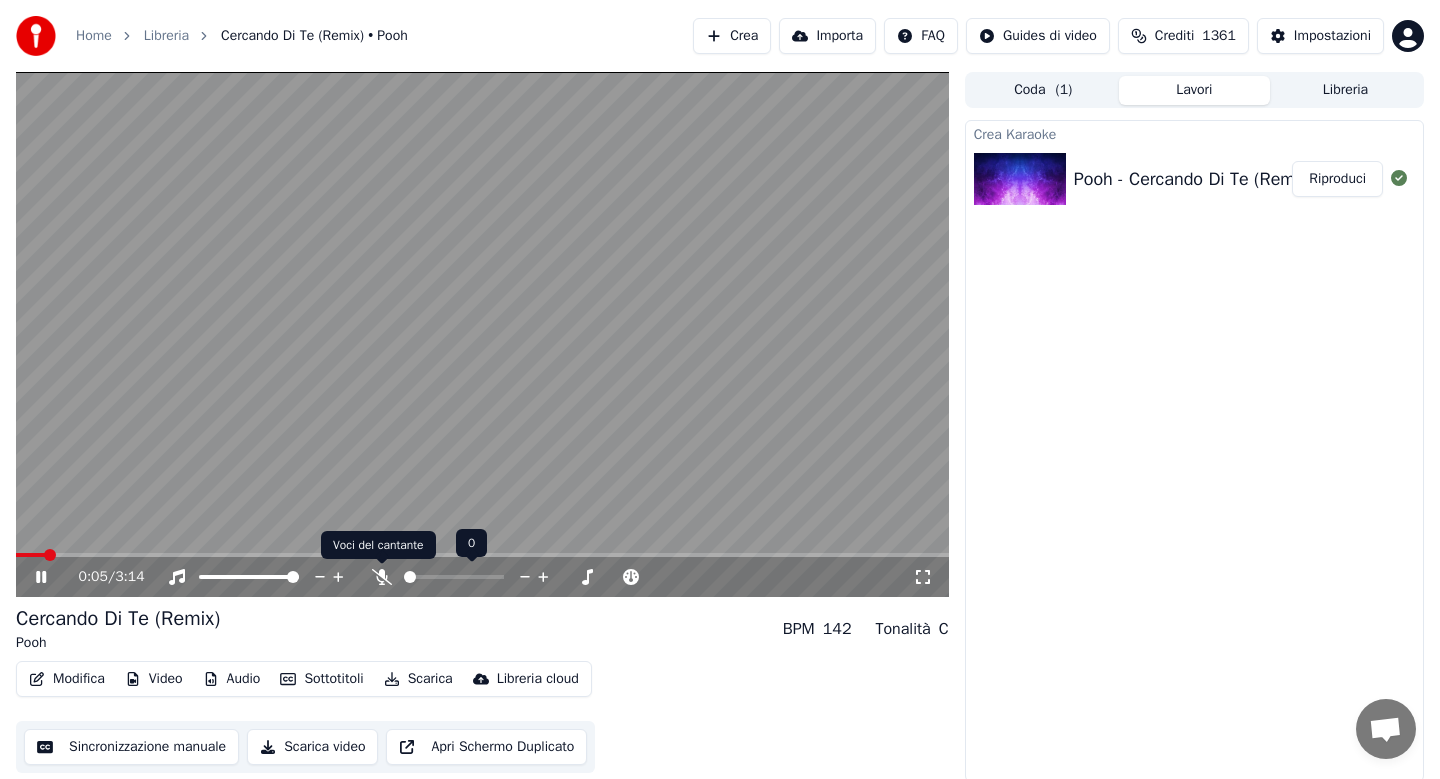 click 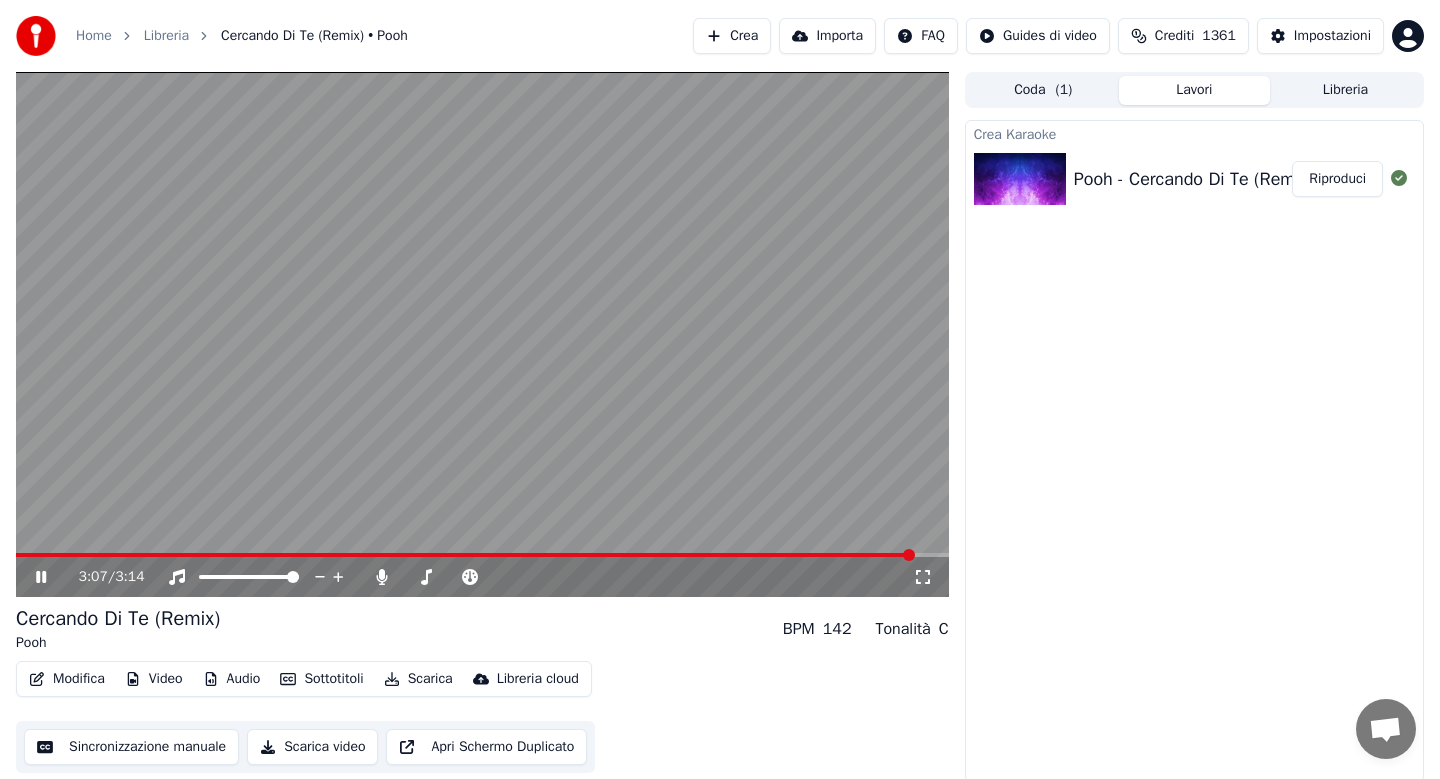 click on "Scarica" at bounding box center [418, 679] 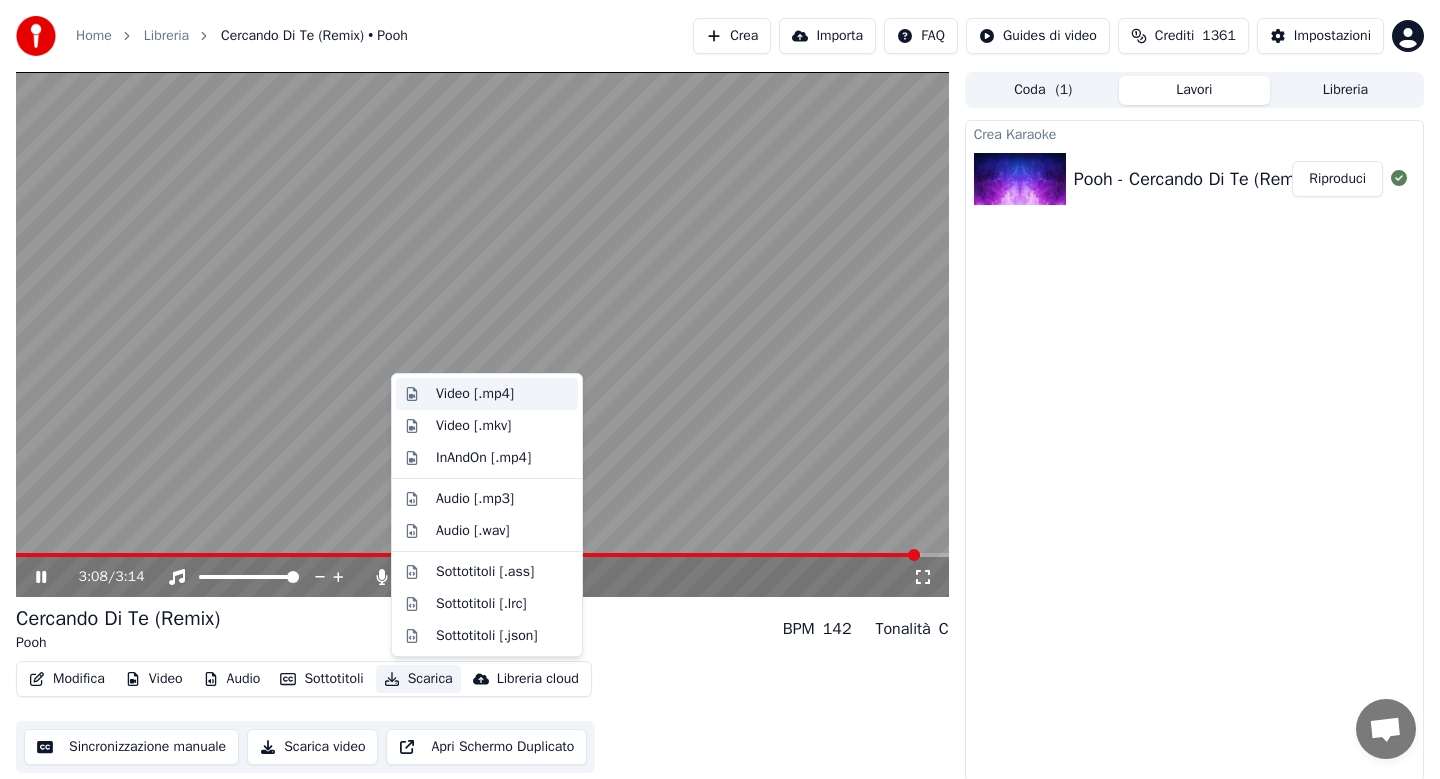 click on "Video [.mp4]" at bounding box center [475, 394] 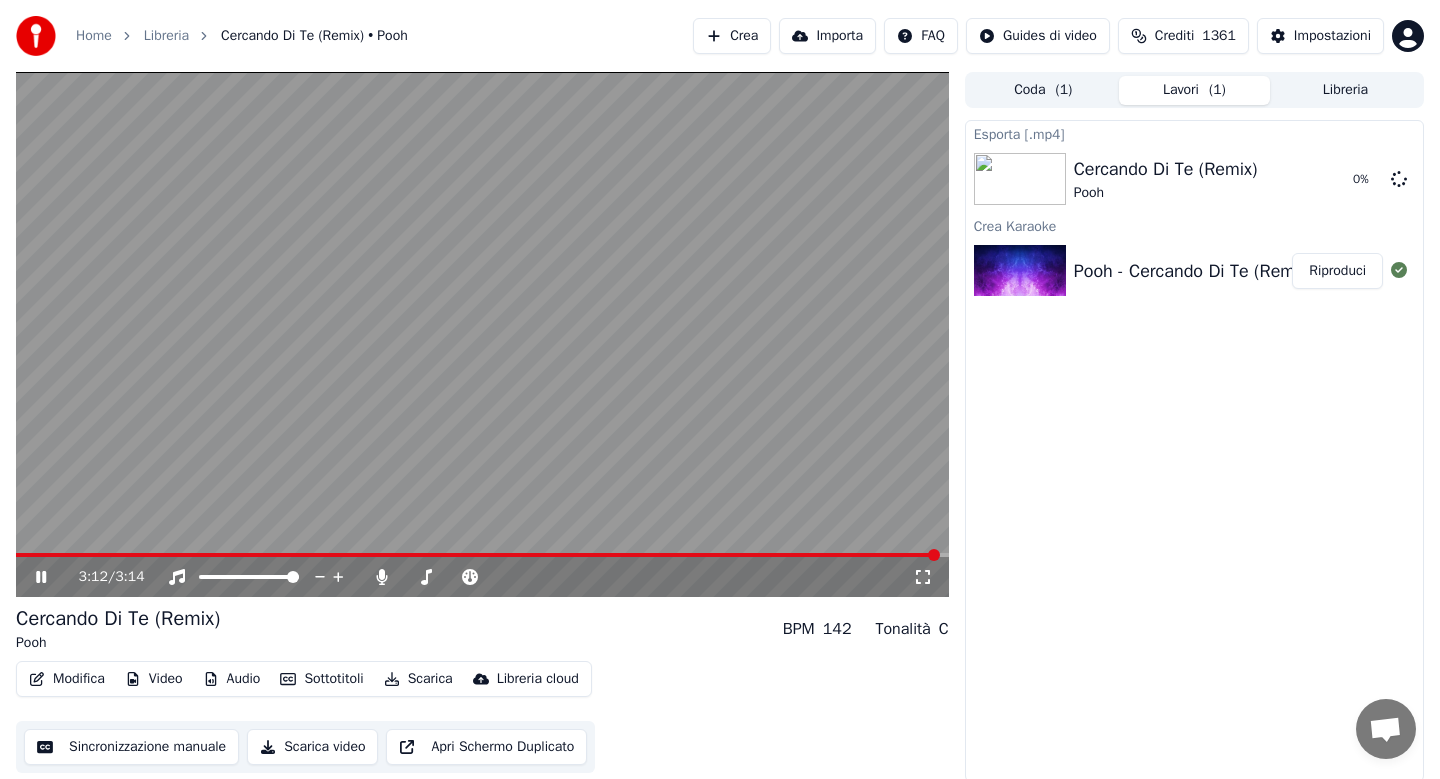 click on "Audio" at bounding box center (232, 679) 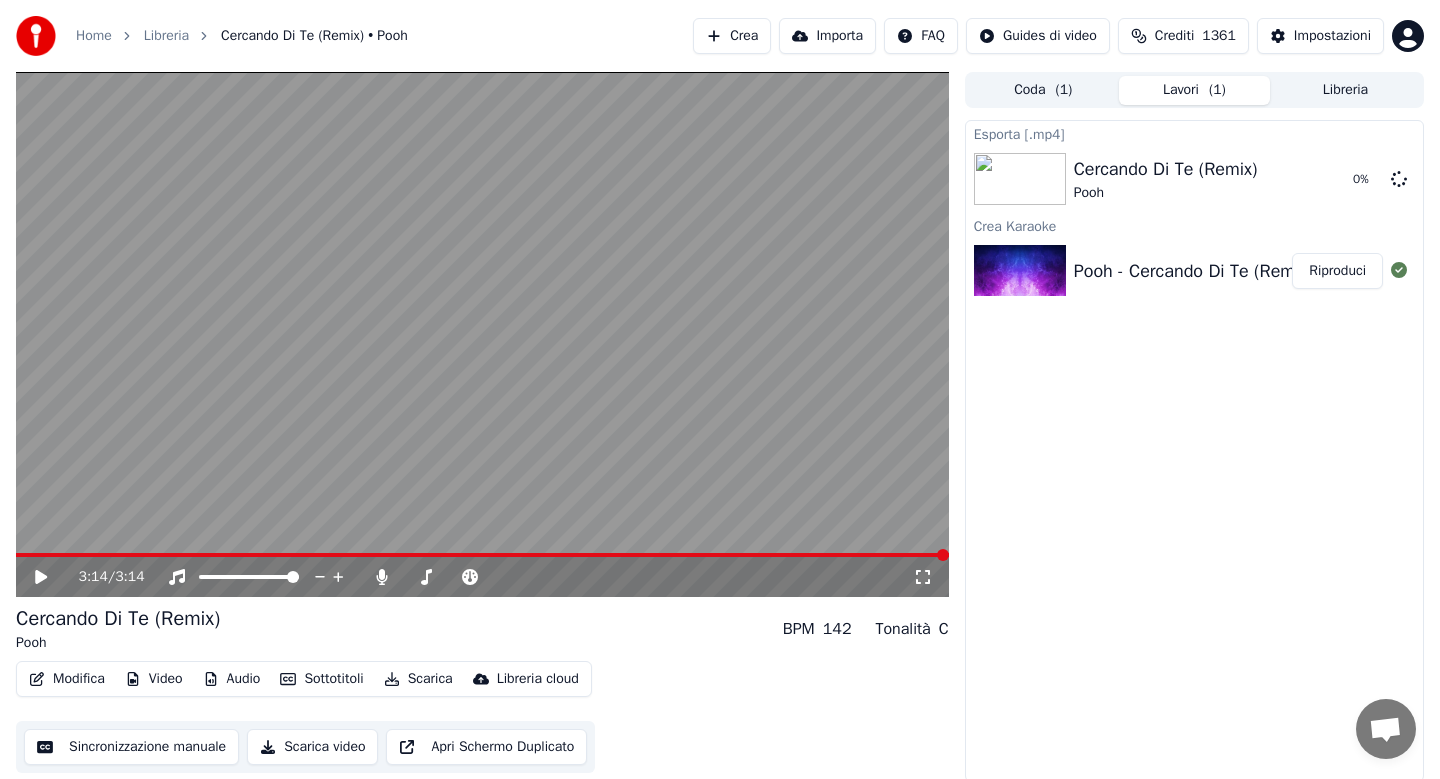 click on "Cercando Di Te (Remix) Pooh BPM 142 Tonalità C" at bounding box center (482, 629) 